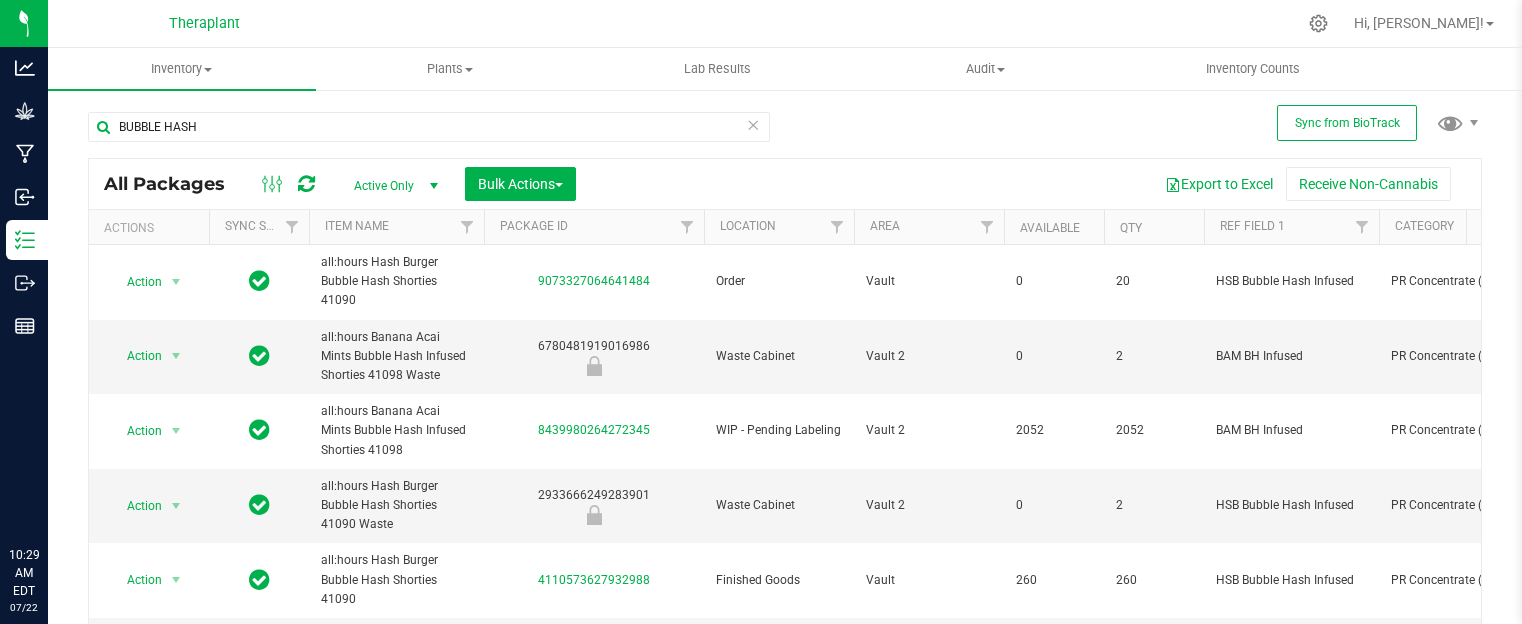 scroll, scrollTop: 0, scrollLeft: 0, axis: both 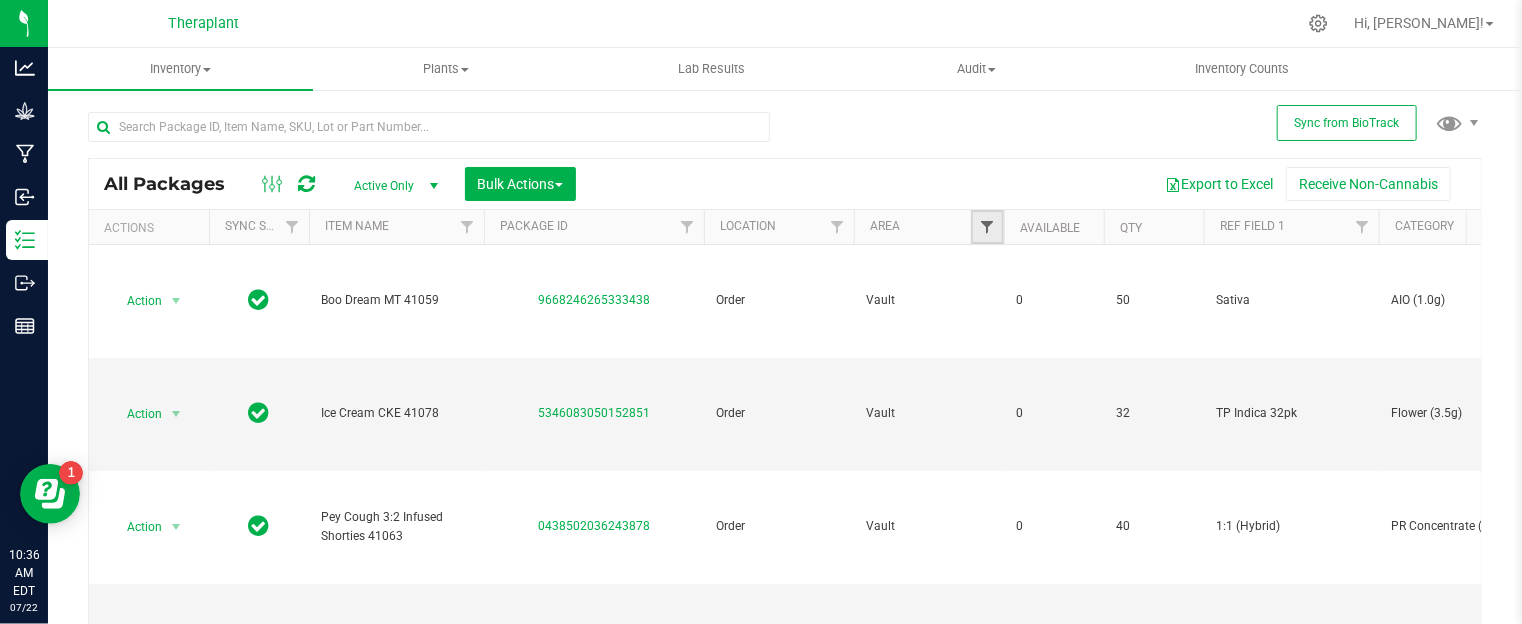 click at bounding box center [987, 227] 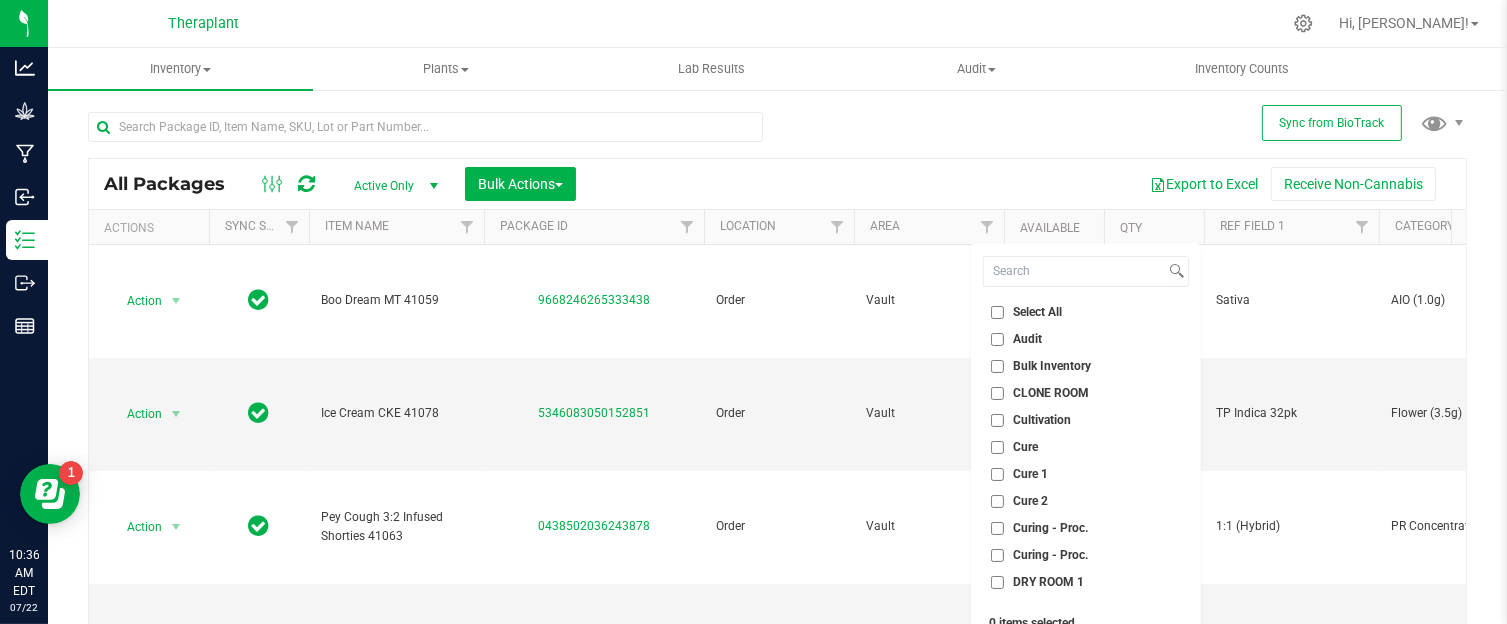 click on "Cure 2" at bounding box center (1030, 501) 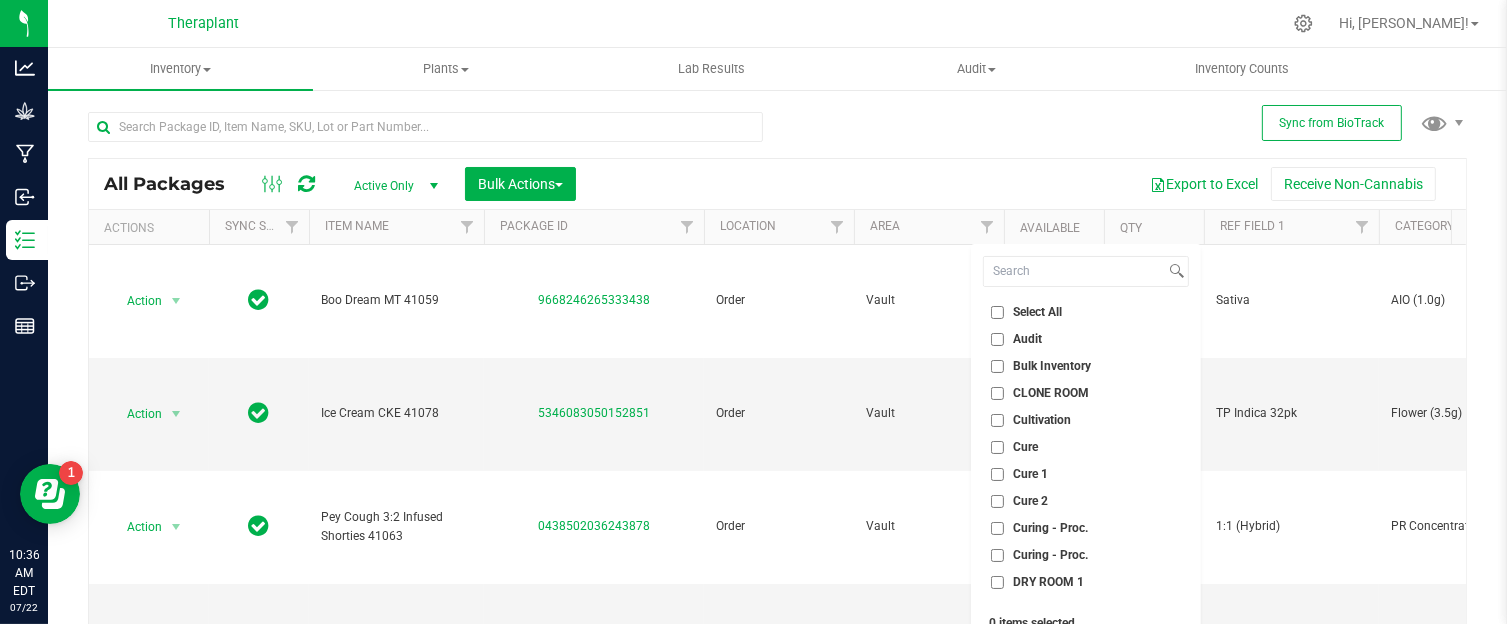 click on "Cure 2" at bounding box center (997, 501) 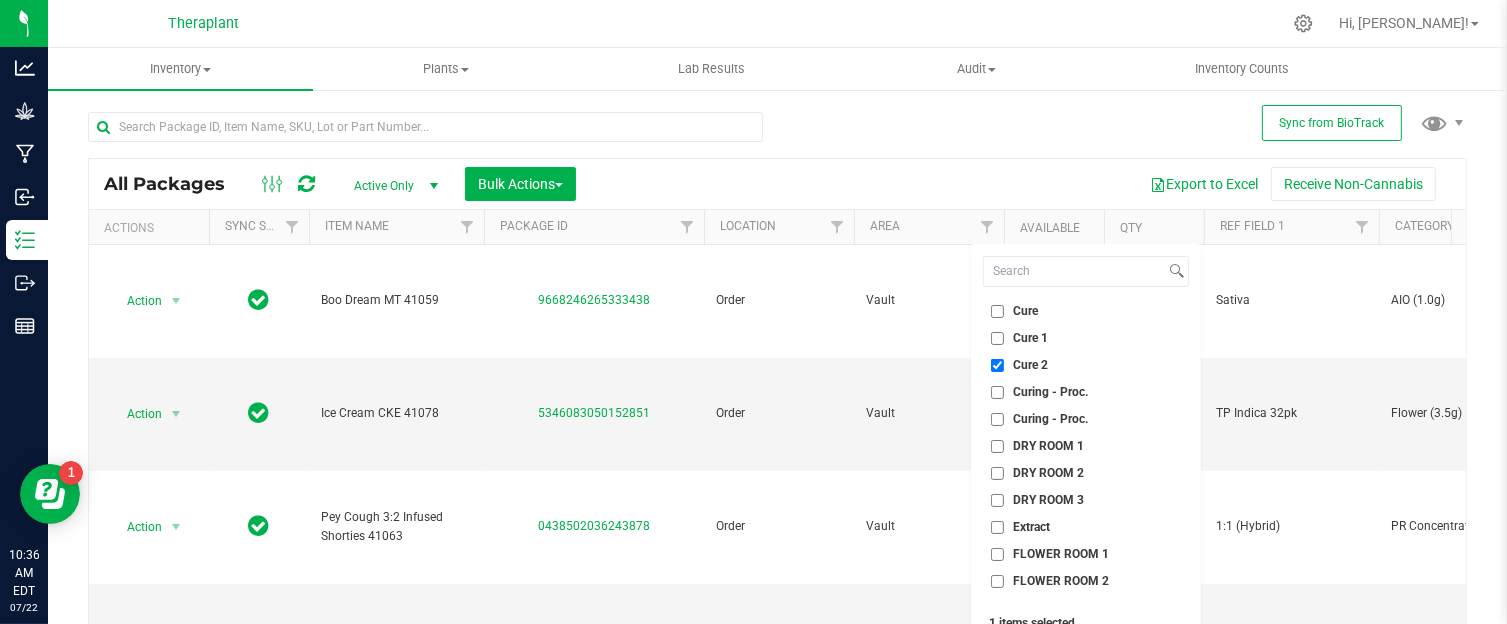 scroll, scrollTop: 300, scrollLeft: 0, axis: vertical 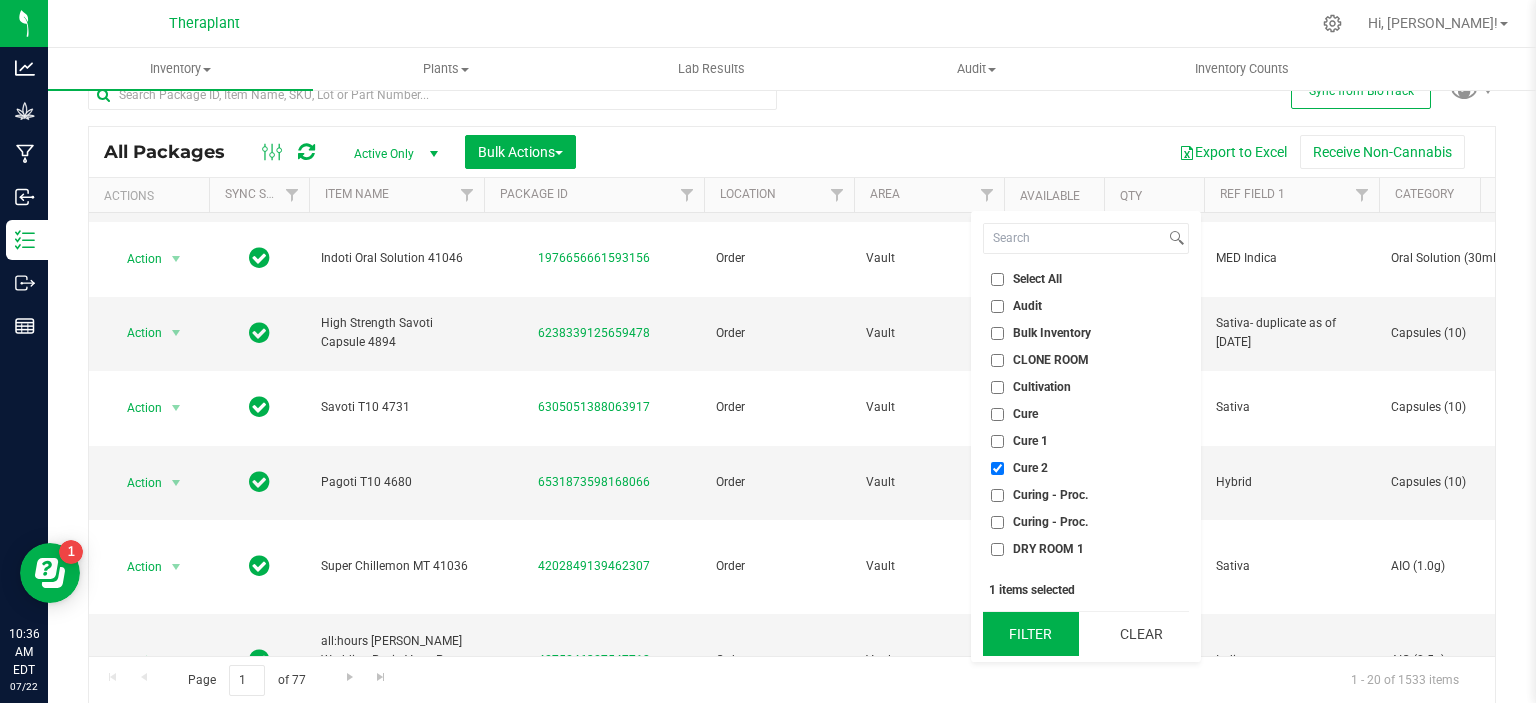 click on "Filter" at bounding box center (1031, 634) 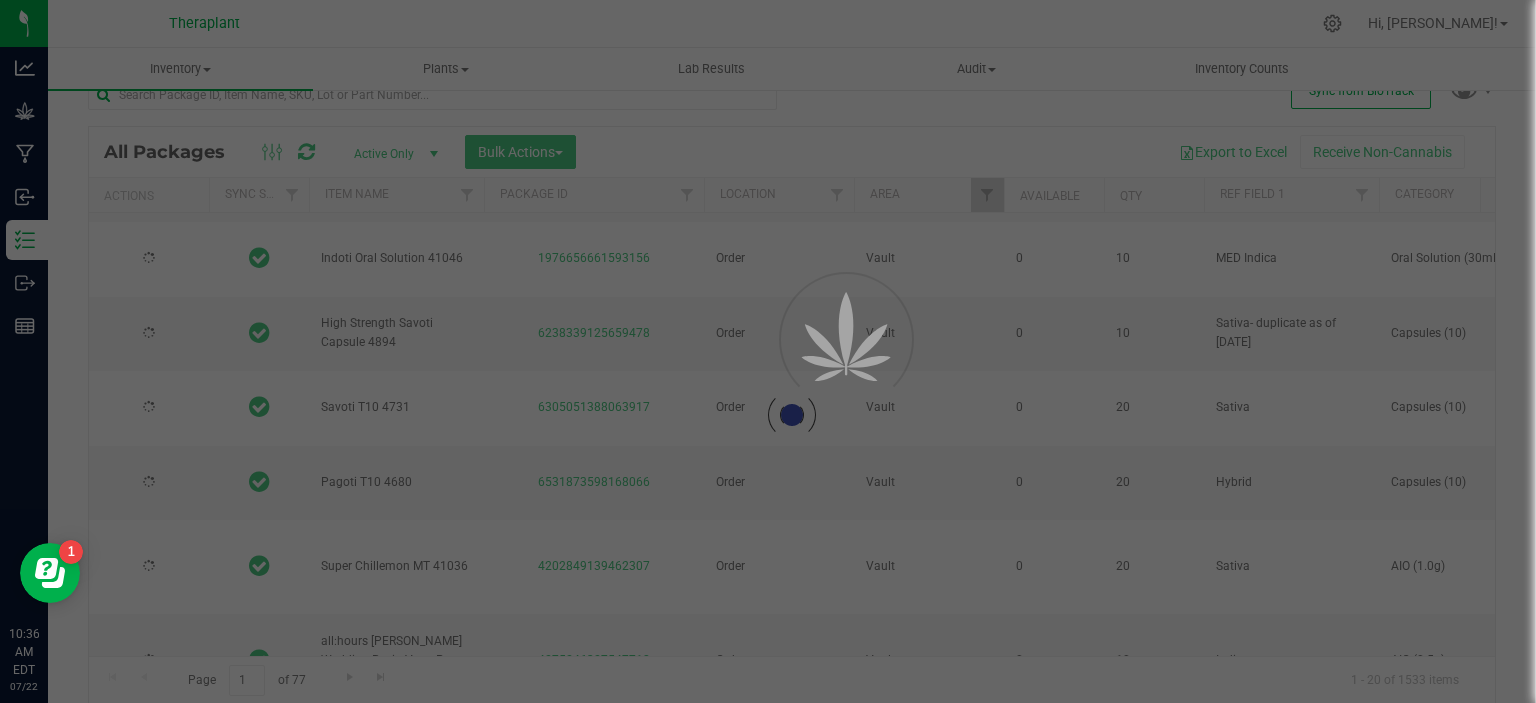 type on "2026-06-18" 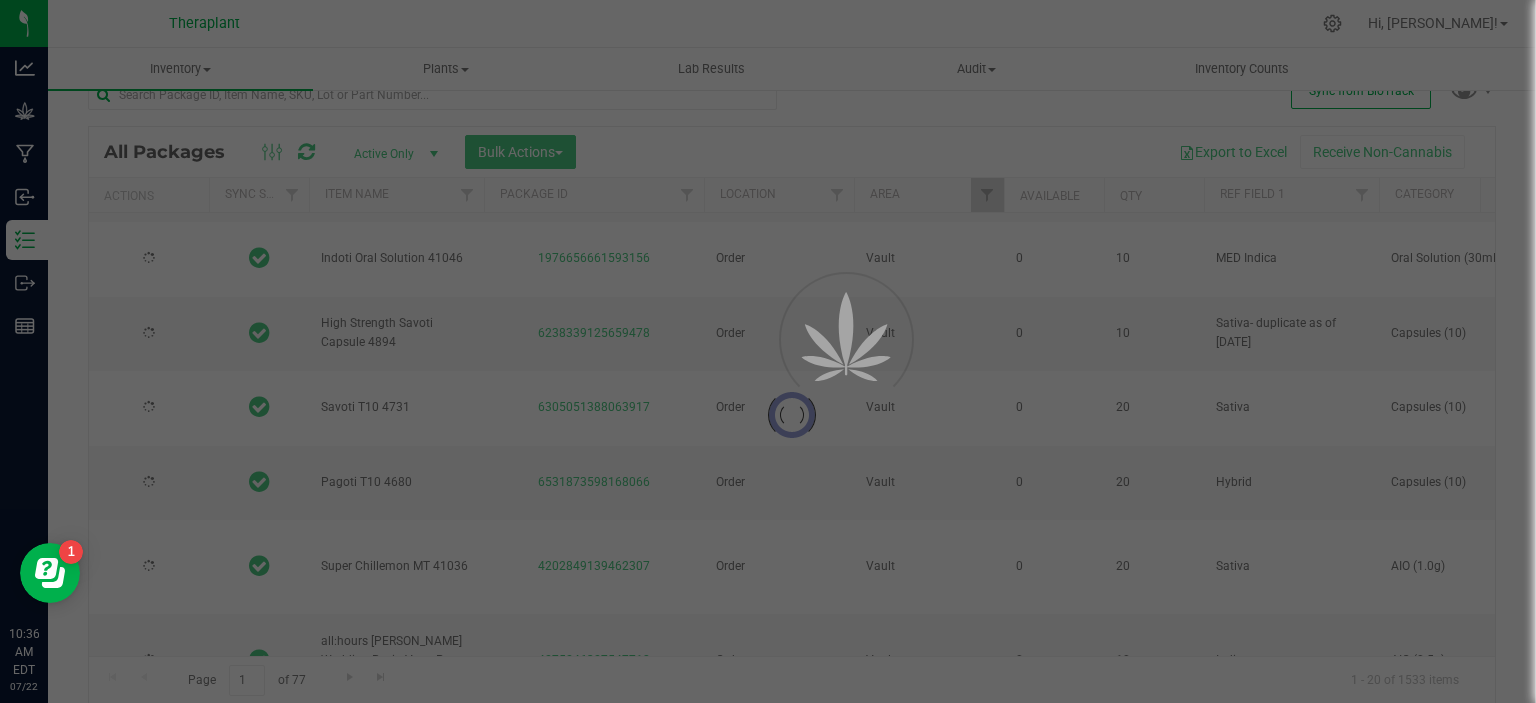 type on "2026-06-23" 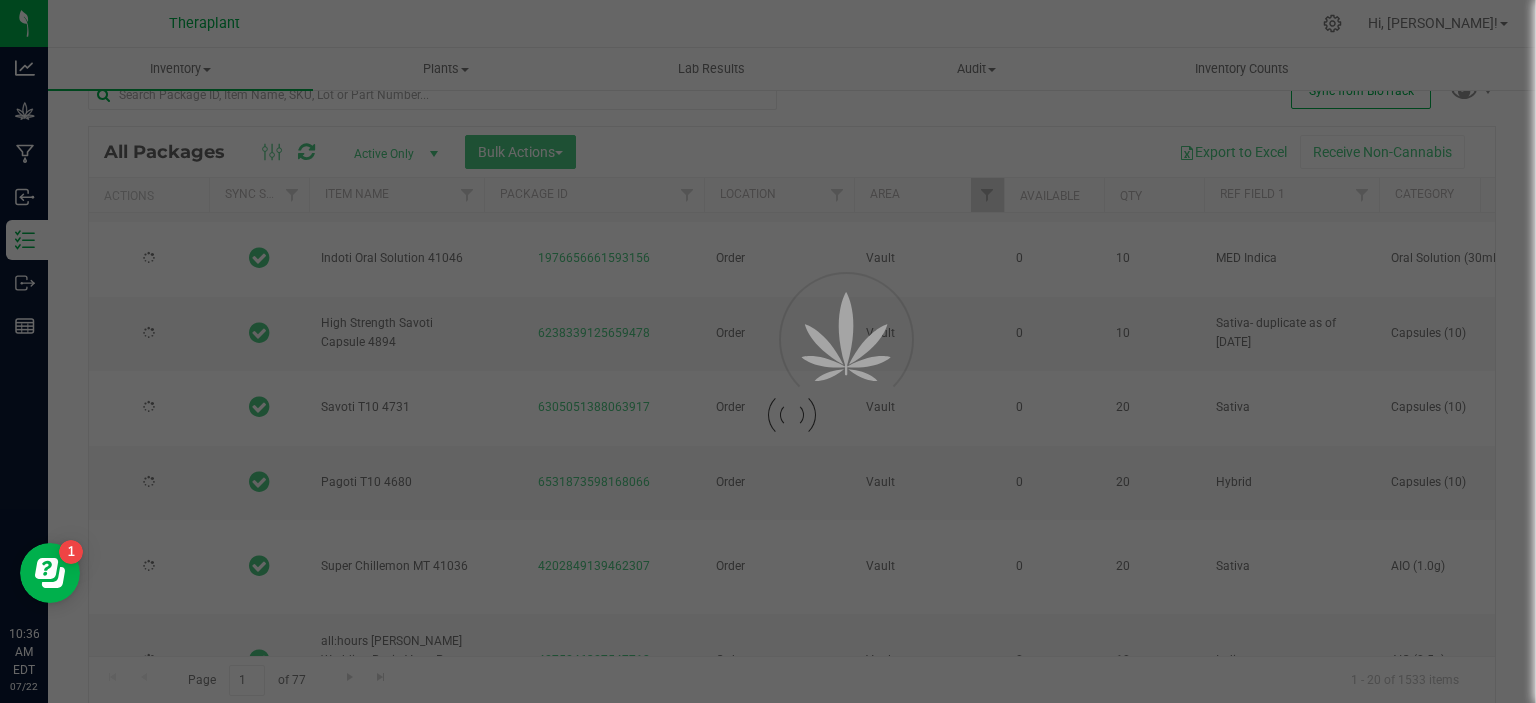 type on "2026-06-26" 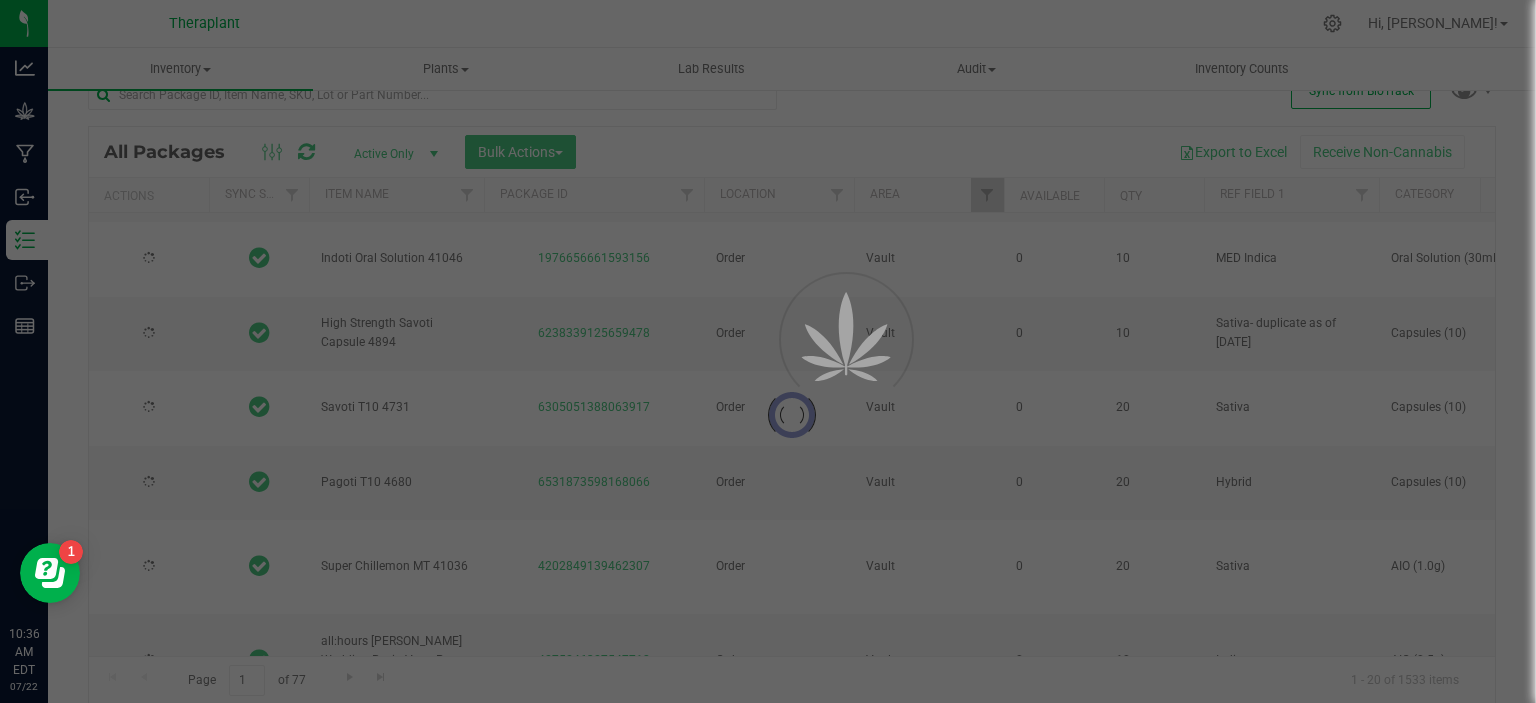 type on "2026-06-17" 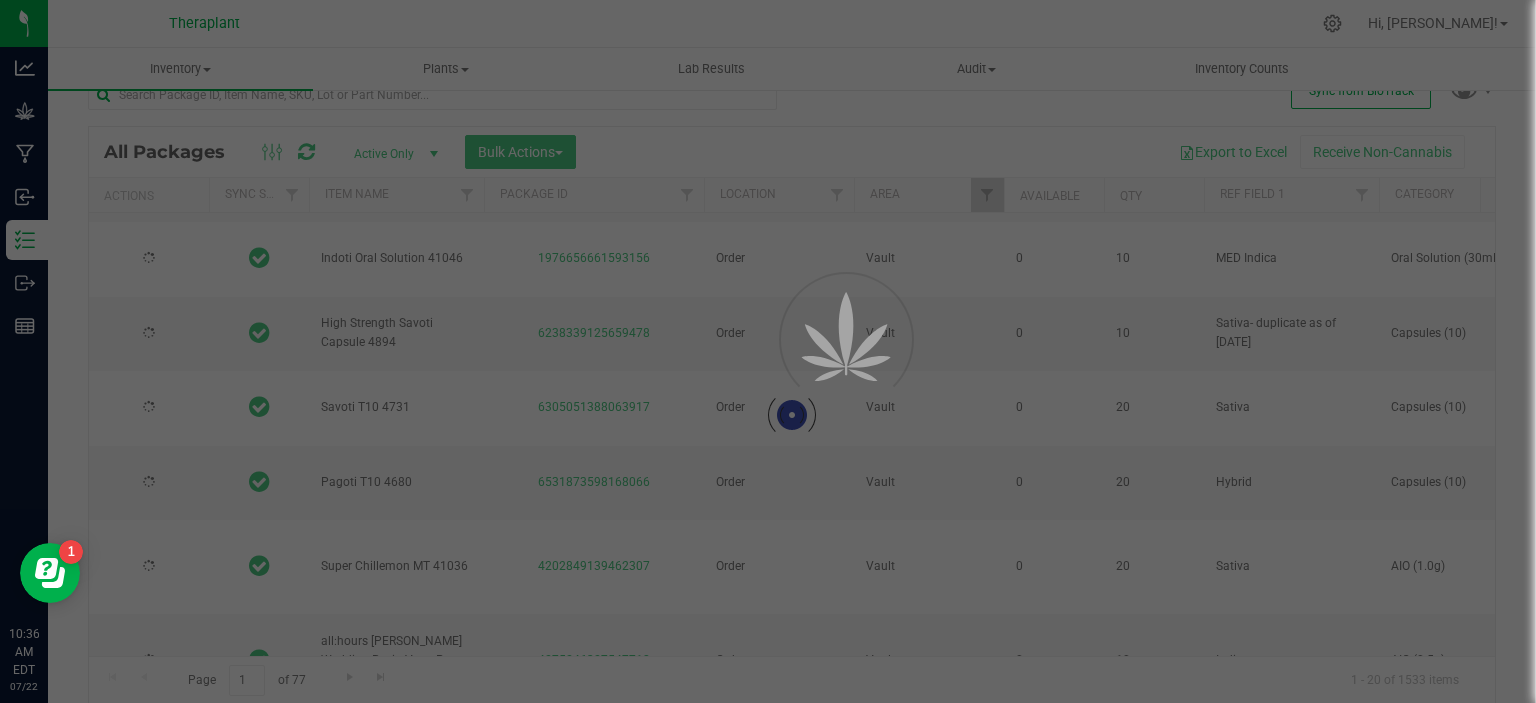 type on "2025-12-23" 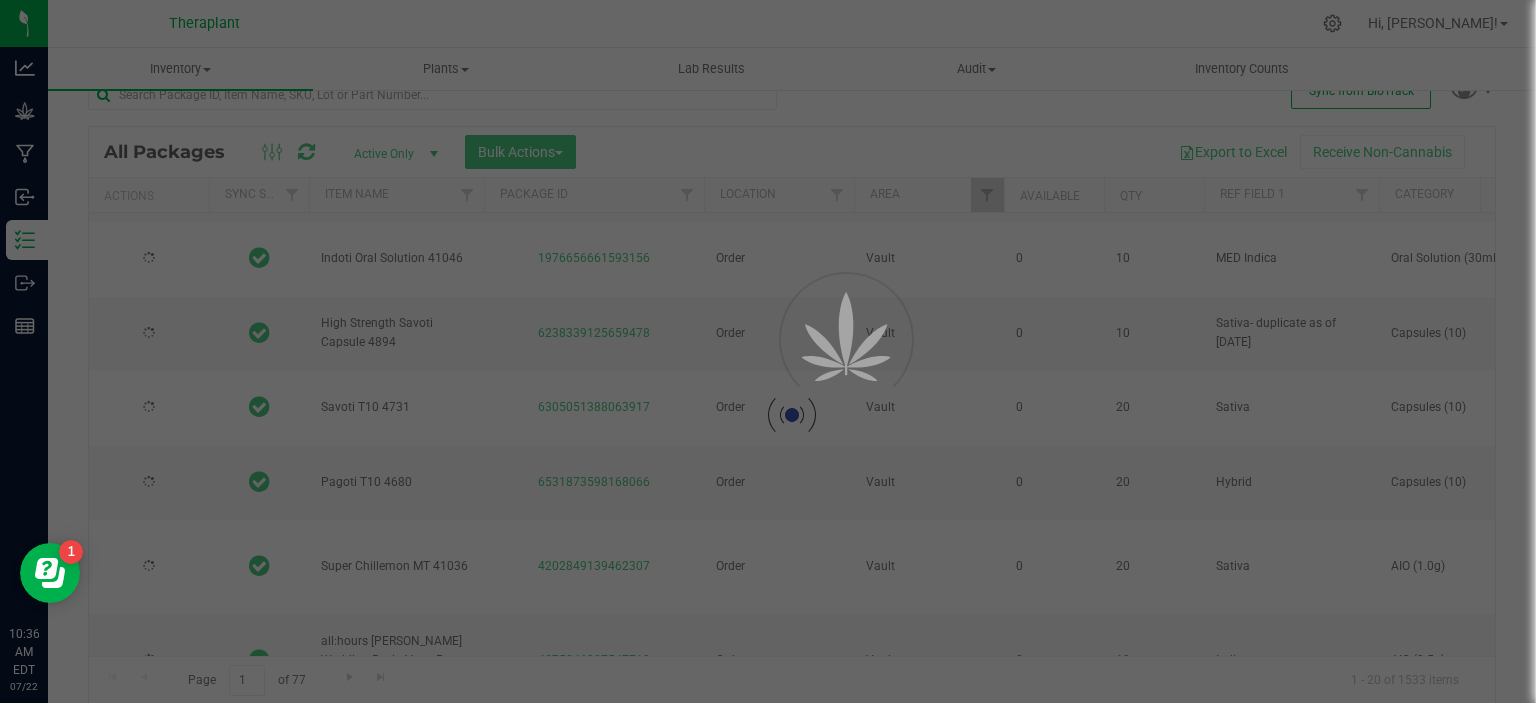 type on "[DATE]" 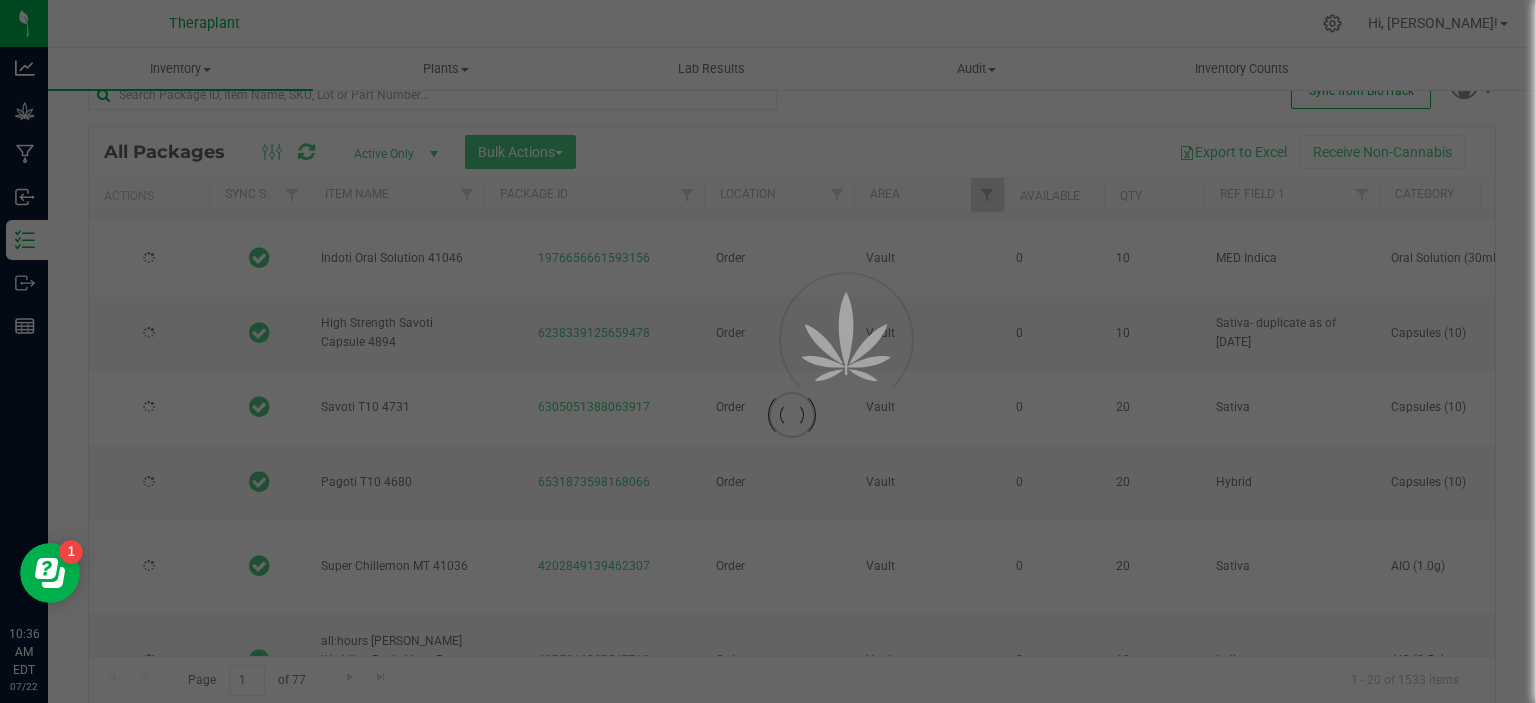 type on "2026-05-28" 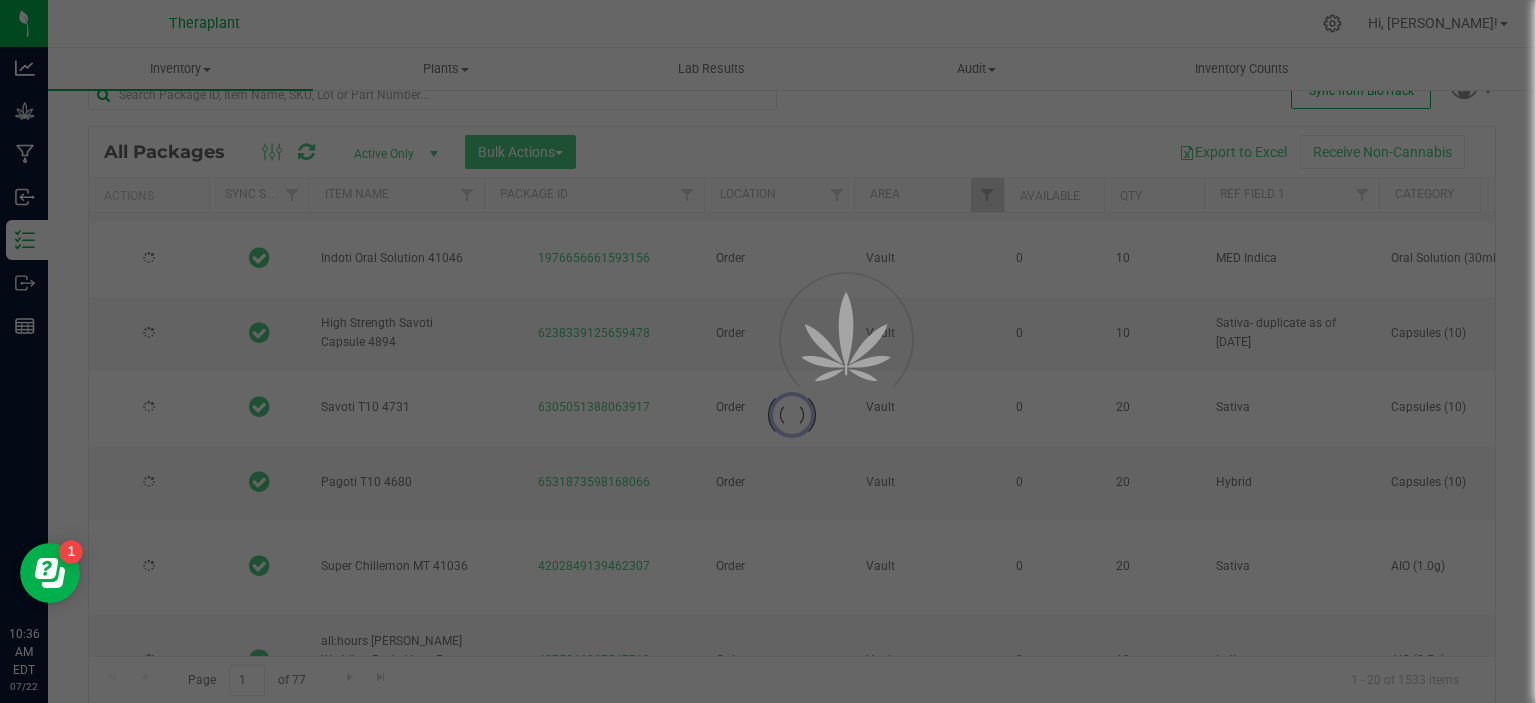 type on "2026-05-01" 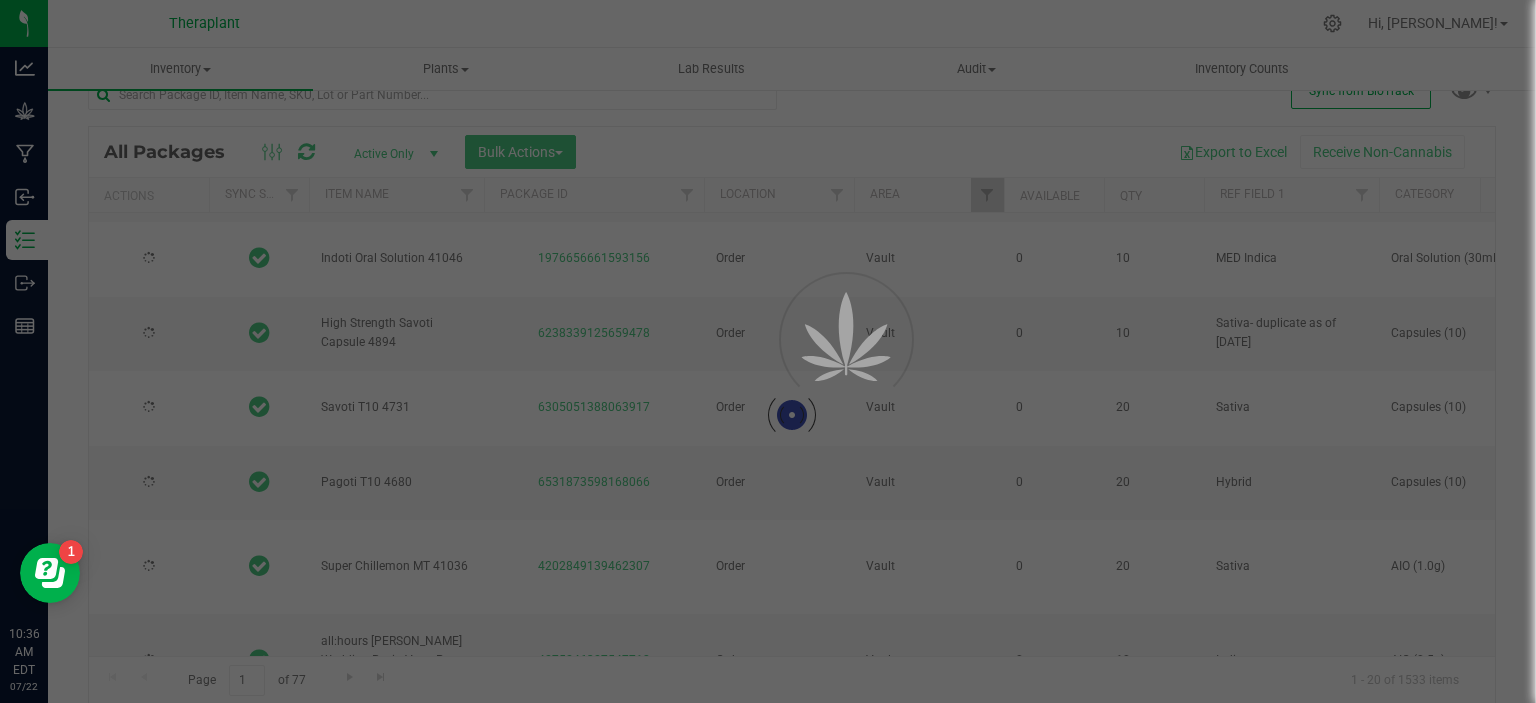type on "2026-01-06" 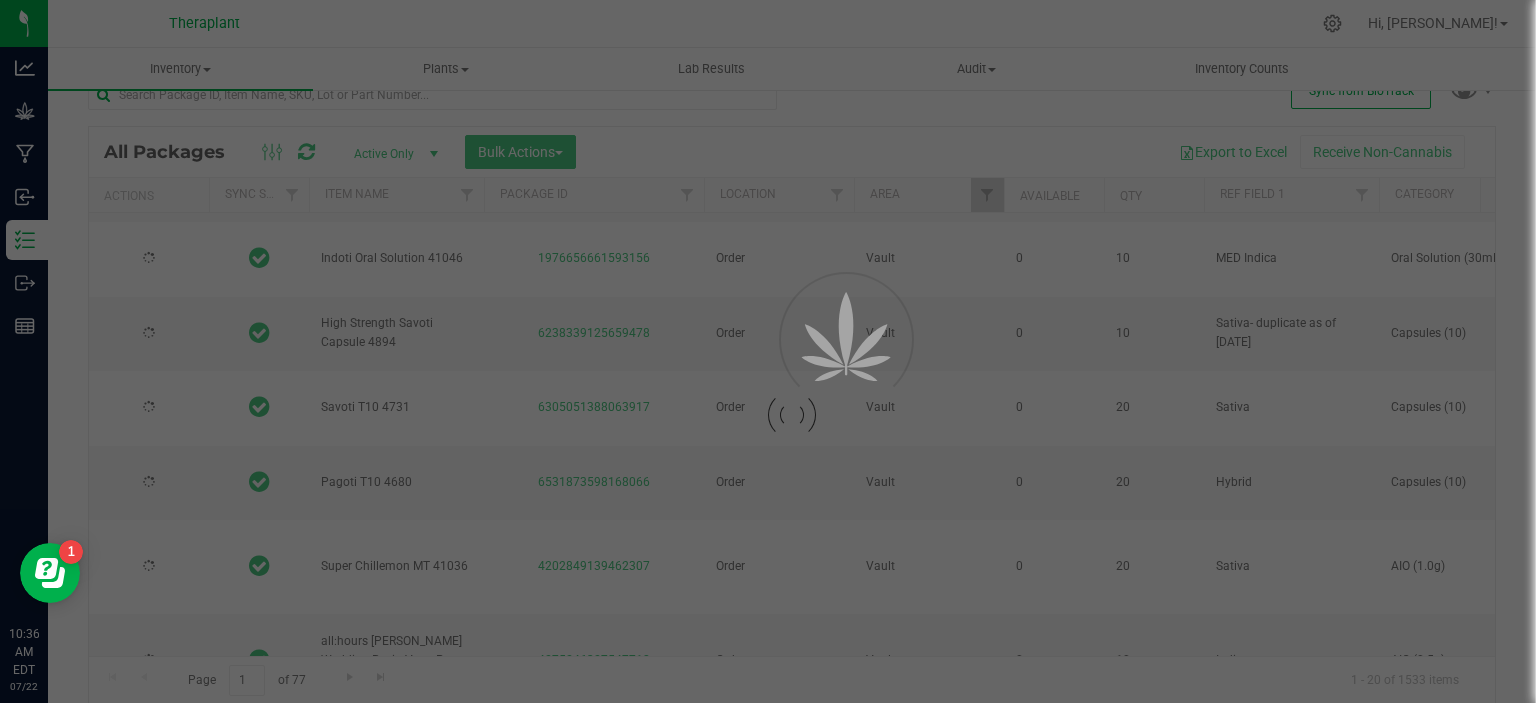 type on "2026-05-06" 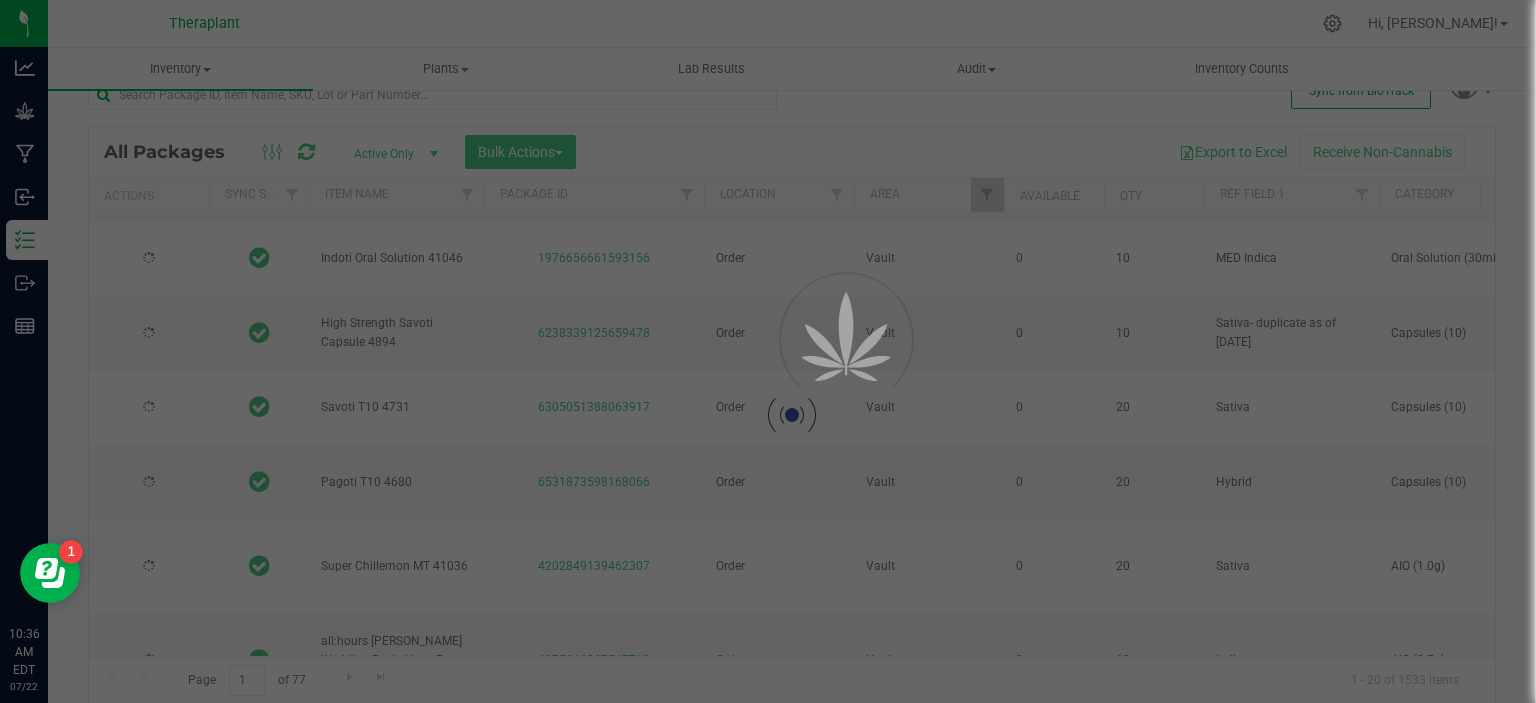 type on "[DATE]" 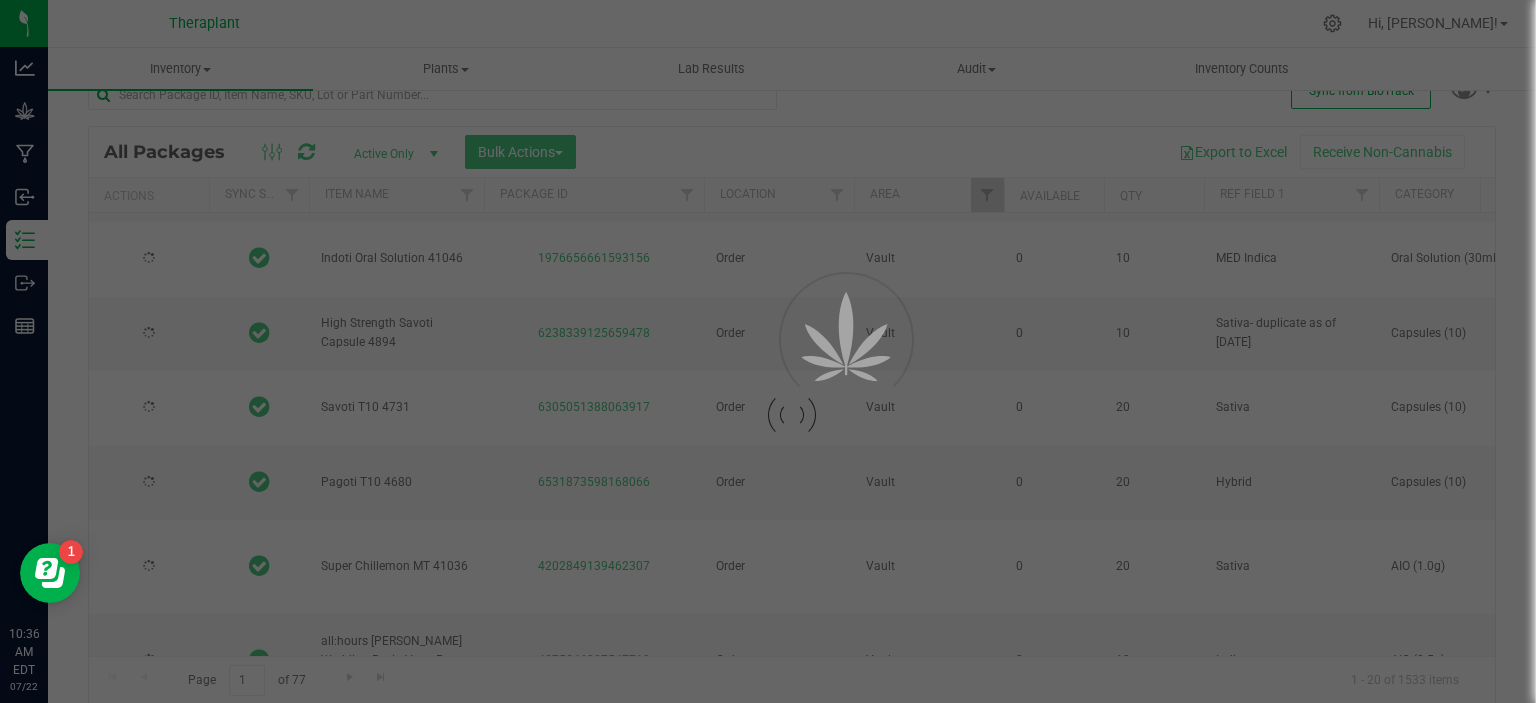 type on "2026-05-29" 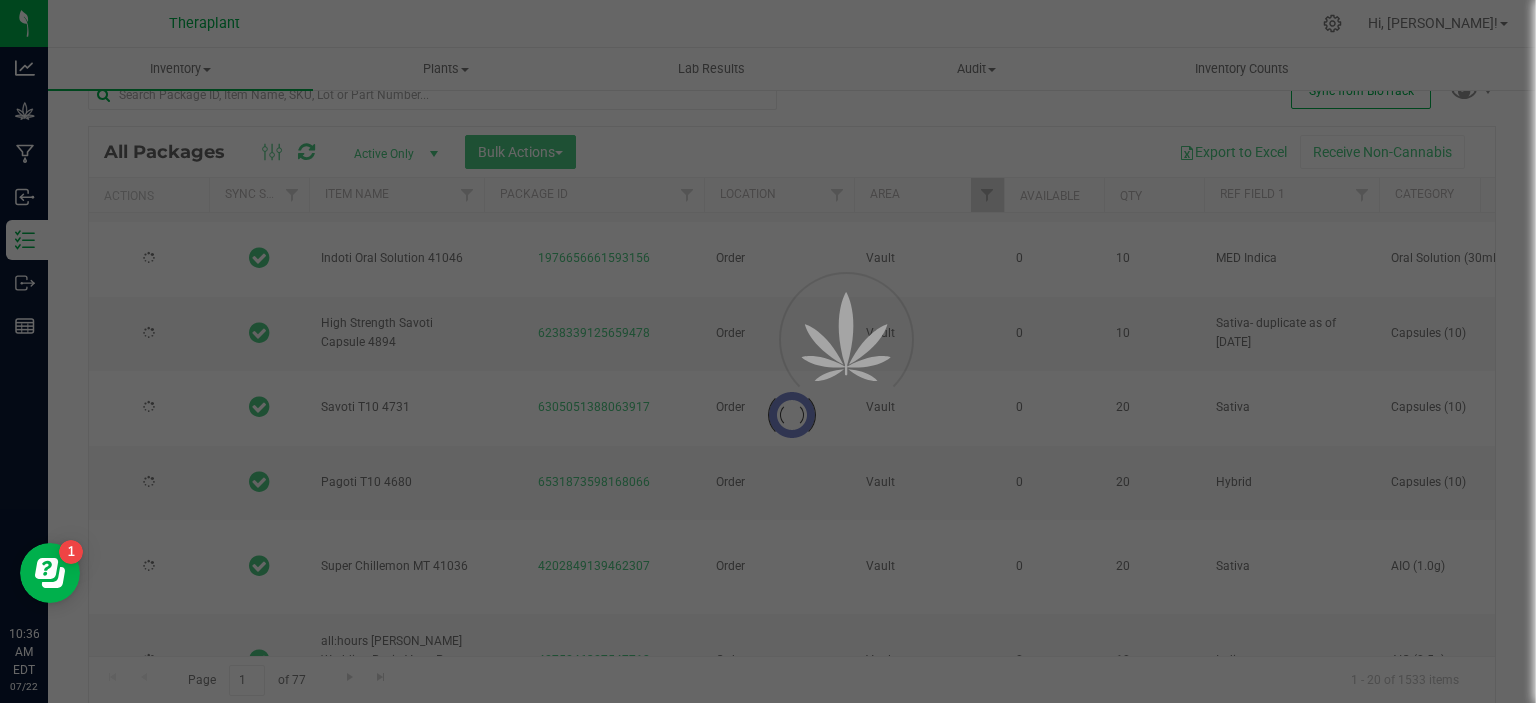 type on "[DATE]" 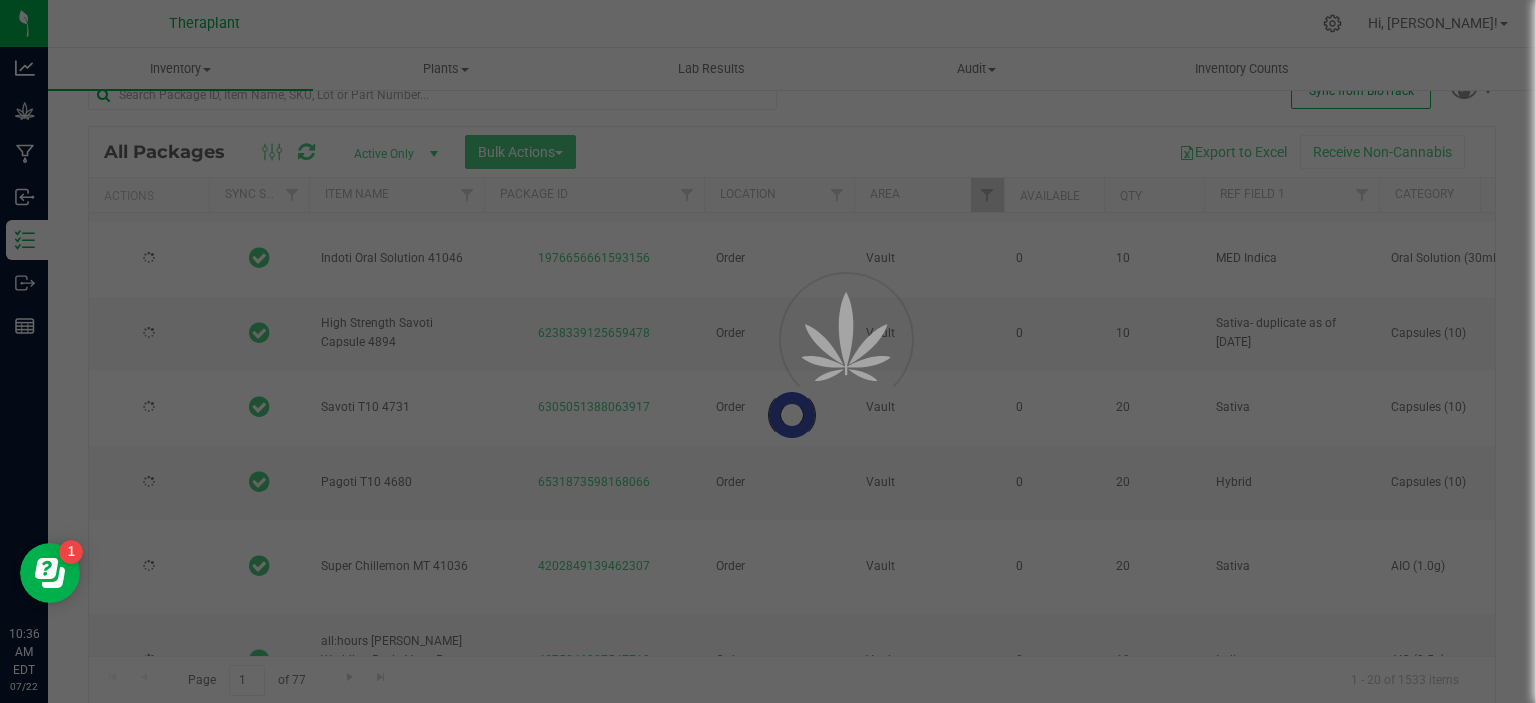 type on "2026-04-14" 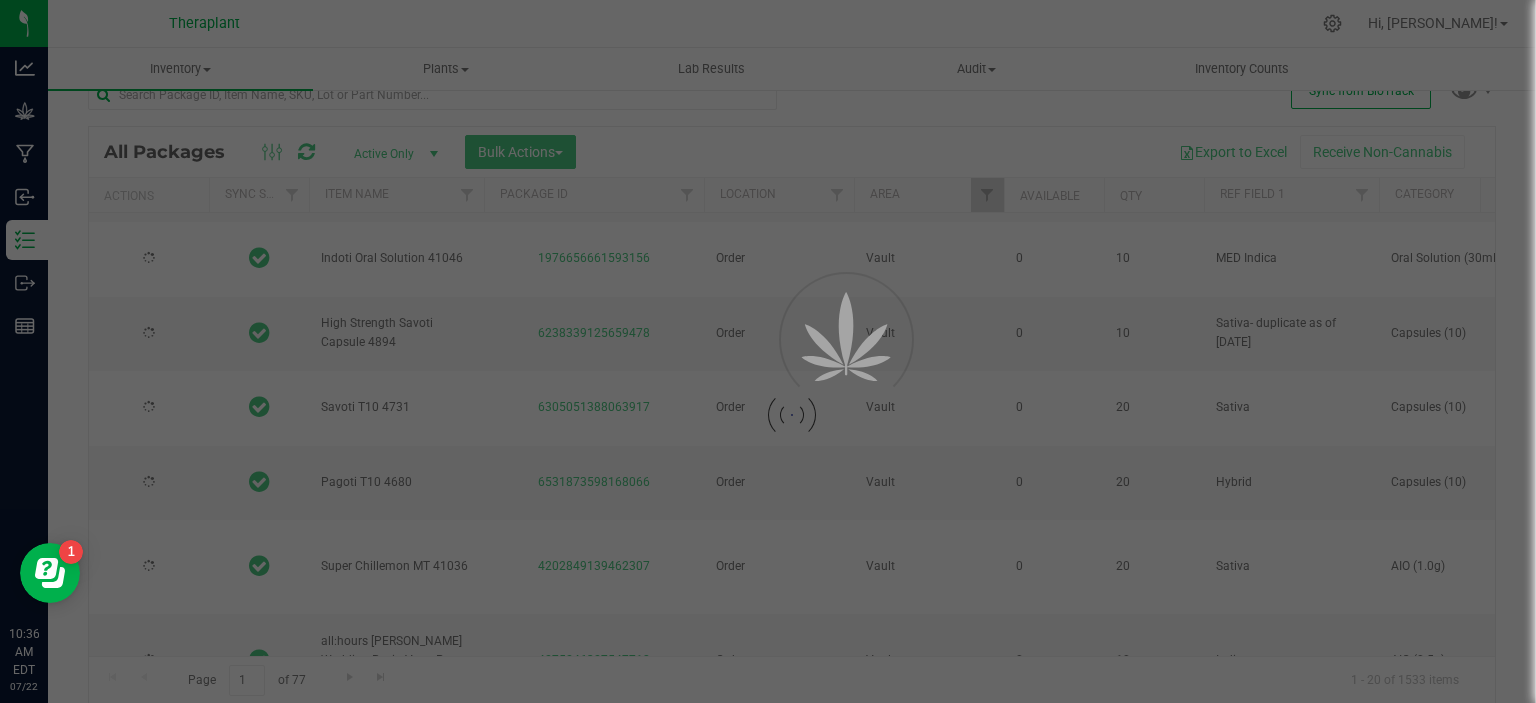 type on "2026-01-06" 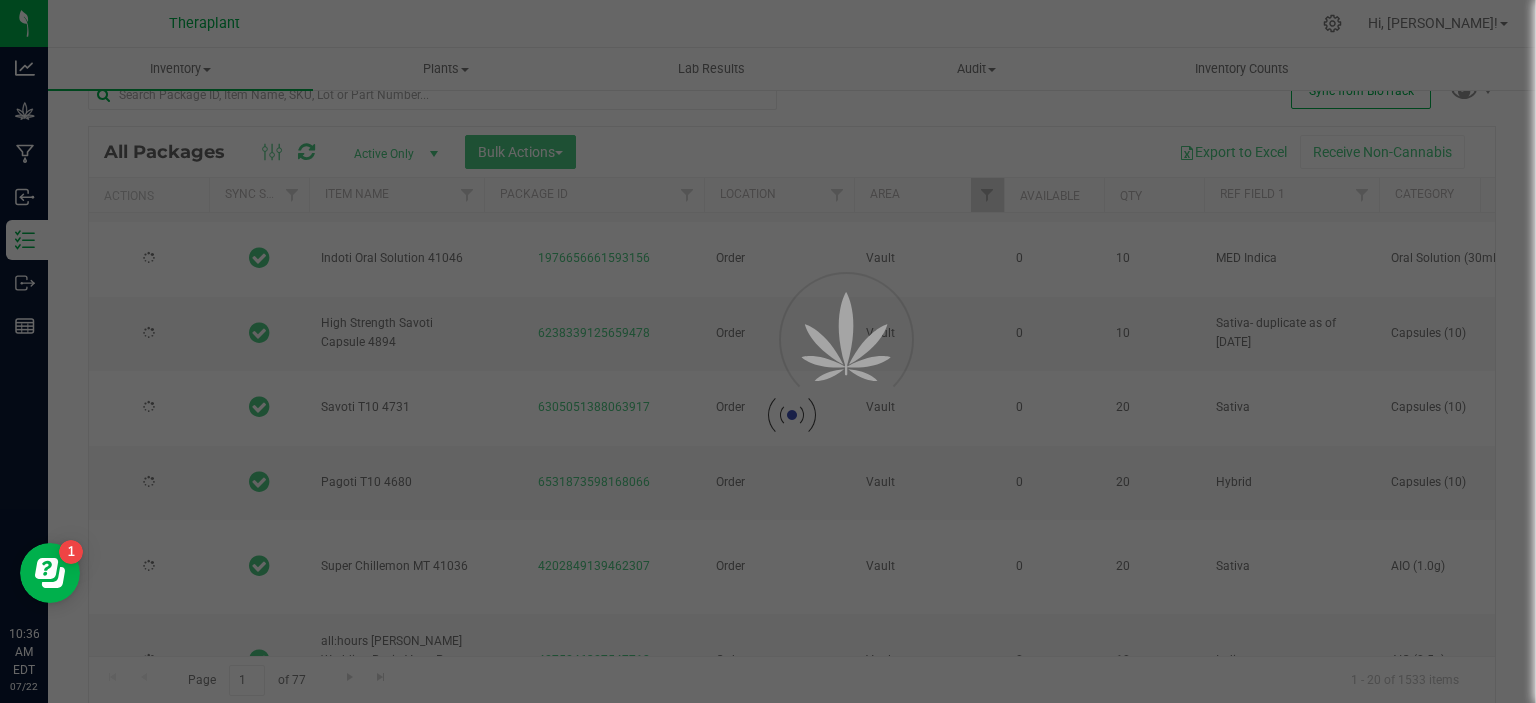 type on "[DATE]" 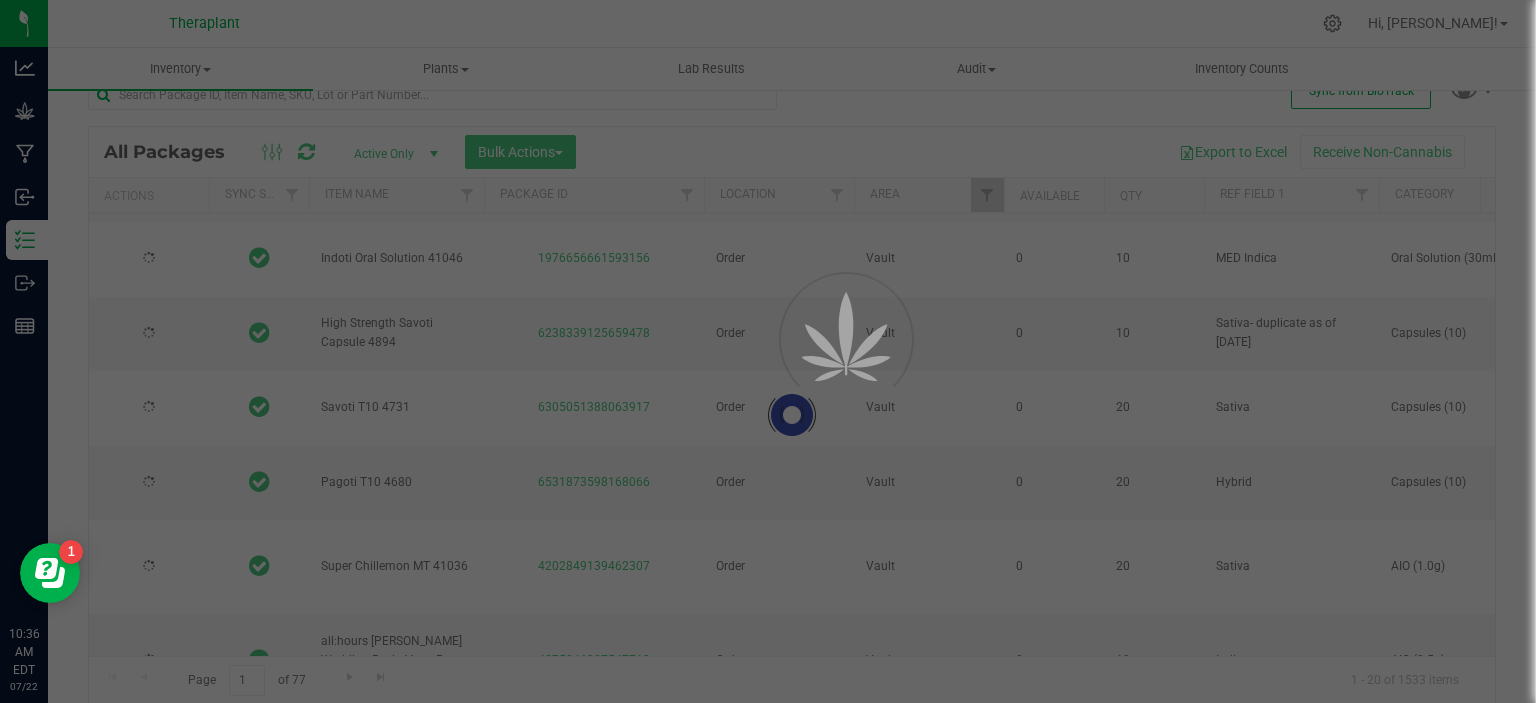 type on "2026-06-17" 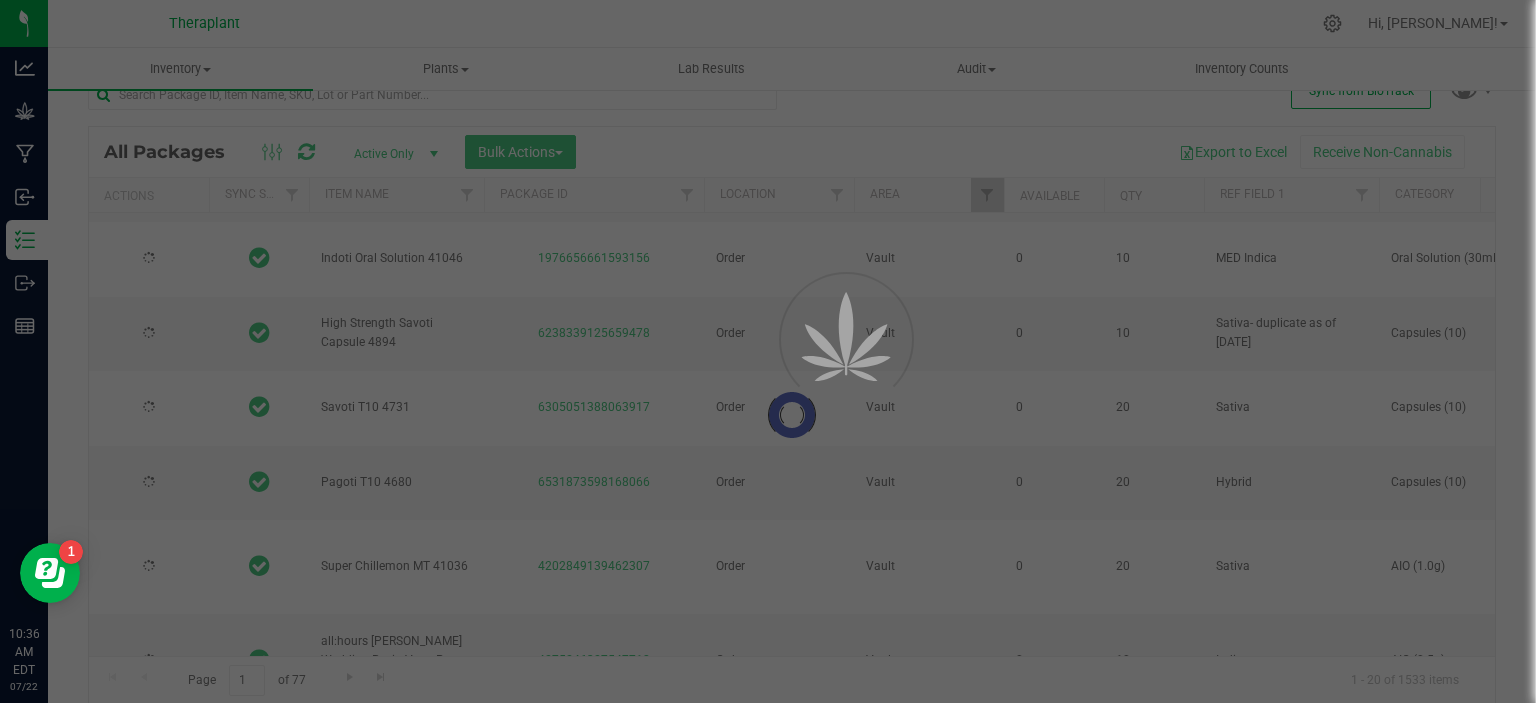 type on "2026-03-21" 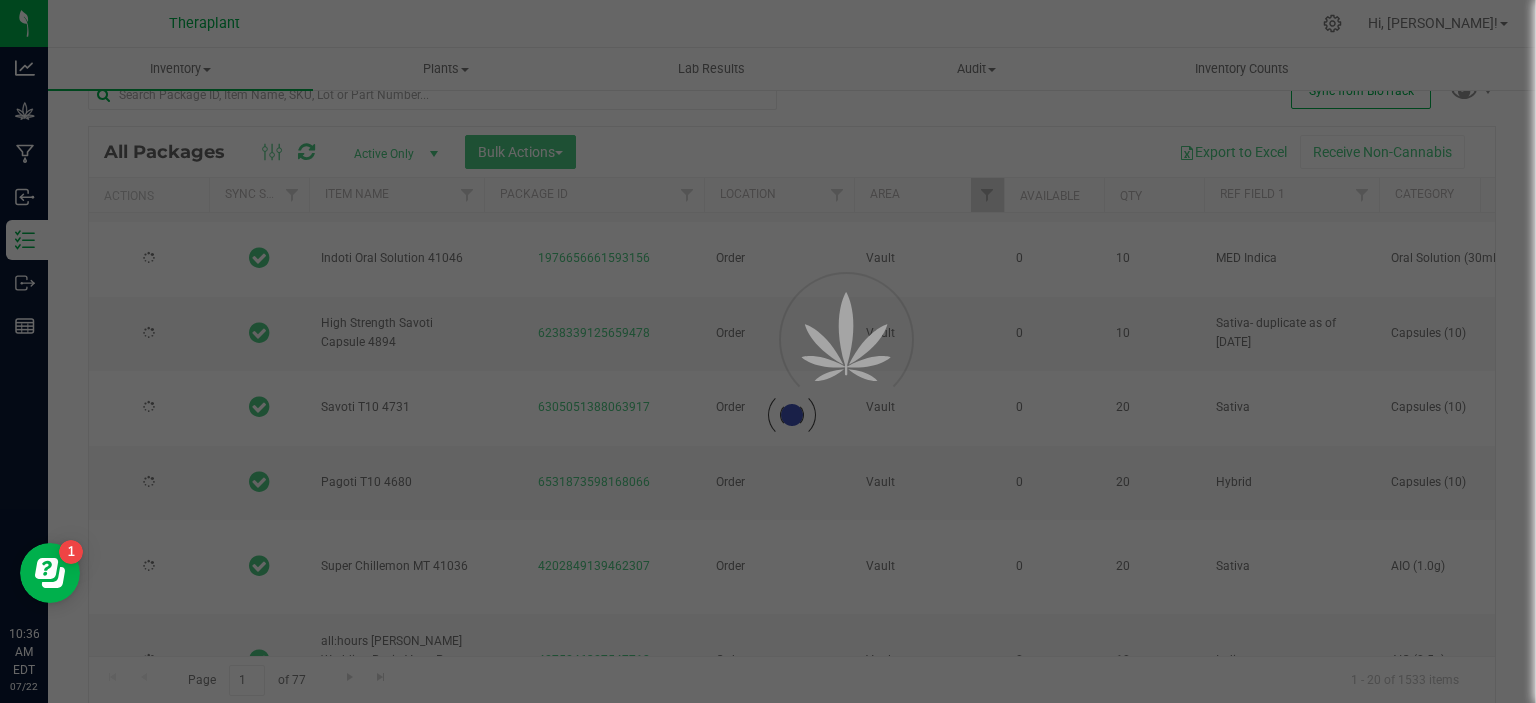 type on "2026-05-23" 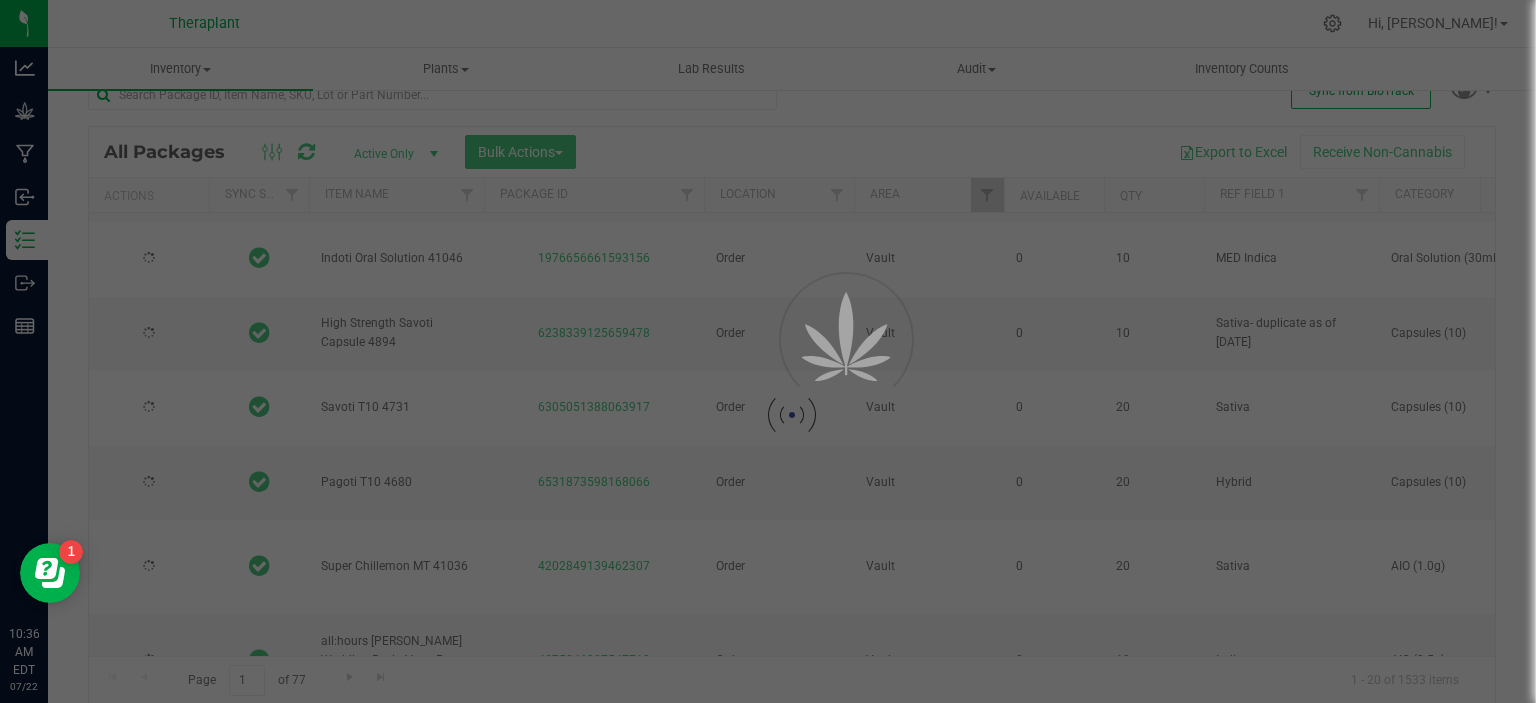 type on "2026-06-18" 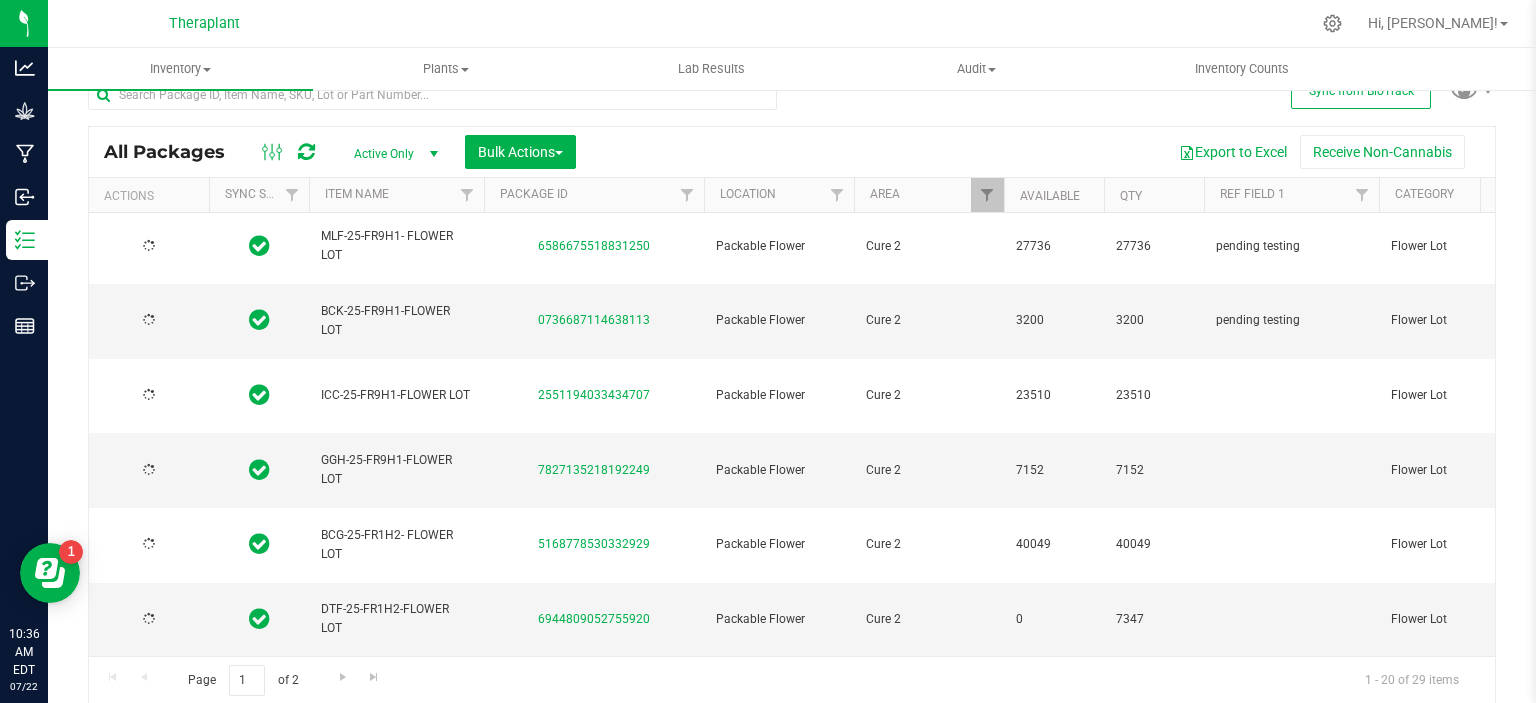 scroll, scrollTop: 0, scrollLeft: 0, axis: both 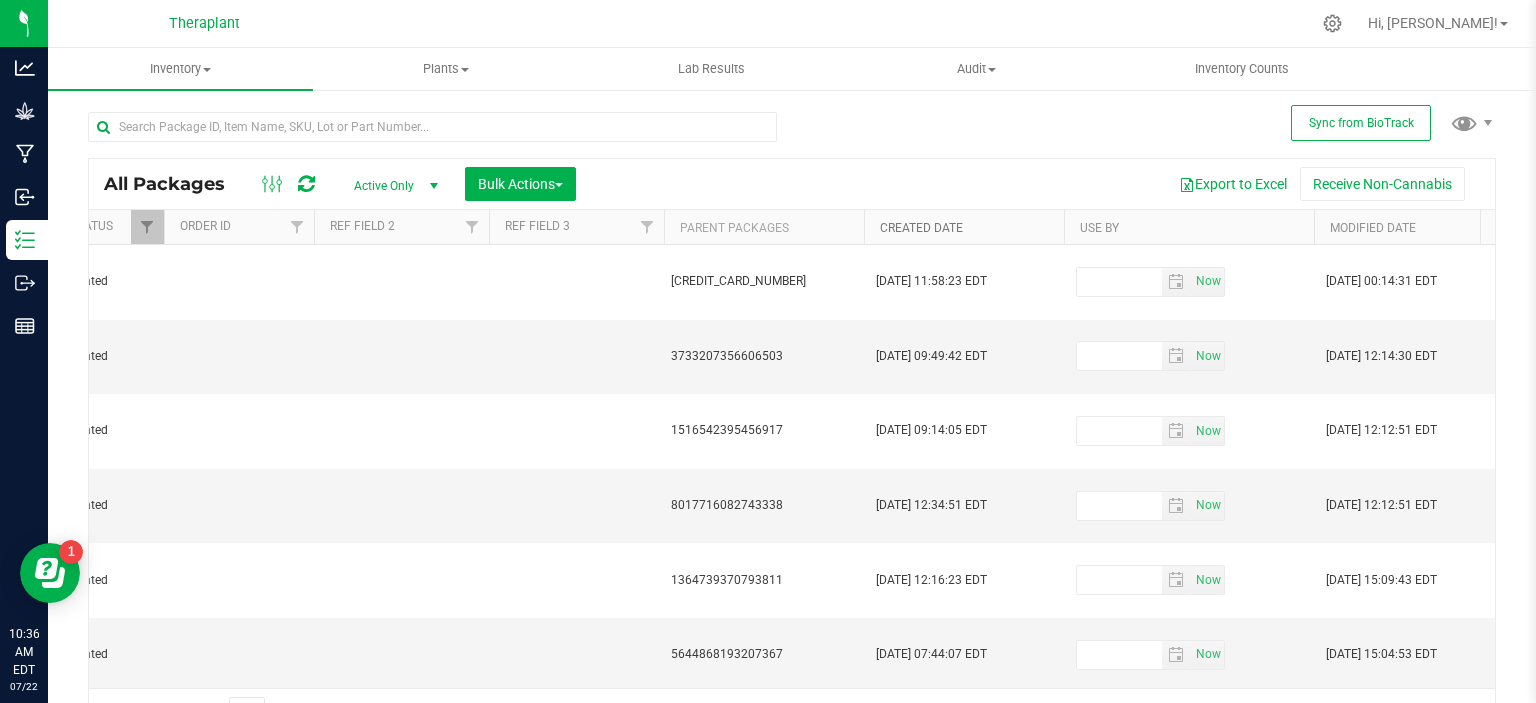 click on "Created Date" at bounding box center (921, 228) 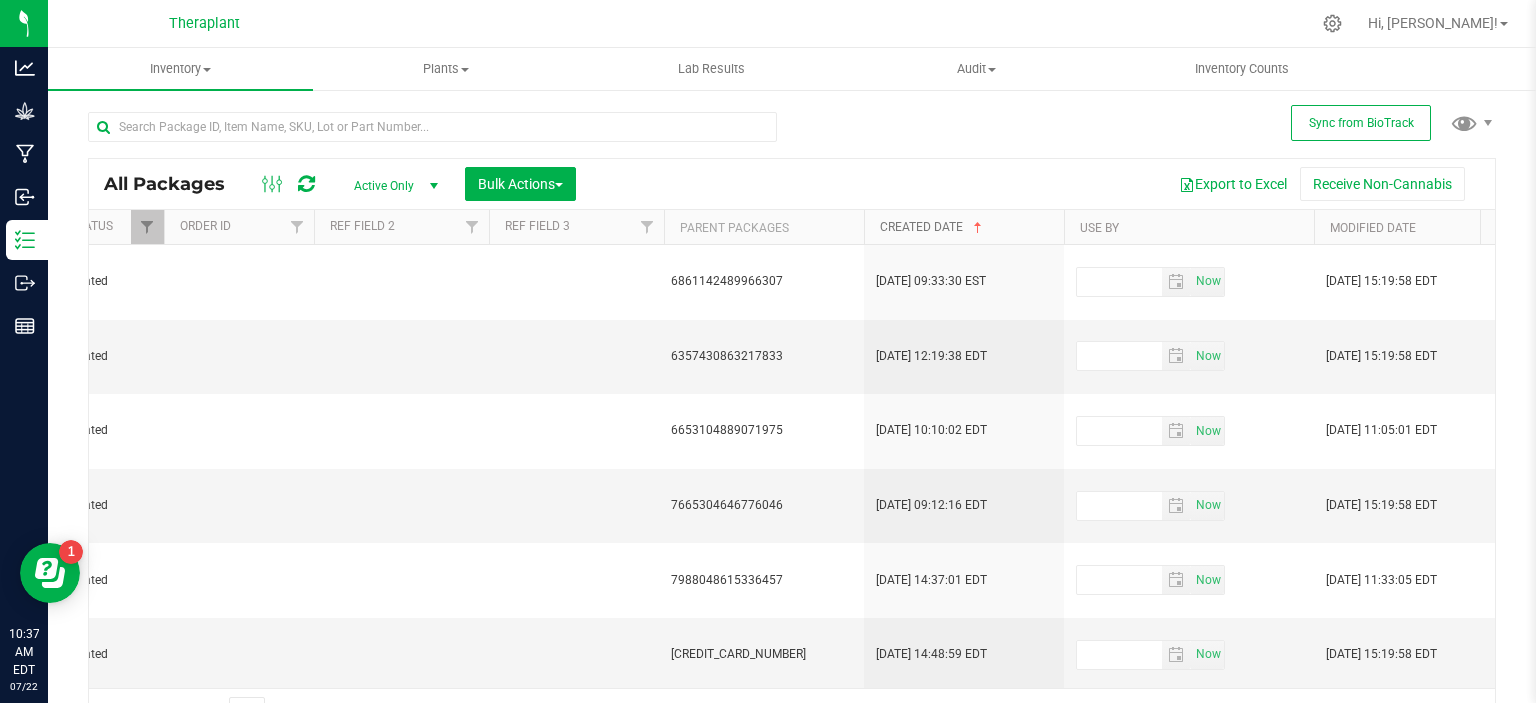 scroll, scrollTop: 0, scrollLeft: 159, axis: horizontal 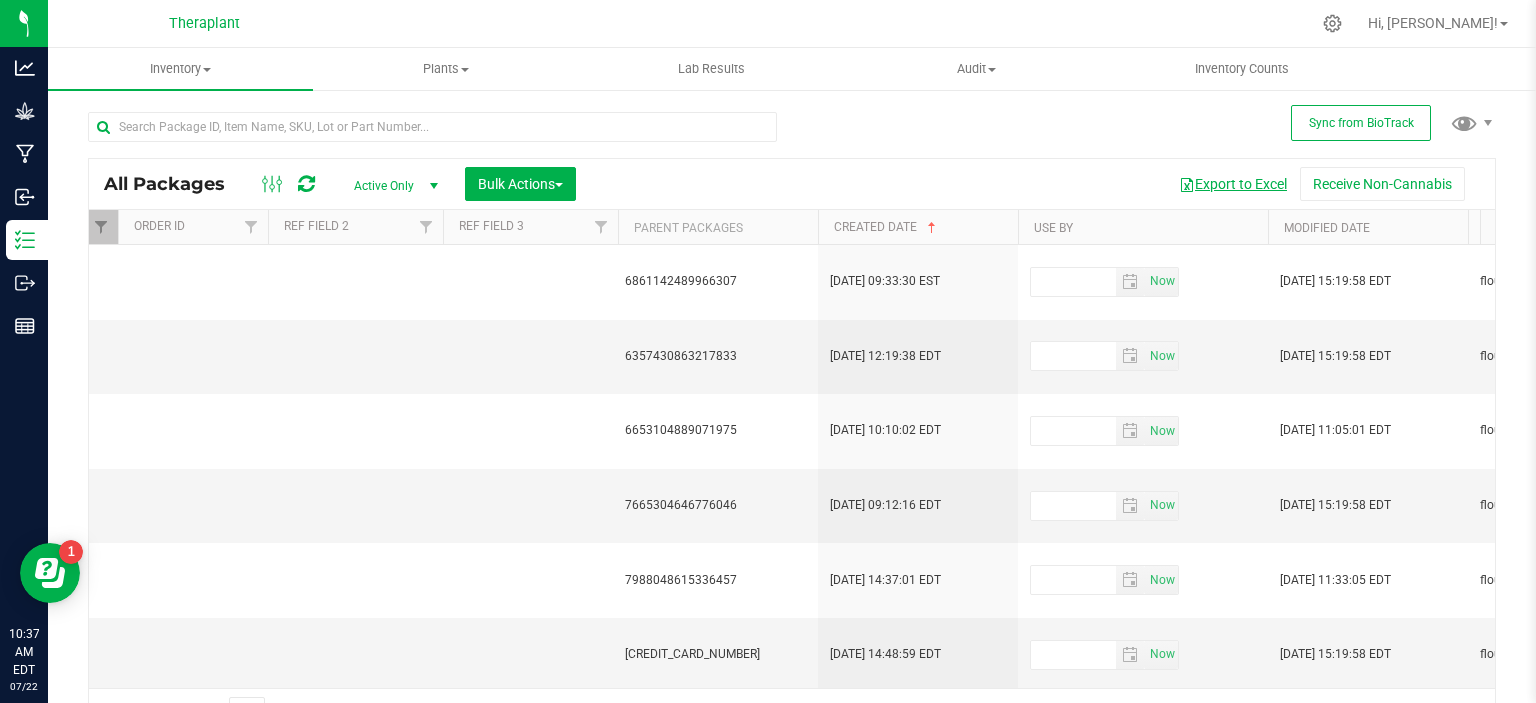 click on "Export to Excel" at bounding box center (1233, 184) 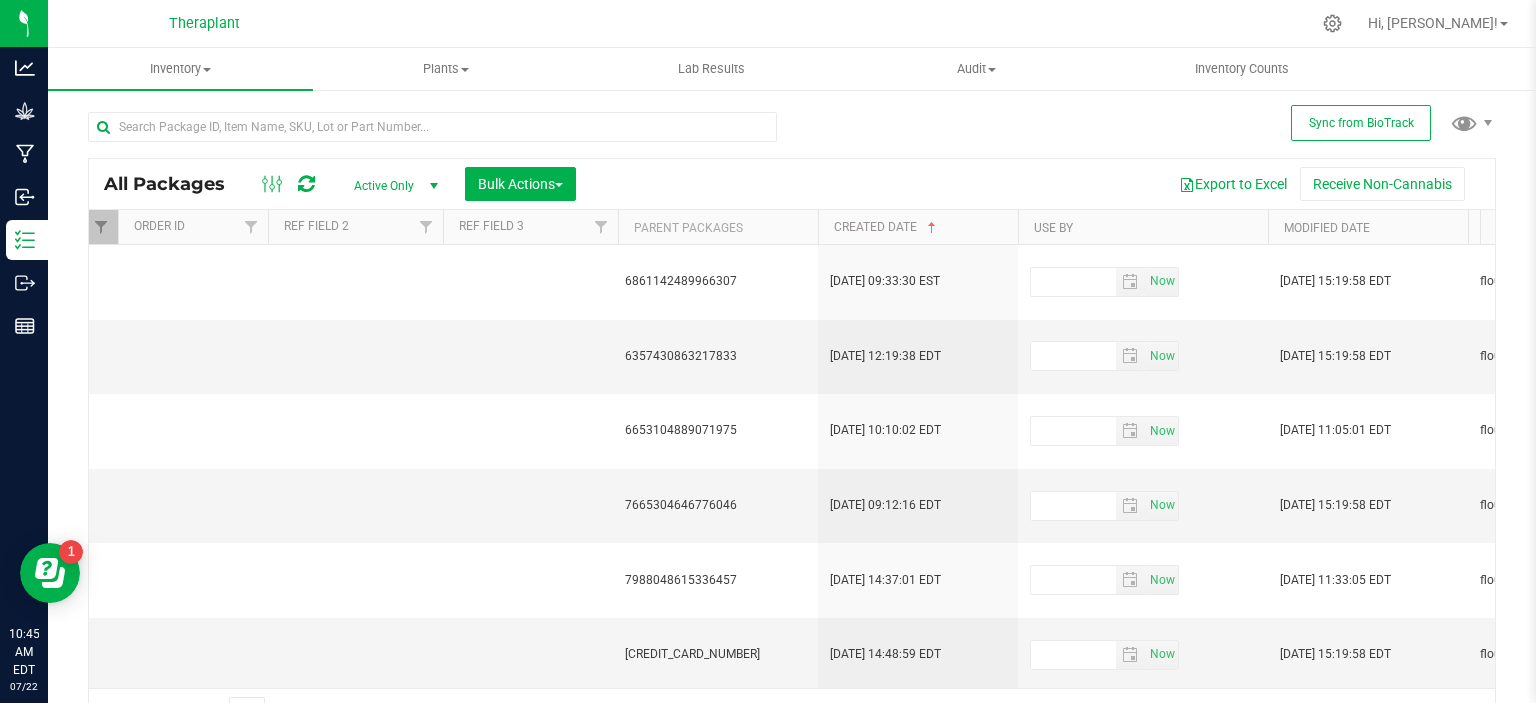 click on "All Packages
Active Only Active Only Lab Samples Locked All External Internal
Bulk Actions
Add to manufacturing run
Add to outbound order
Combine packages" at bounding box center [792, 415] 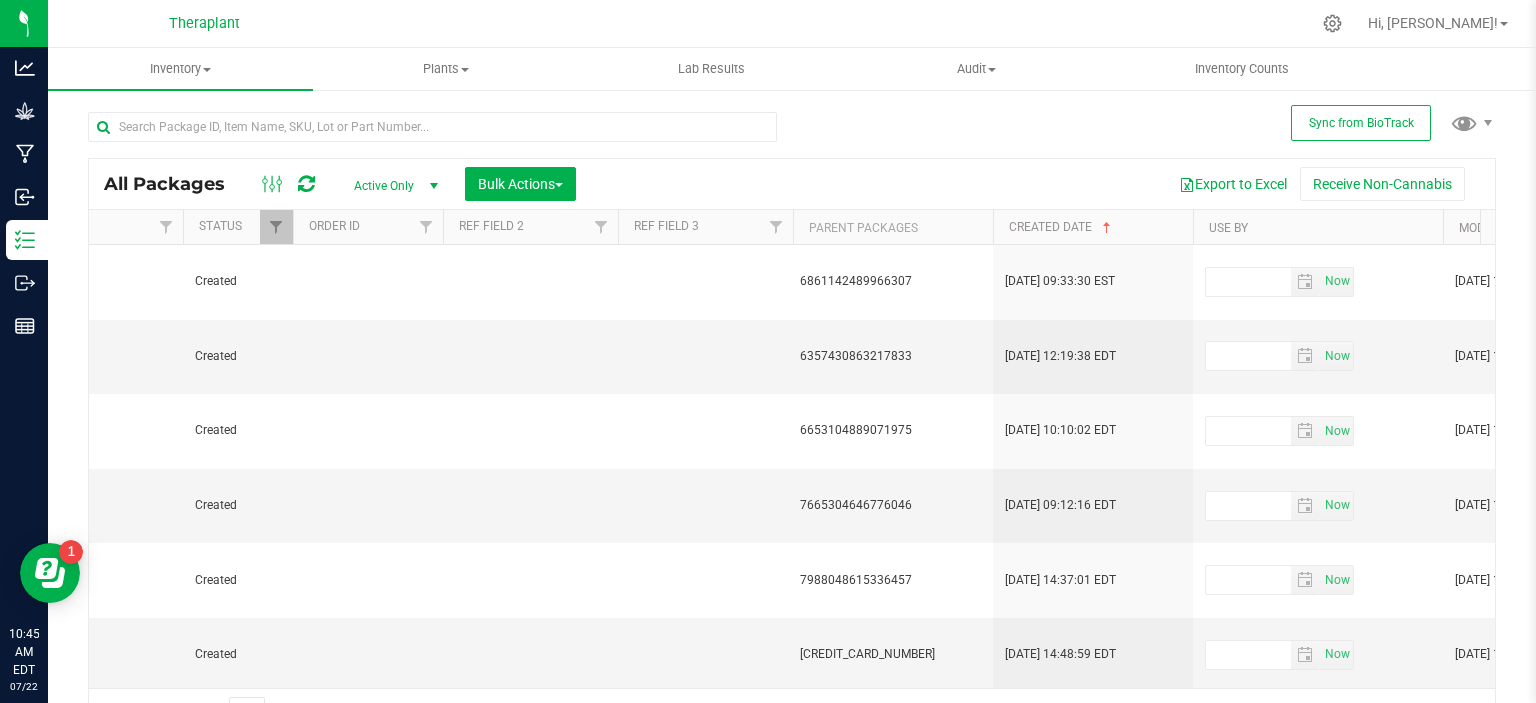 scroll, scrollTop: 0, scrollLeft: 452, axis: horizontal 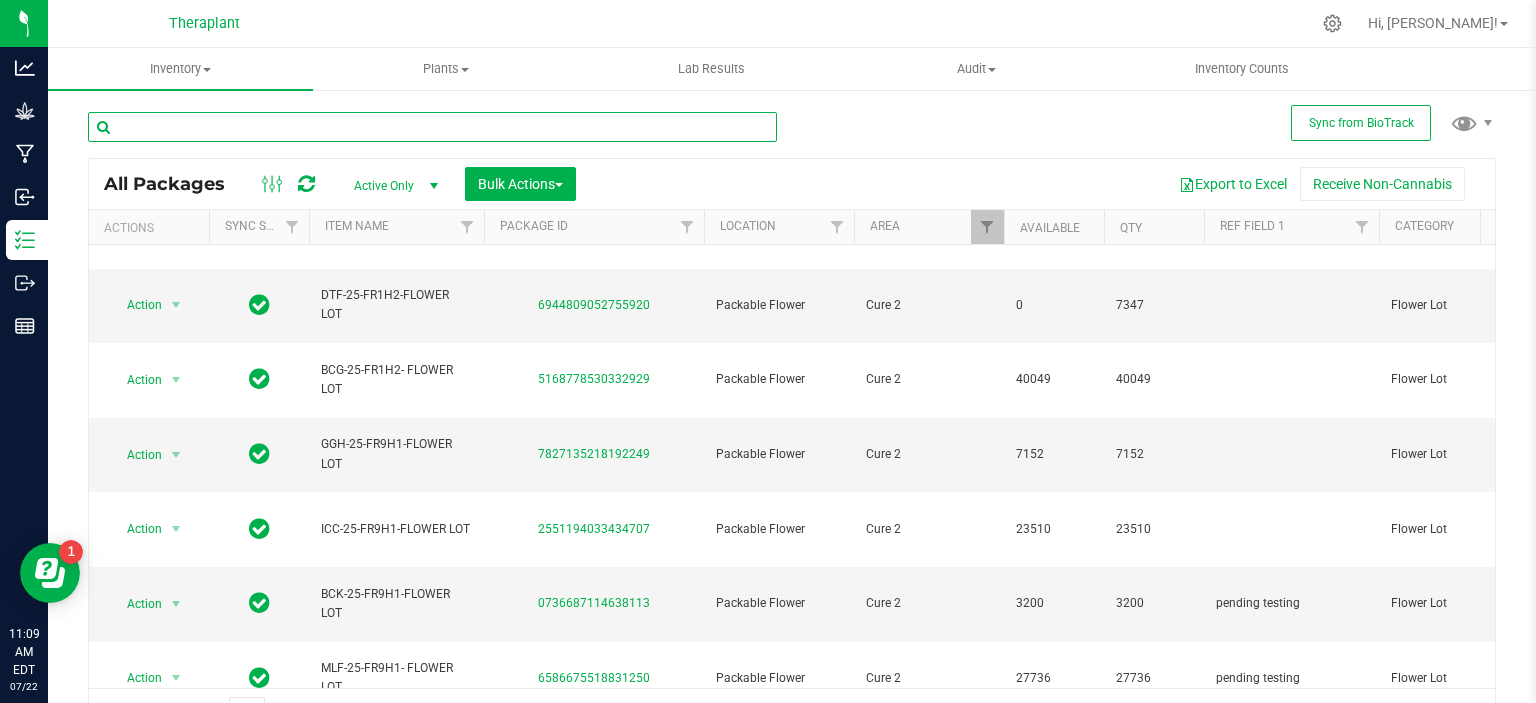 click at bounding box center (432, 127) 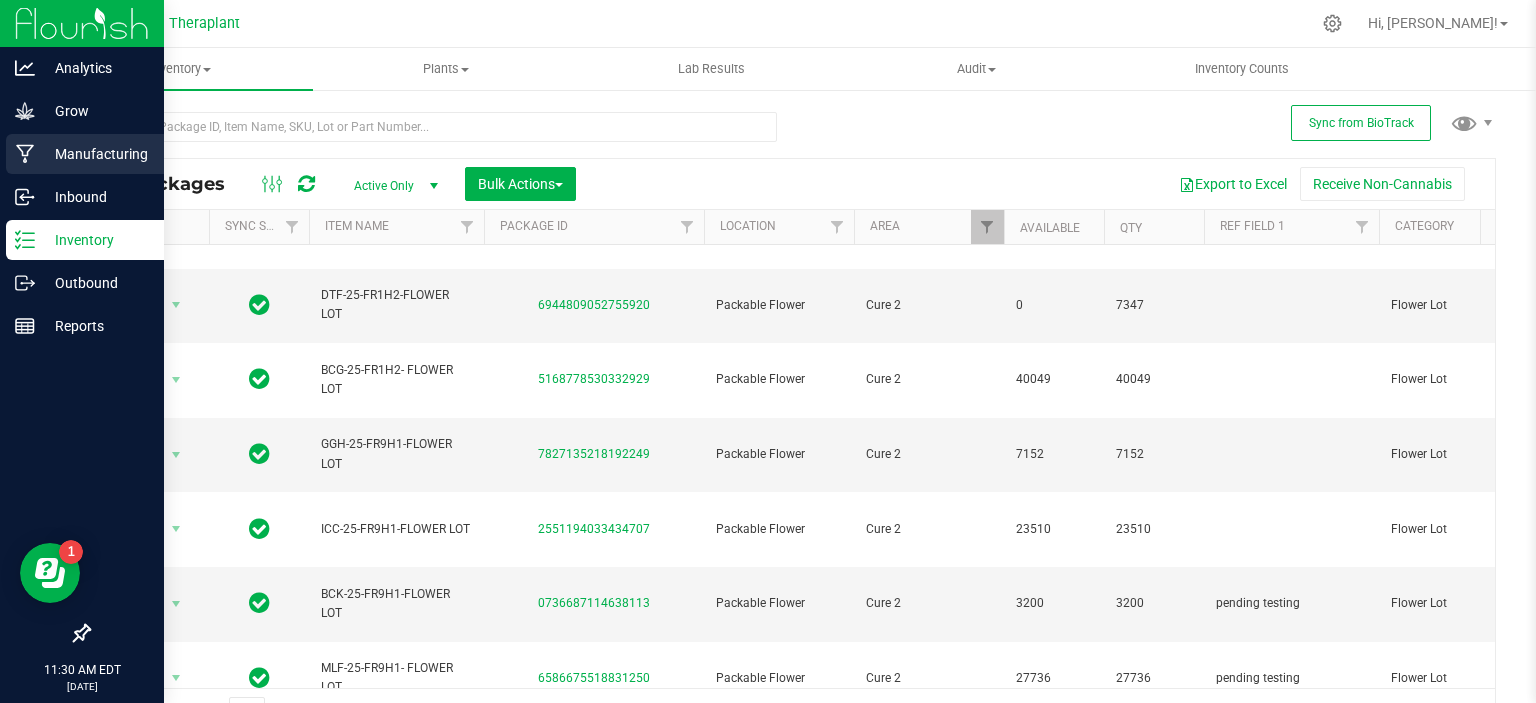 click 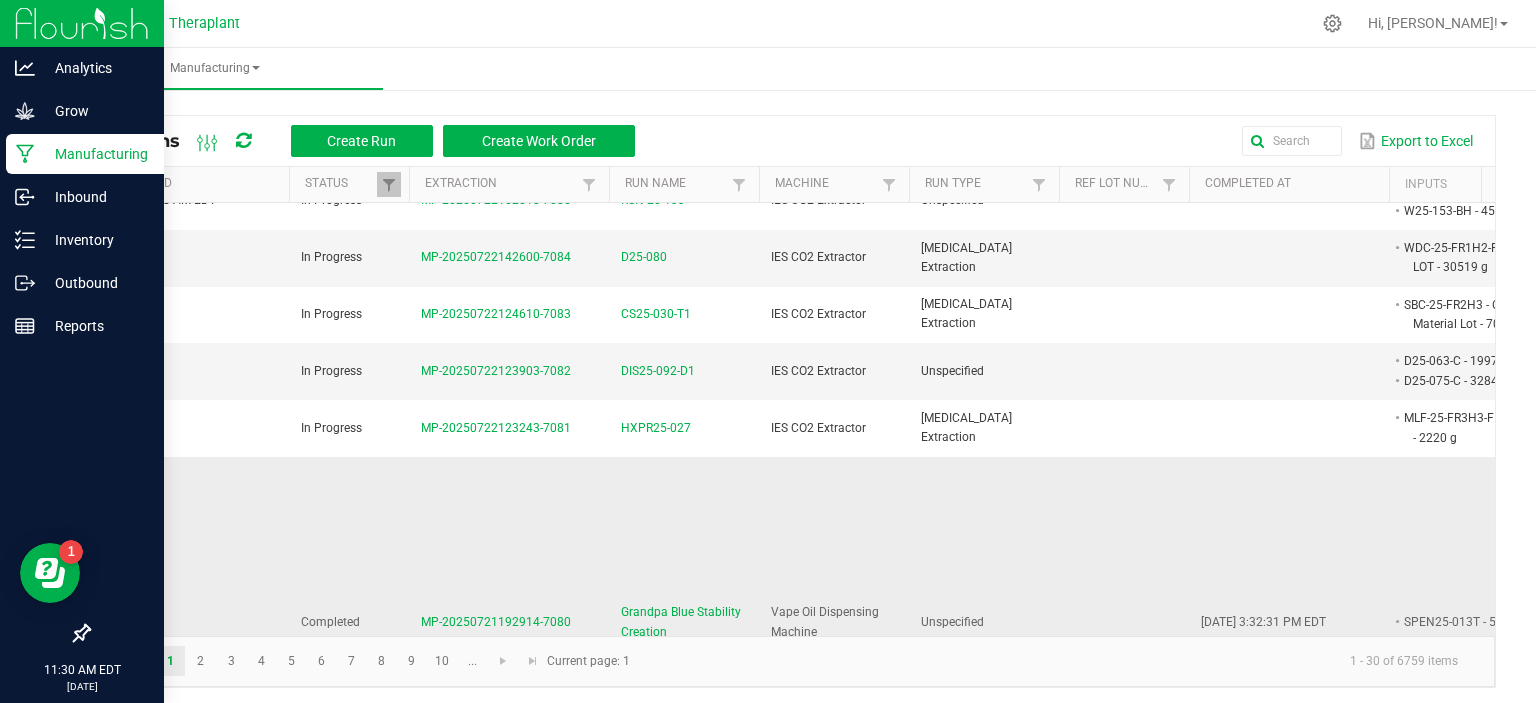 scroll, scrollTop: 0, scrollLeft: 0, axis: both 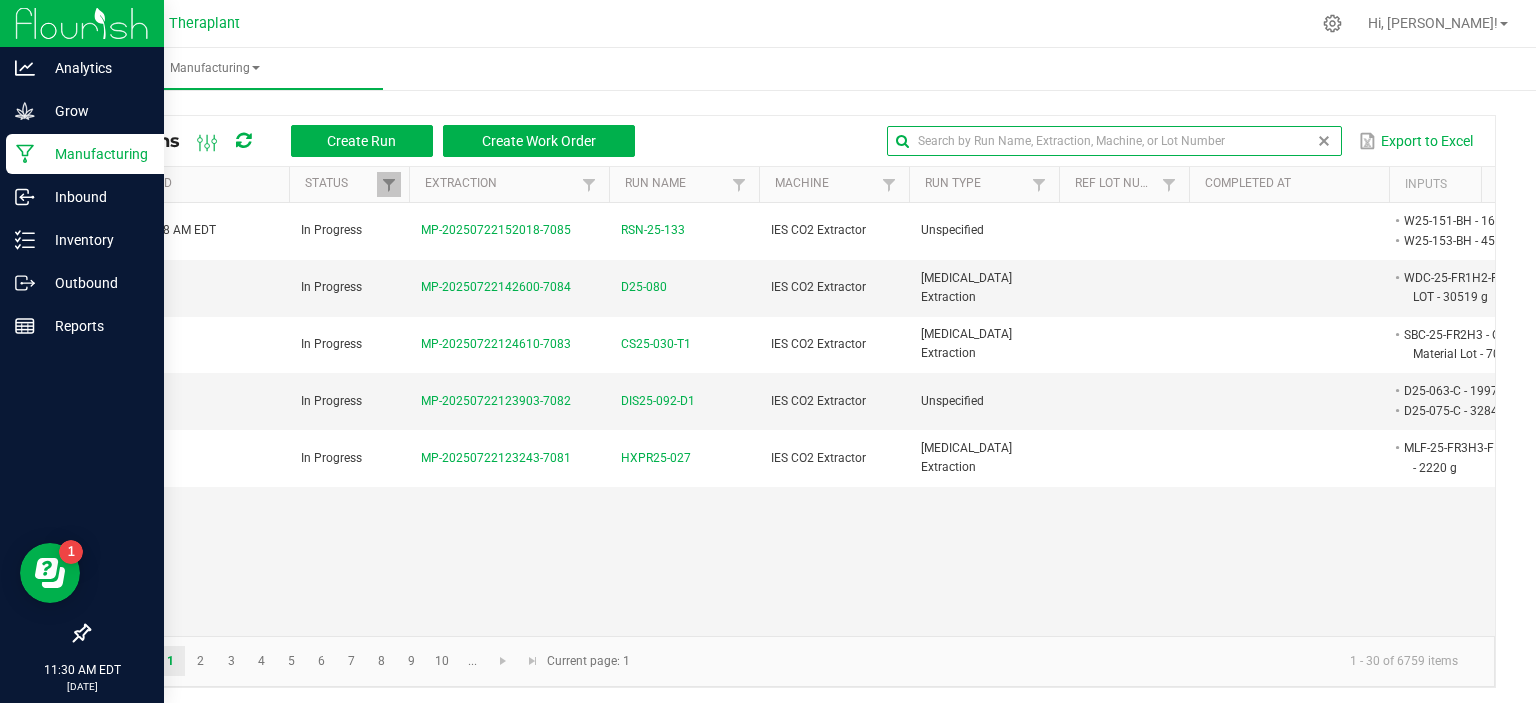 click at bounding box center [1114, 141] 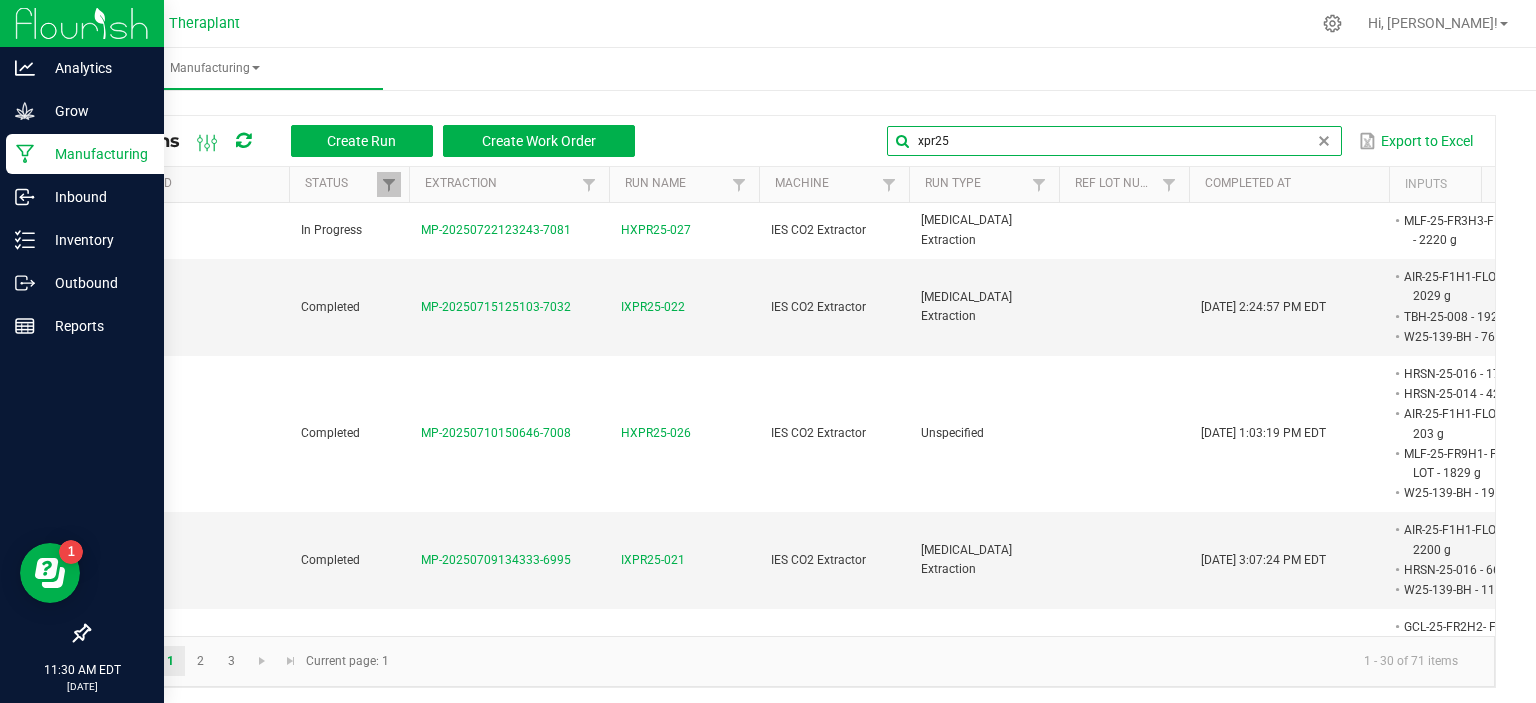type on "xpr25" 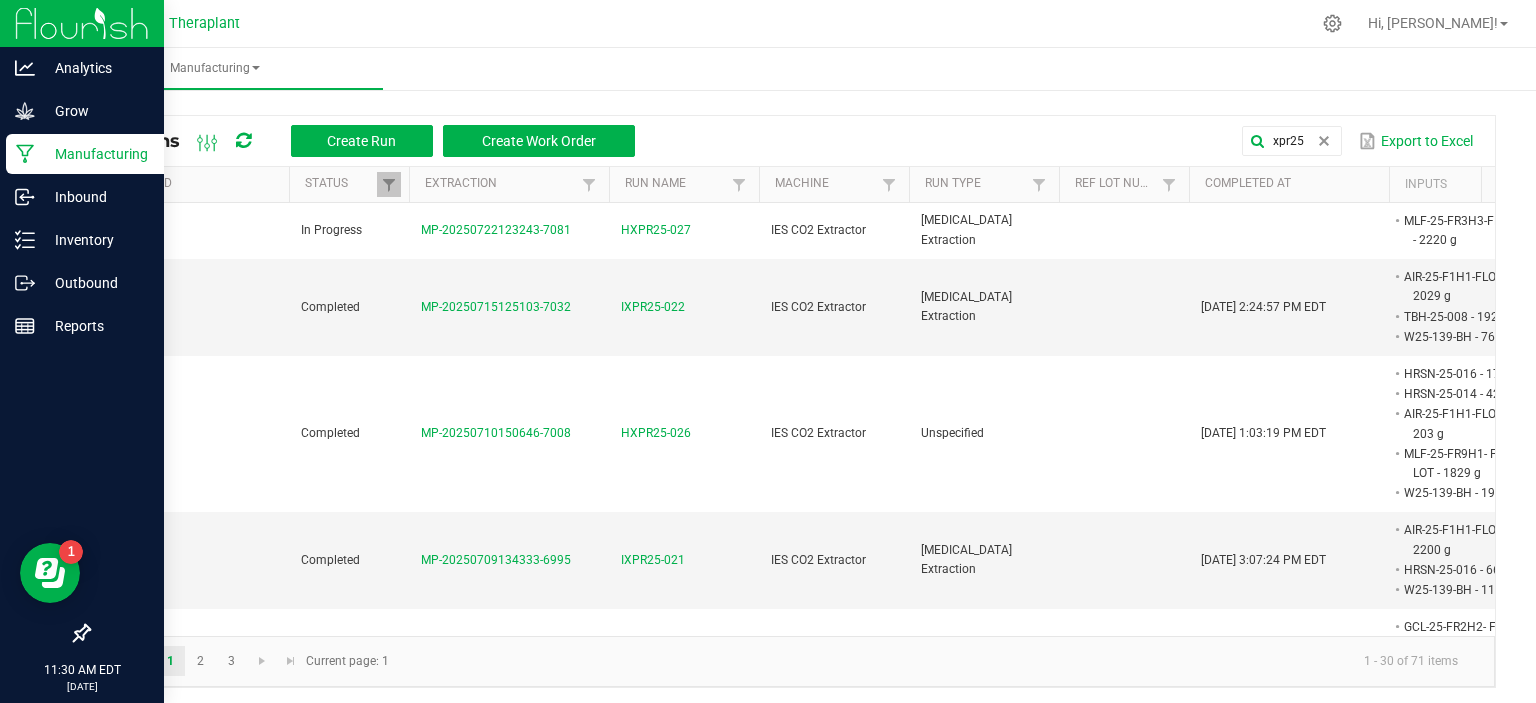 scroll, scrollTop: 0, scrollLeft: 36, axis: horizontal 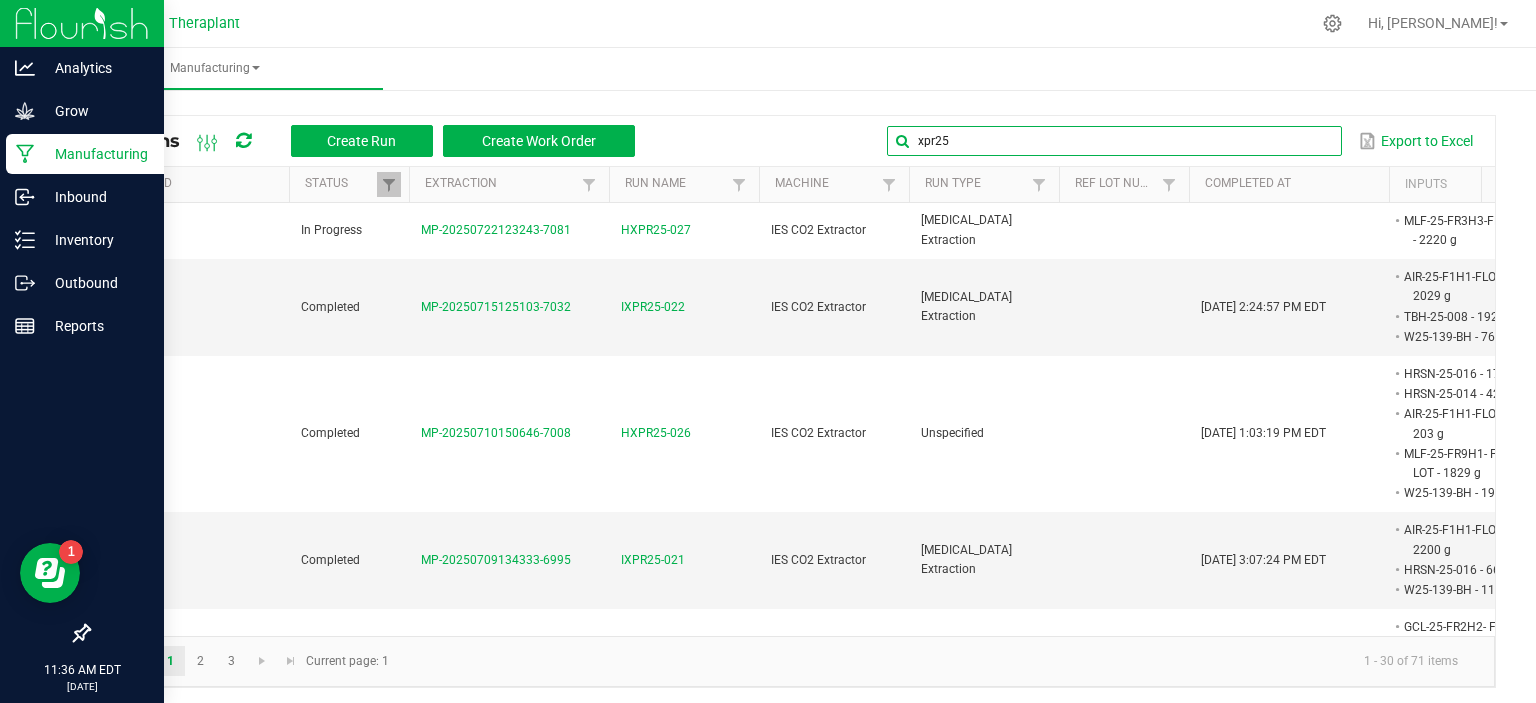 click on "xpr25" at bounding box center (1114, 141) 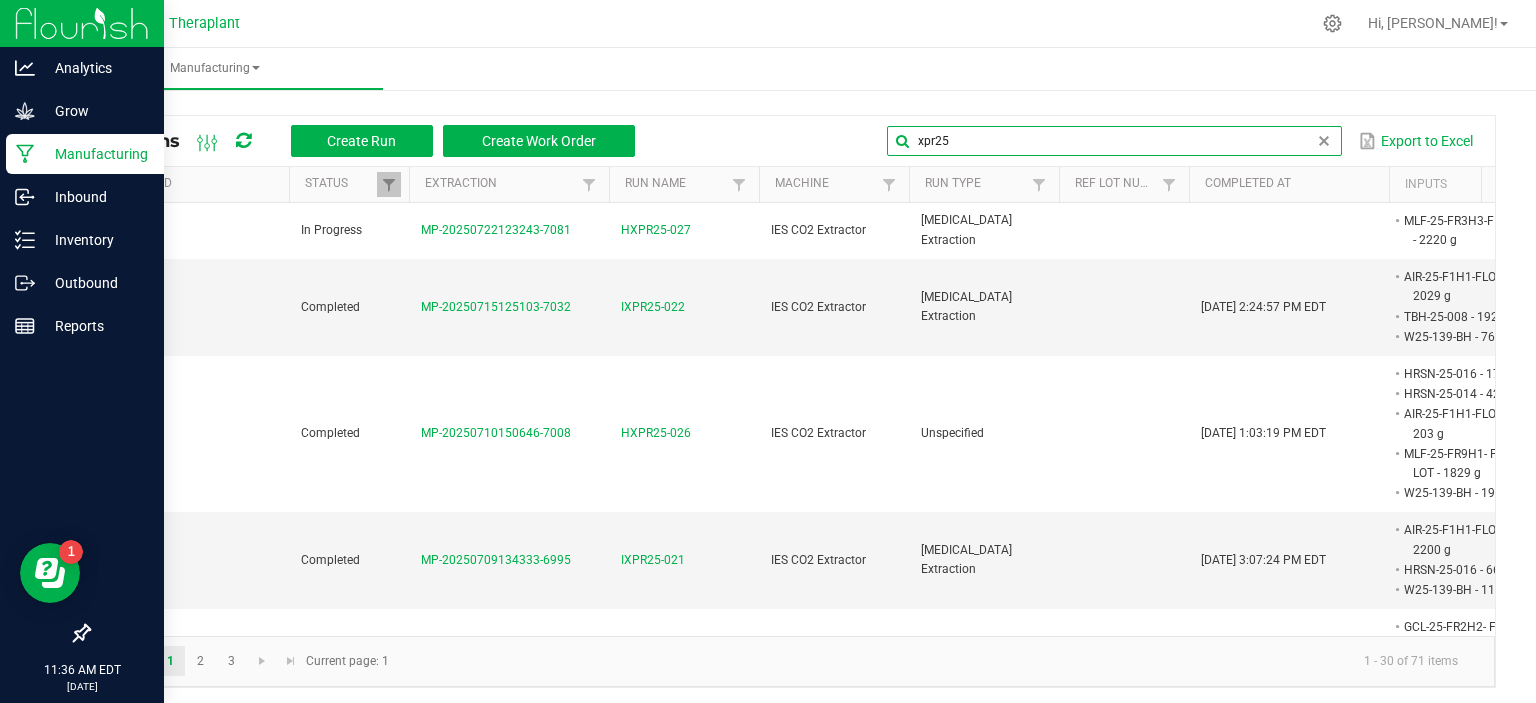 type 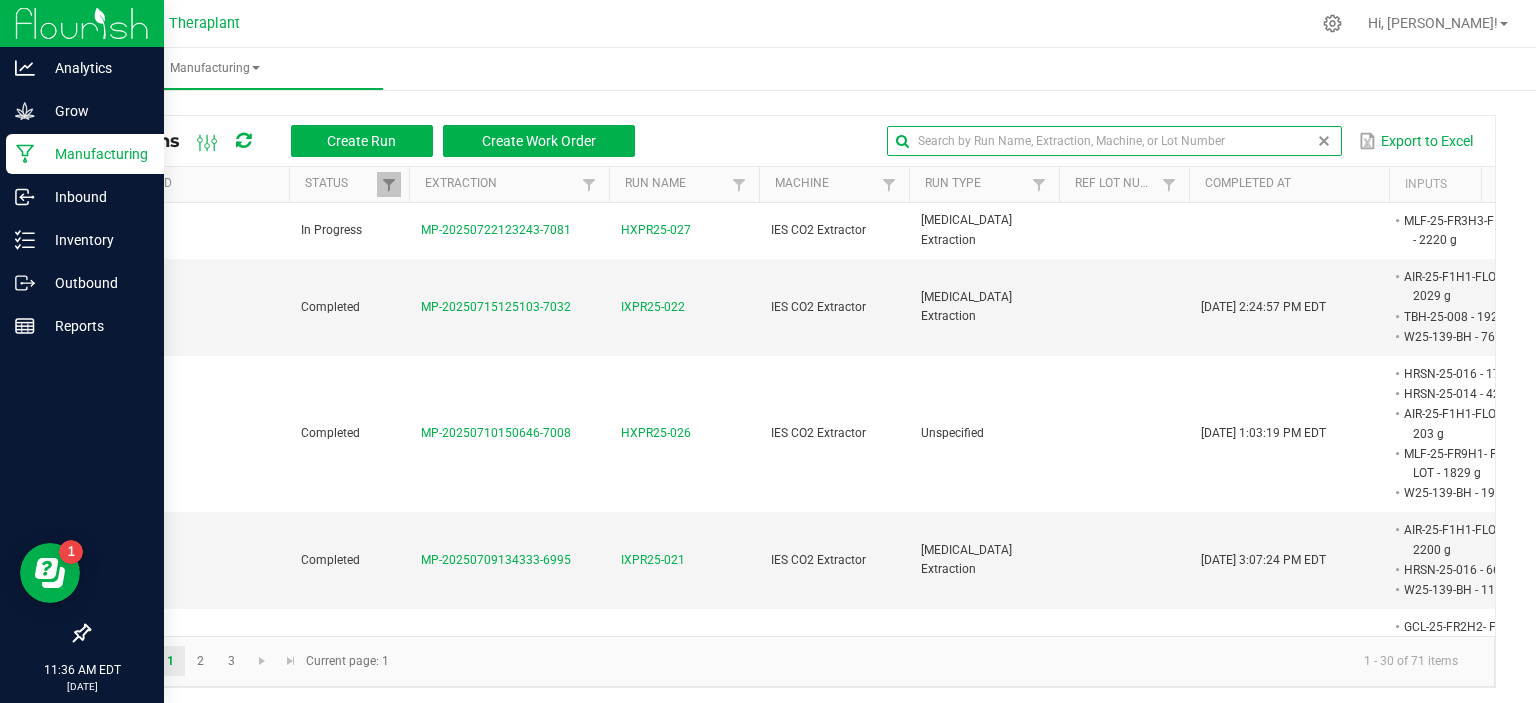 click at bounding box center [1324, 141] 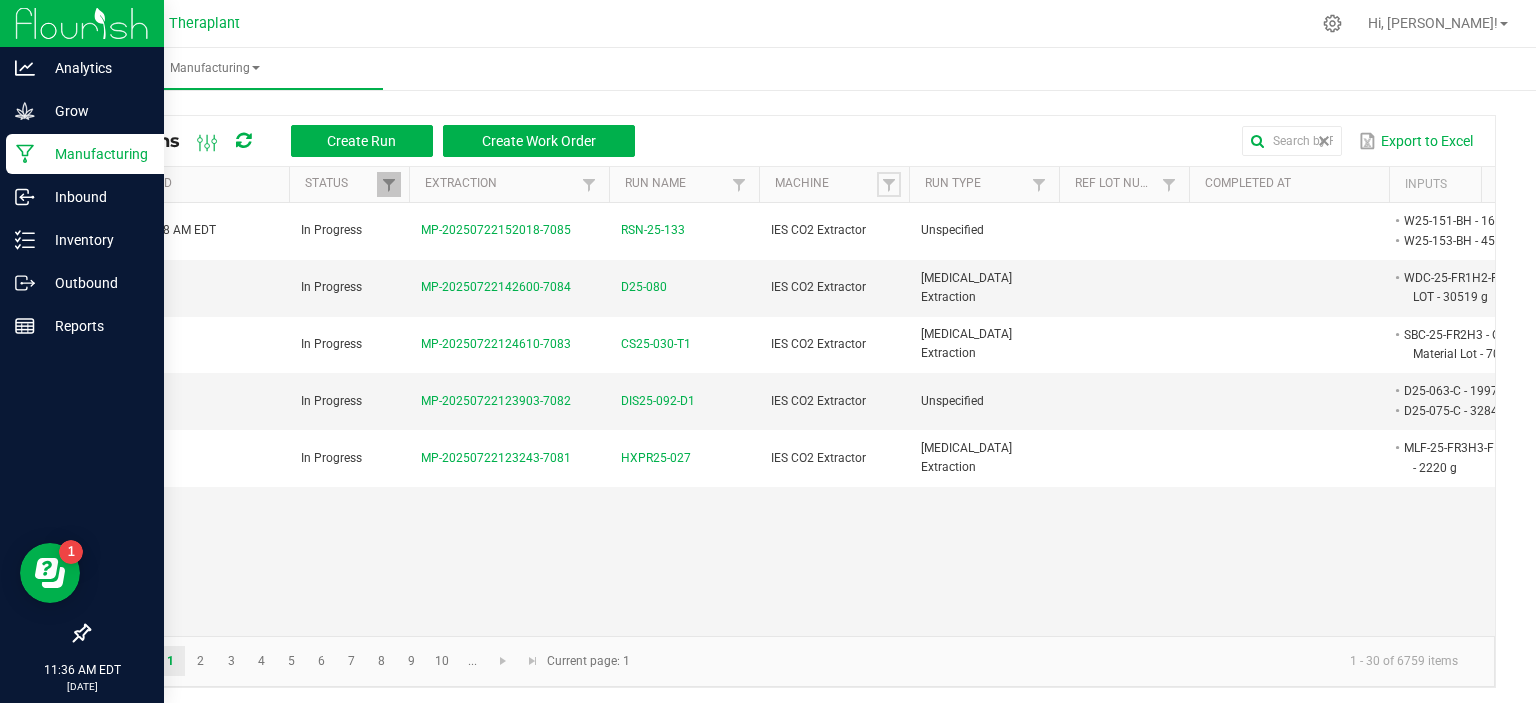 click at bounding box center [889, 184] 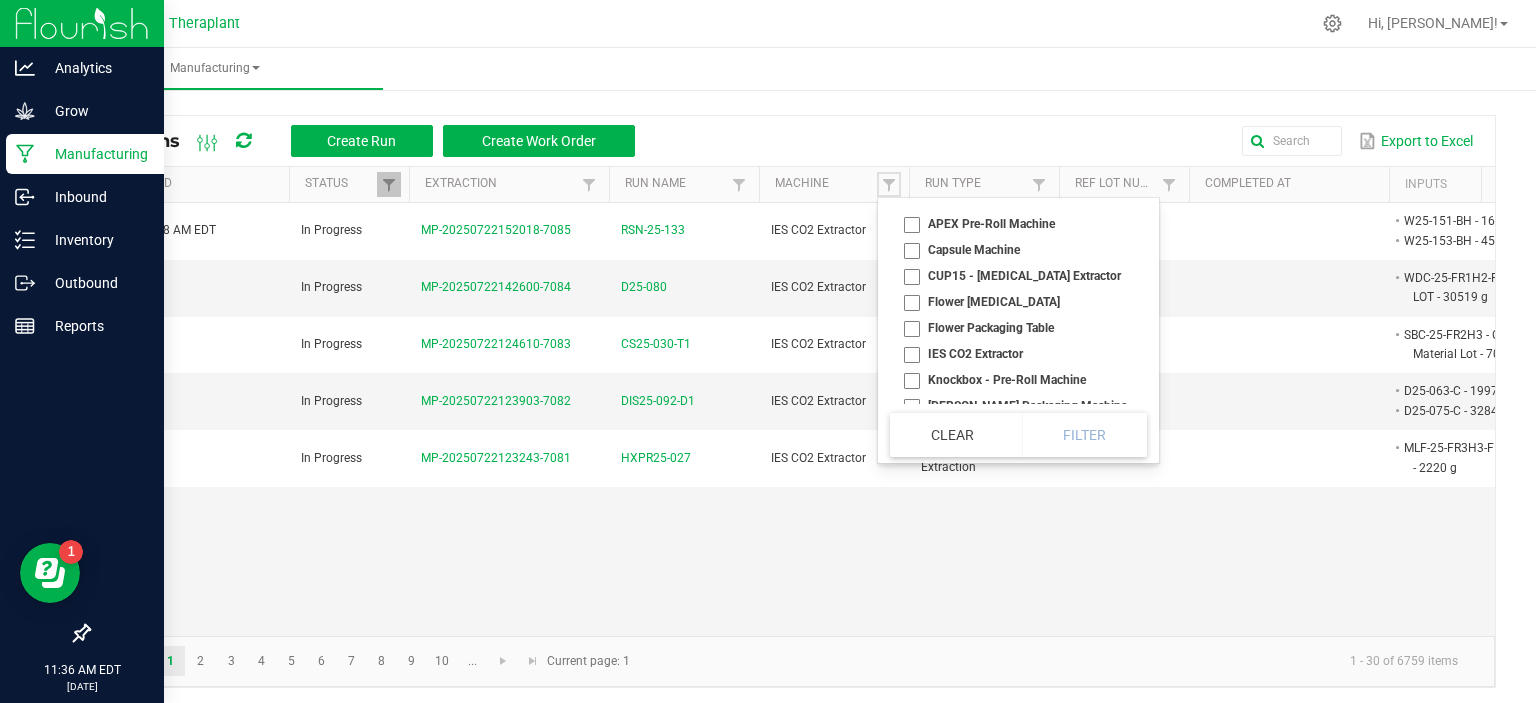 scroll, scrollTop: 84, scrollLeft: 0, axis: vertical 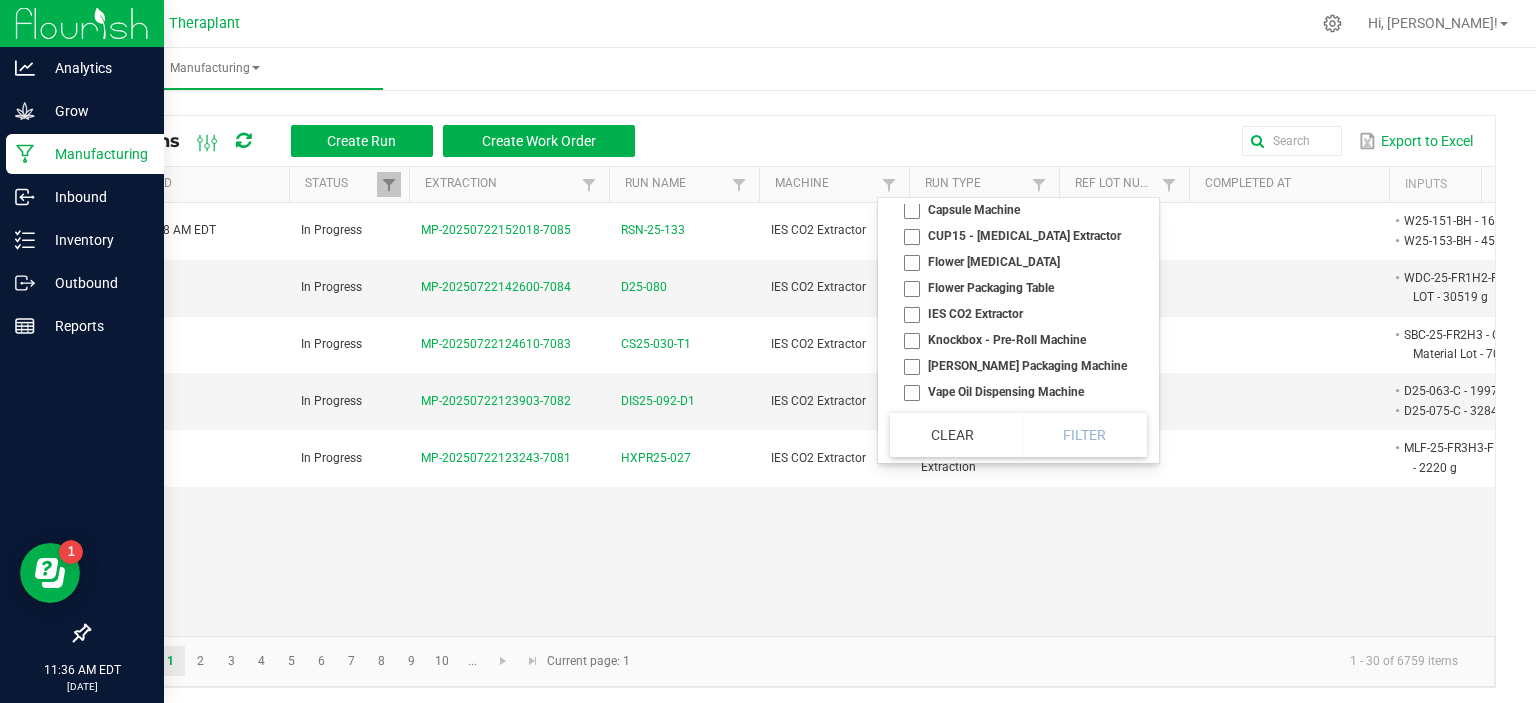 click on "Knockbox - Pre-Roll Machine" at bounding box center [1012, 340] 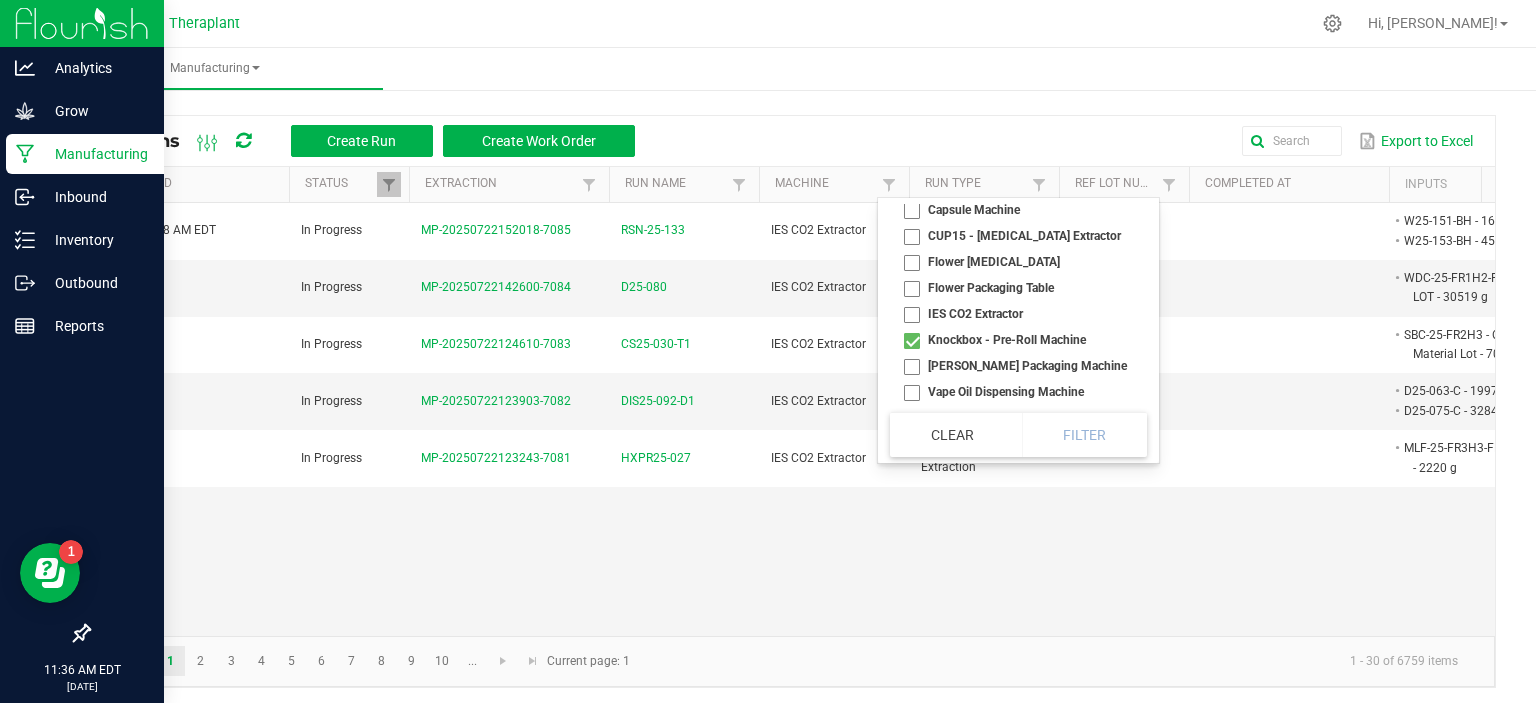 checkbox on "true" 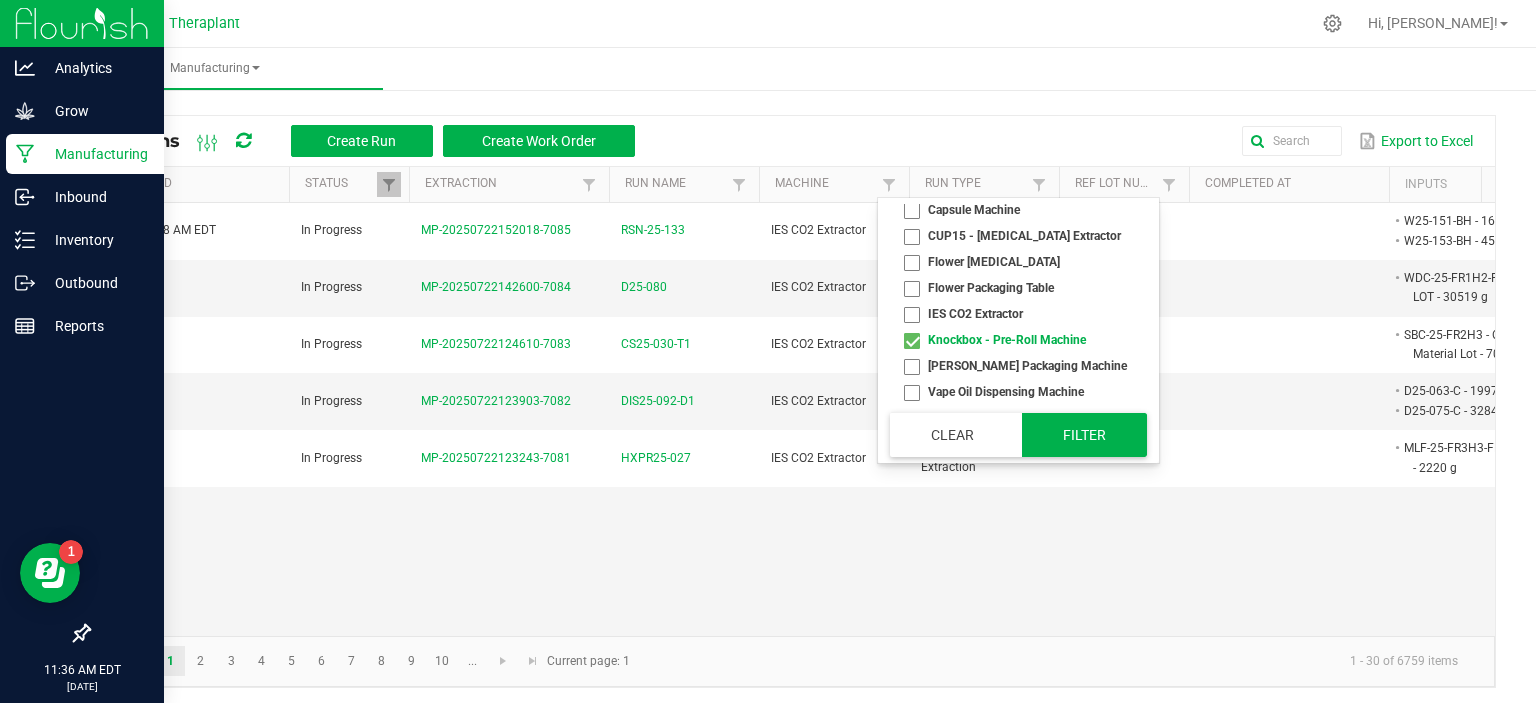 click on "Filter" at bounding box center [1084, 435] 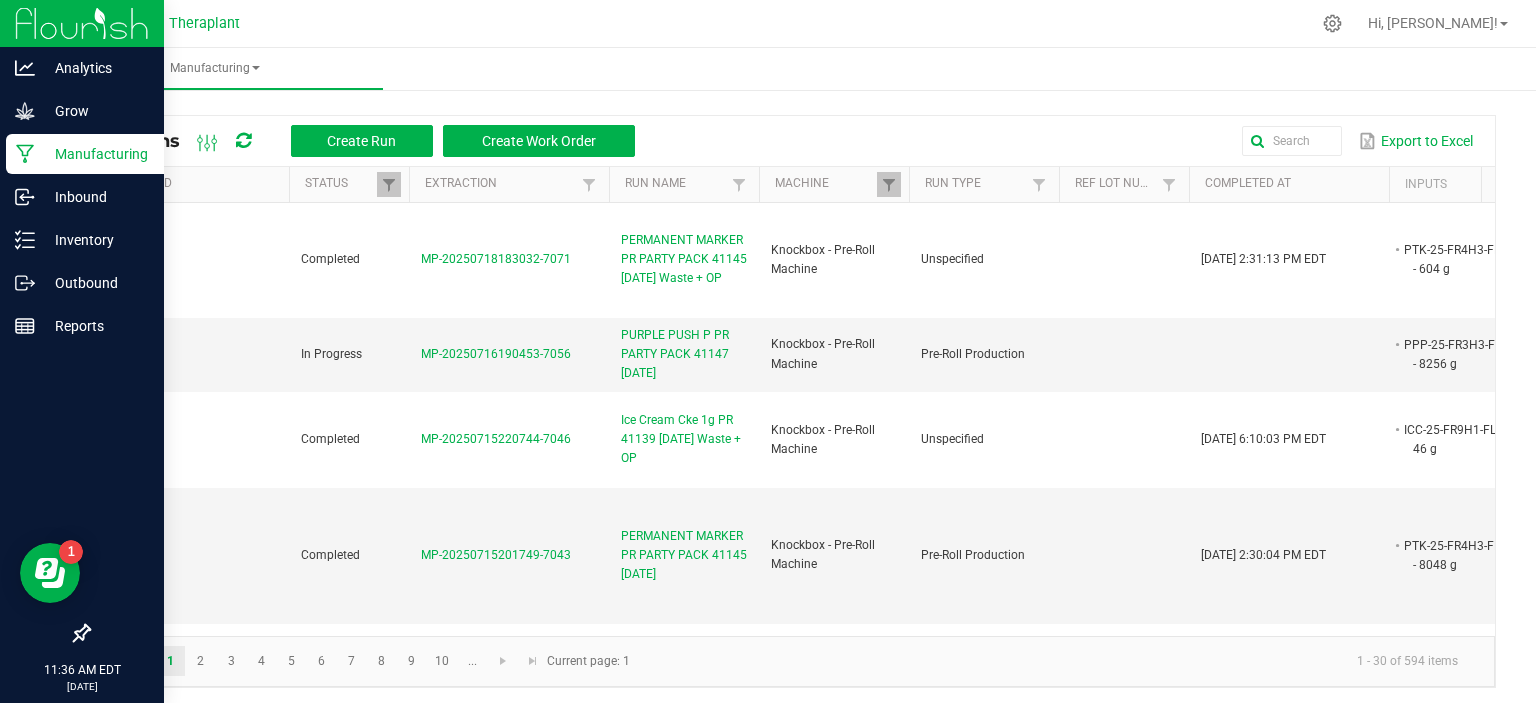 scroll, scrollTop: 0, scrollLeft: 235, axis: horizontal 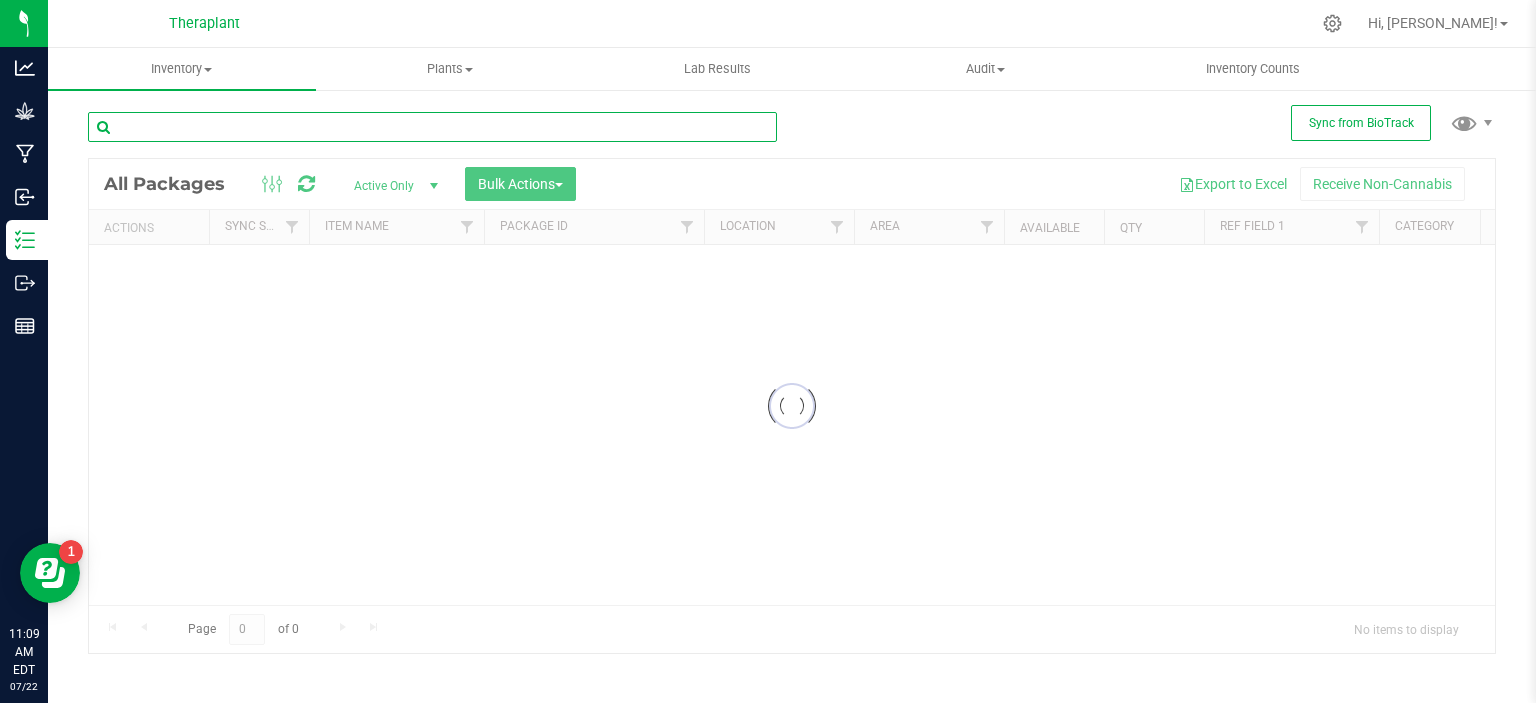 click at bounding box center [432, 127] 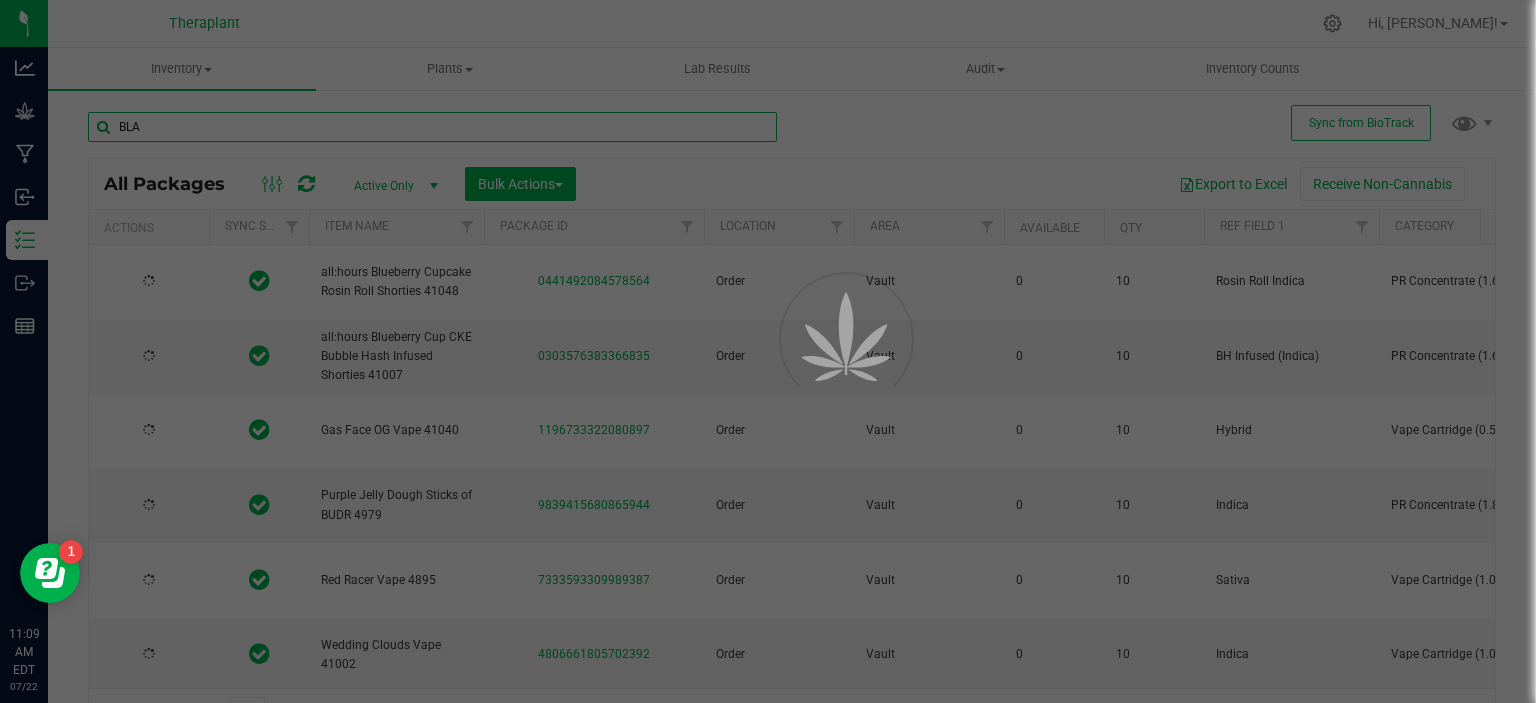 type on "BLAC" 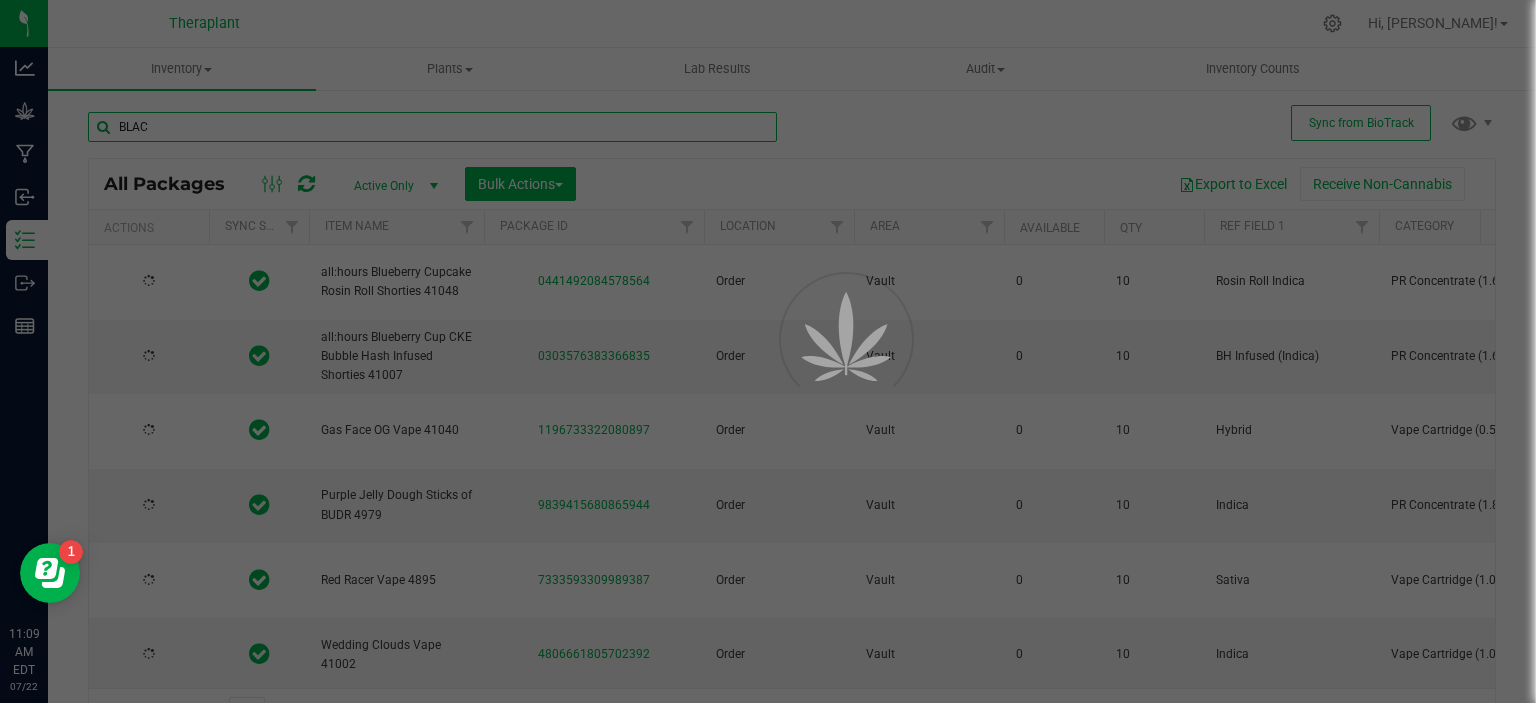 type on "2026-06-17" 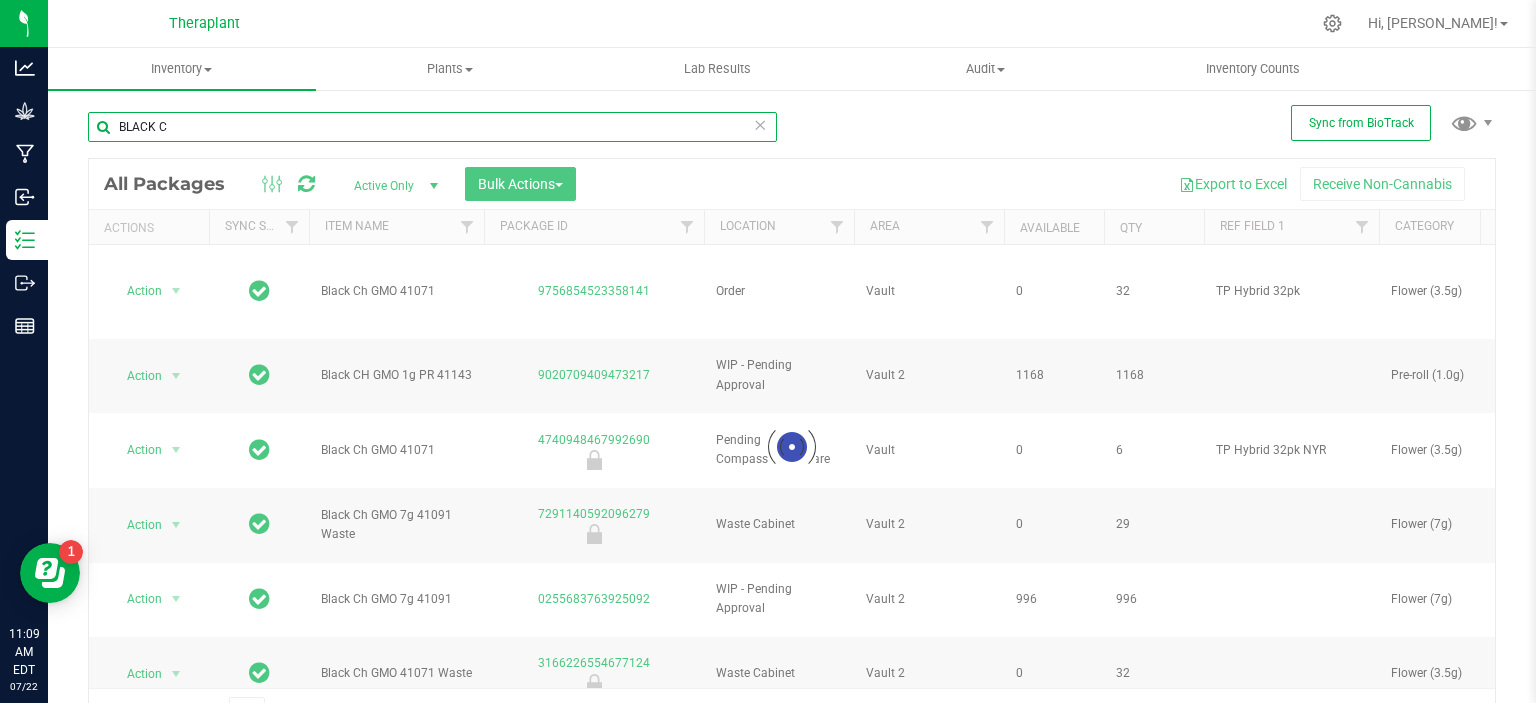 type on "BLACK CH" 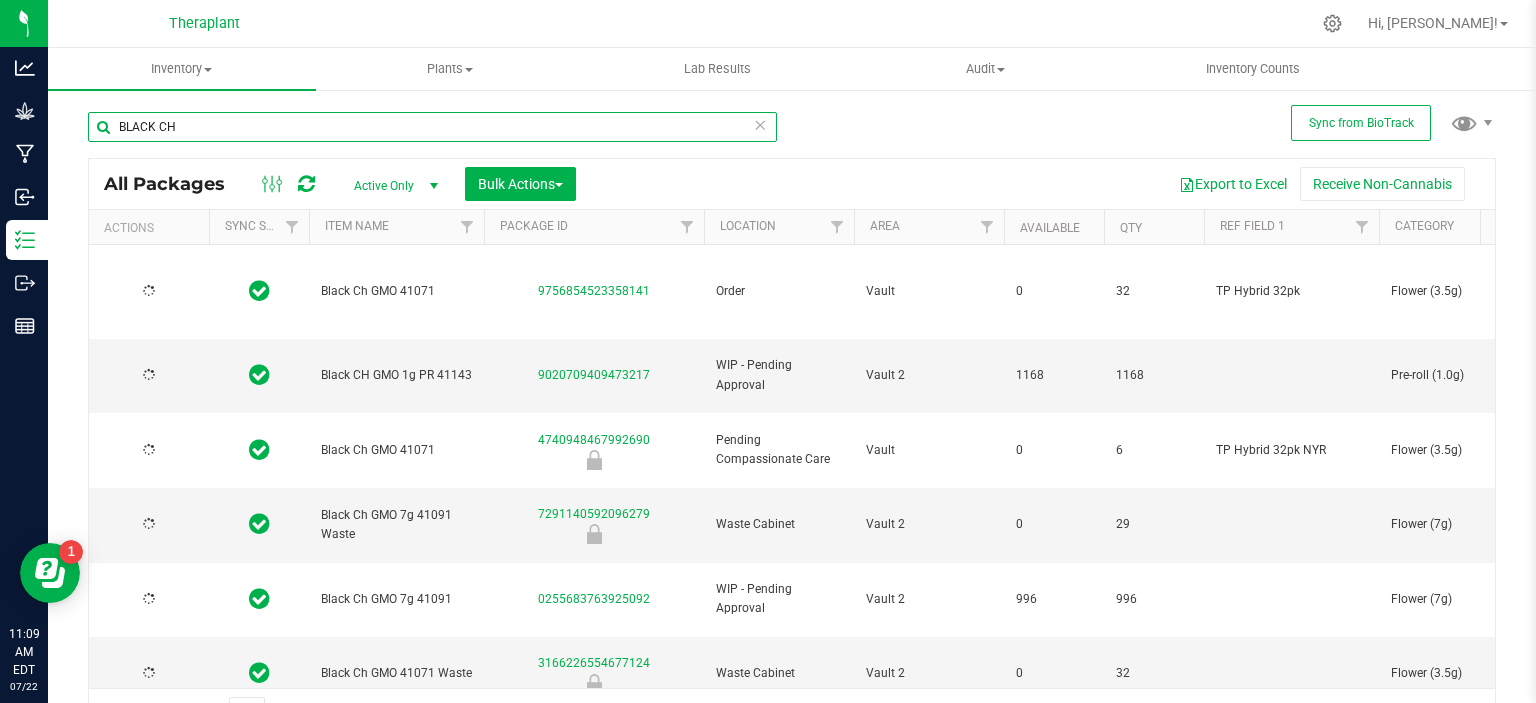 type on "2026-06-25" 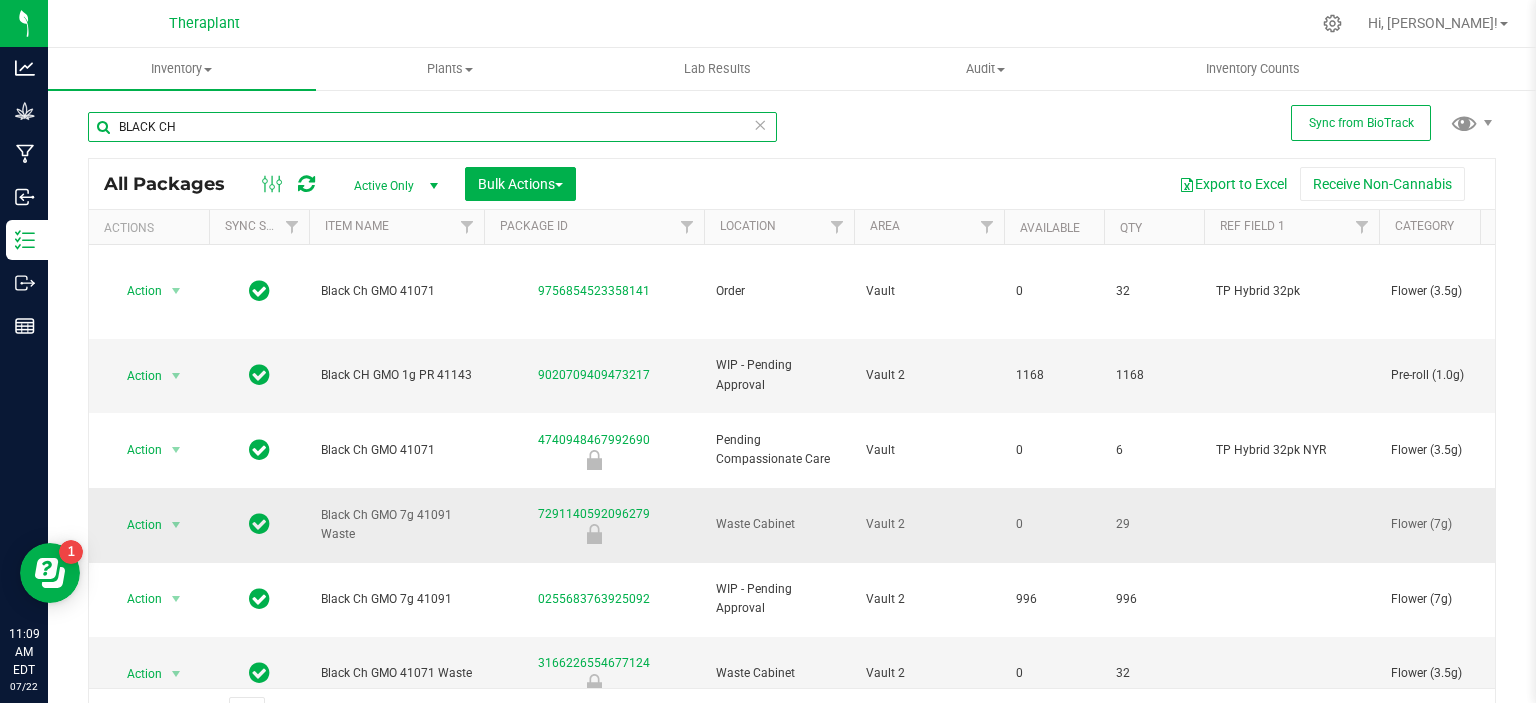 scroll, scrollTop: 32, scrollLeft: 0, axis: vertical 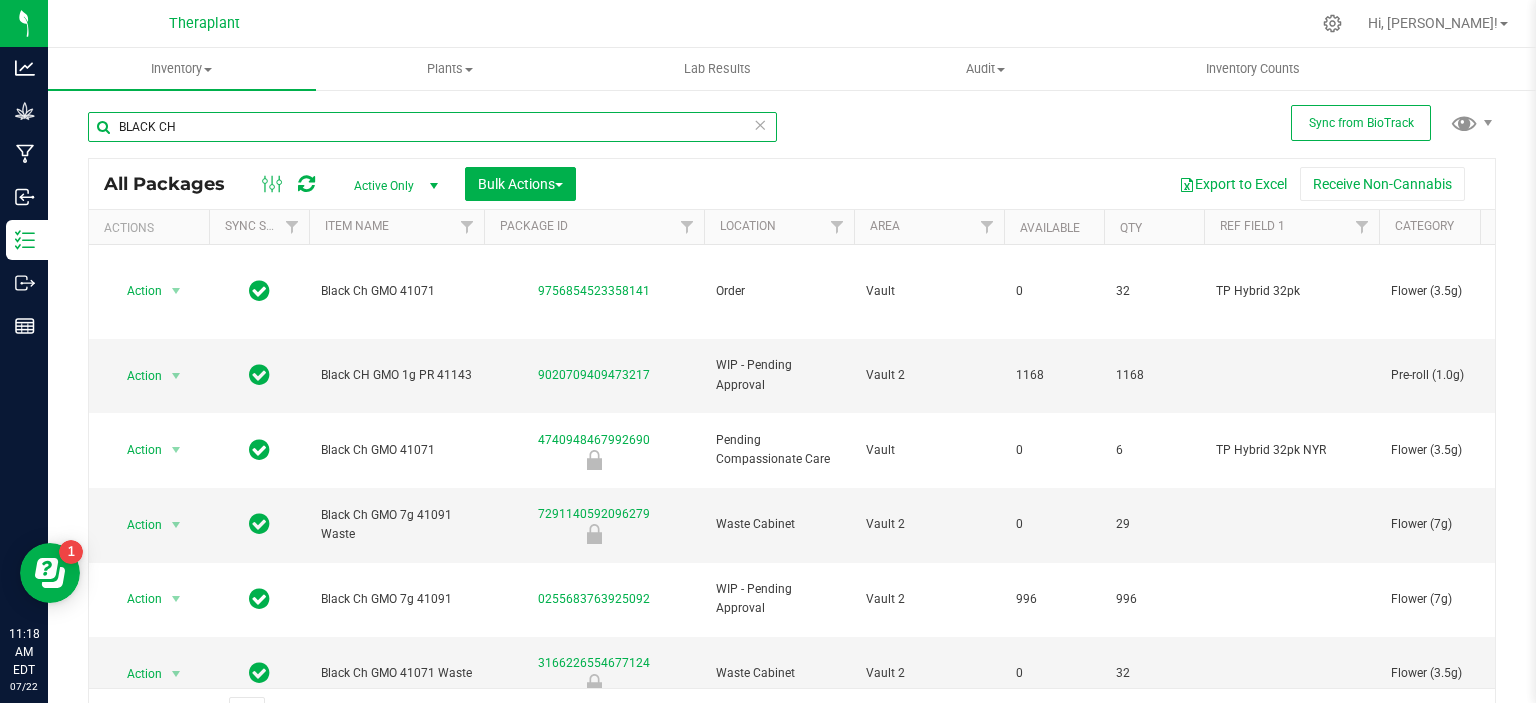 click on "BLACK CH" at bounding box center [432, 127] 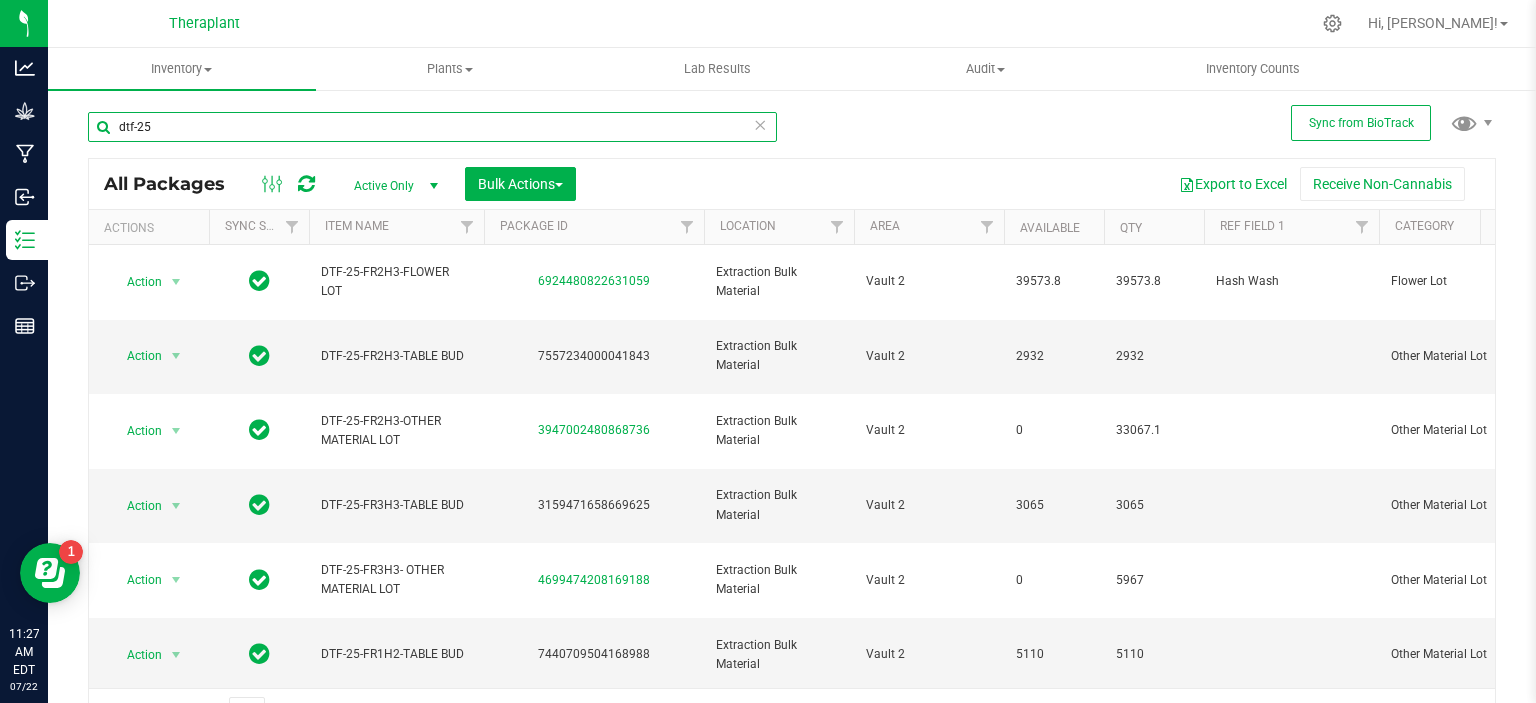 click on "dtf-25" at bounding box center [432, 127] 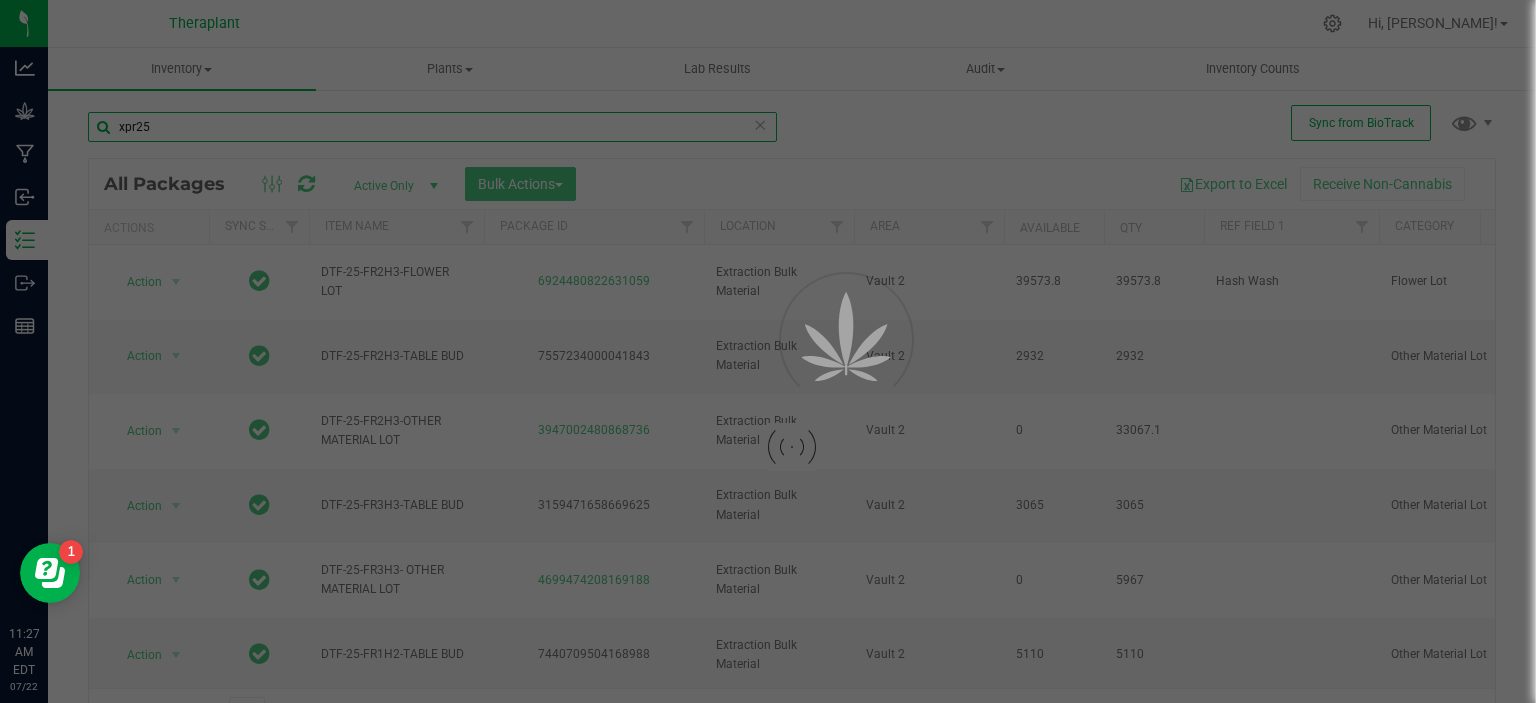 type on "xpr25" 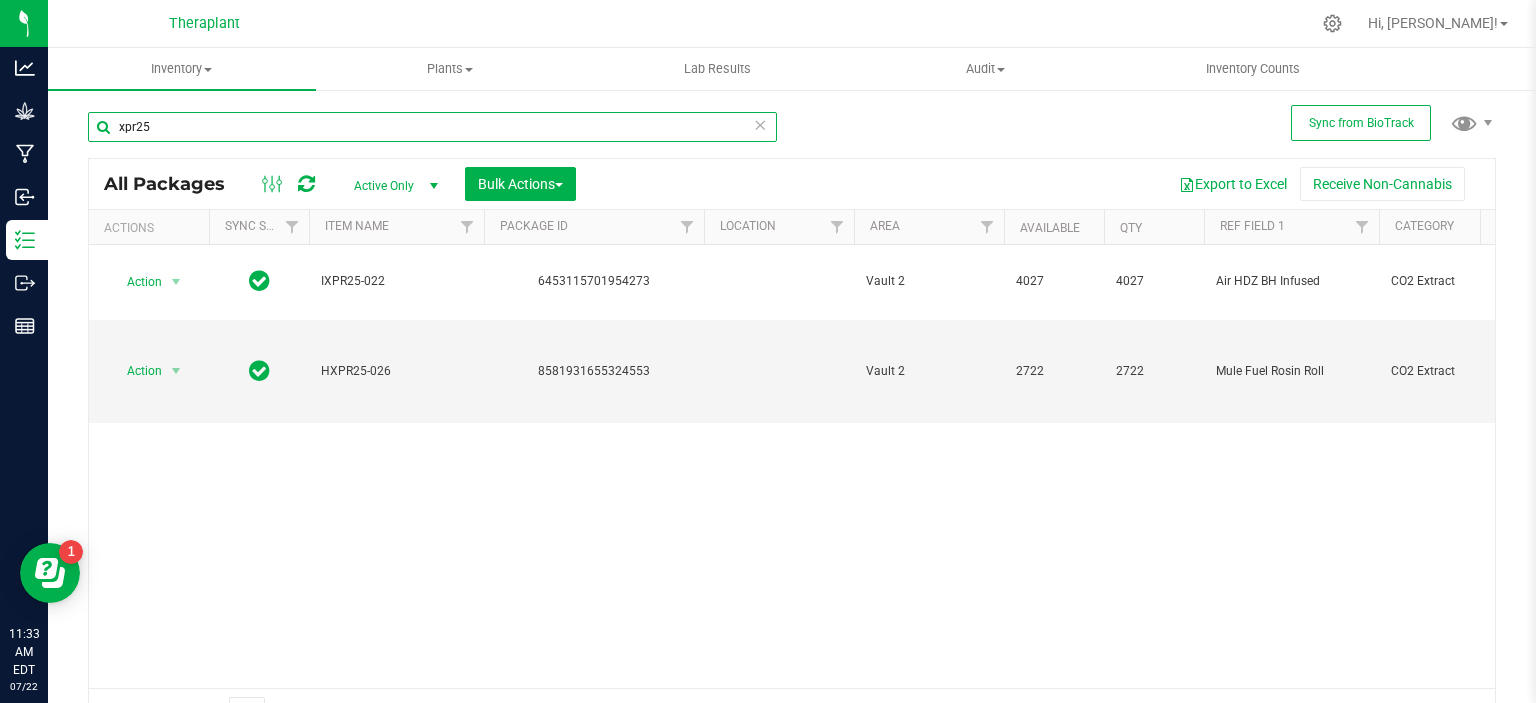 click on "xpr25" at bounding box center (432, 127) 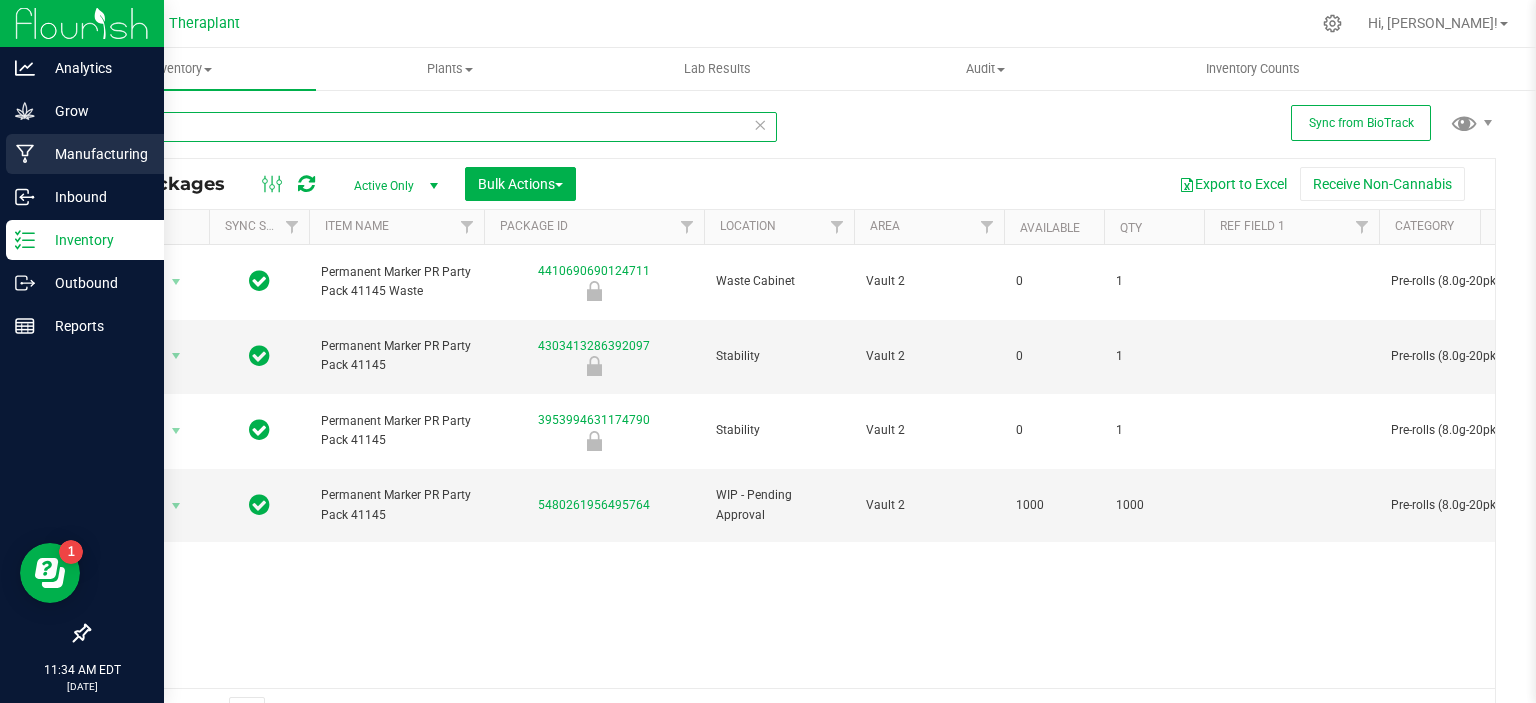 type on "party" 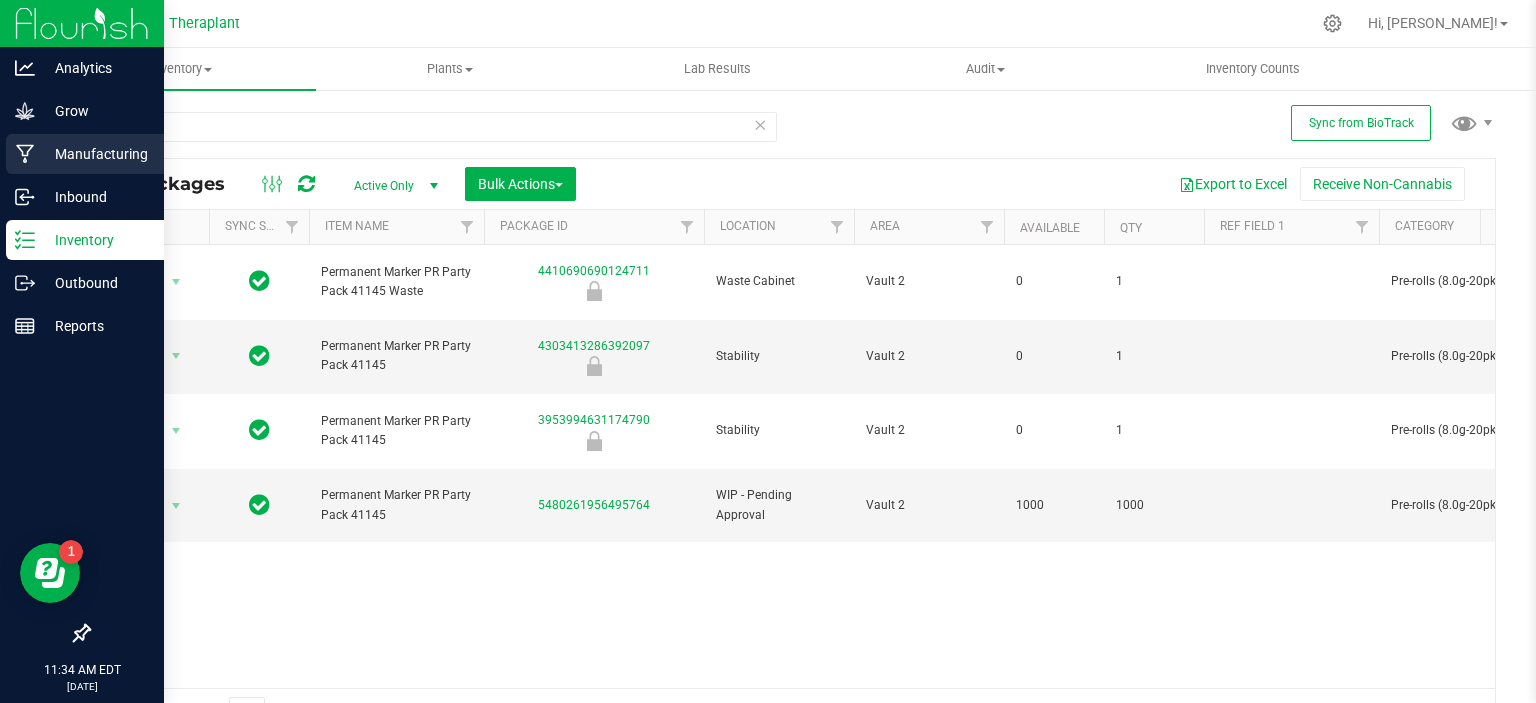 click on "Manufacturing" at bounding box center [95, 154] 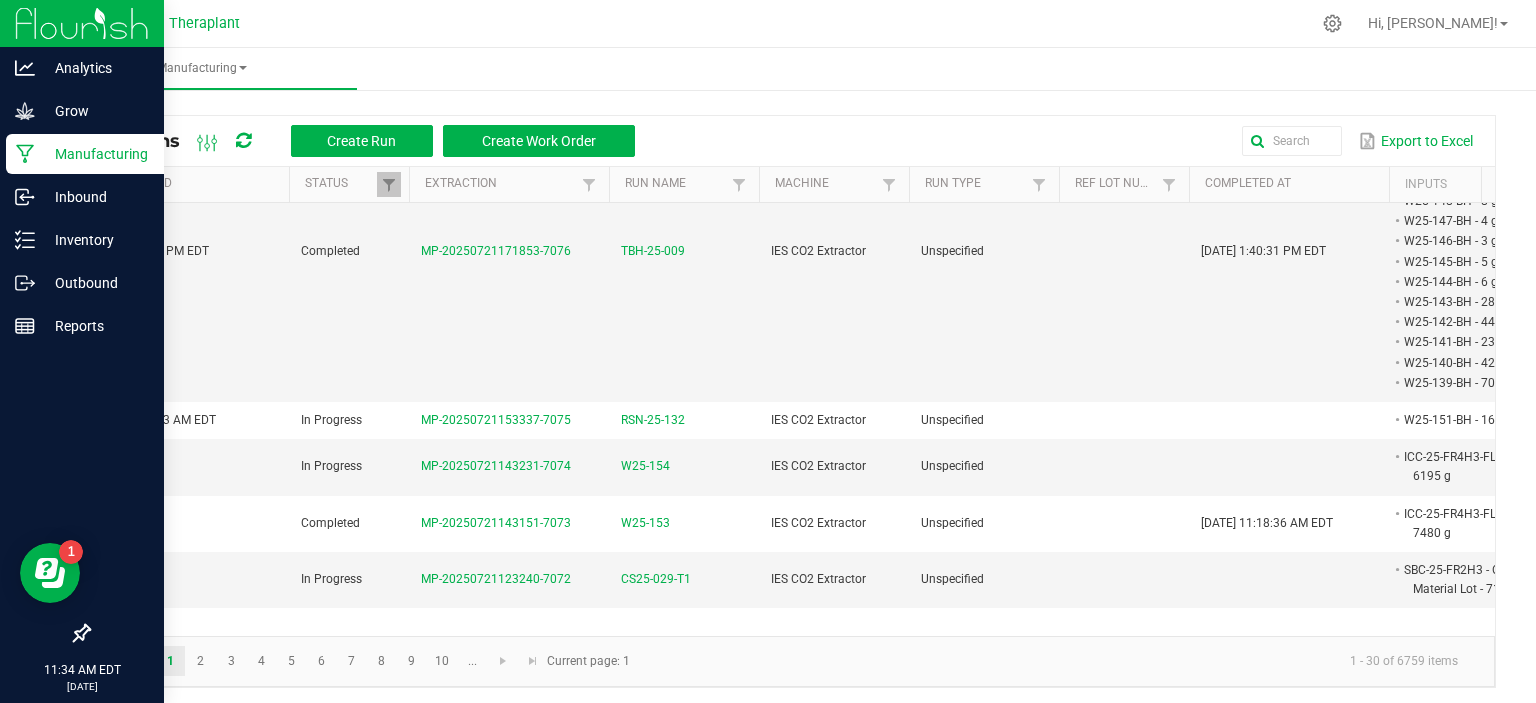 scroll, scrollTop: 1000, scrollLeft: 0, axis: vertical 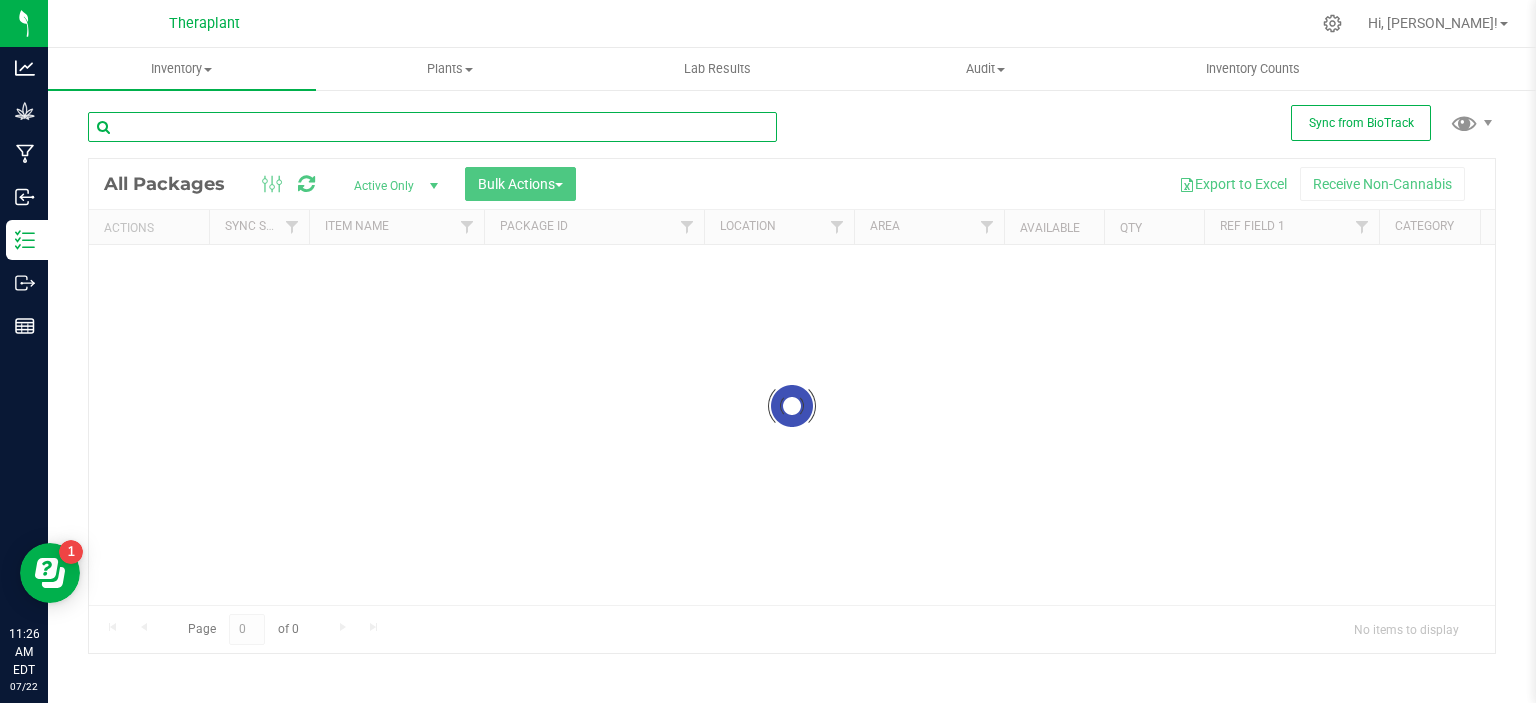 click at bounding box center (432, 127) 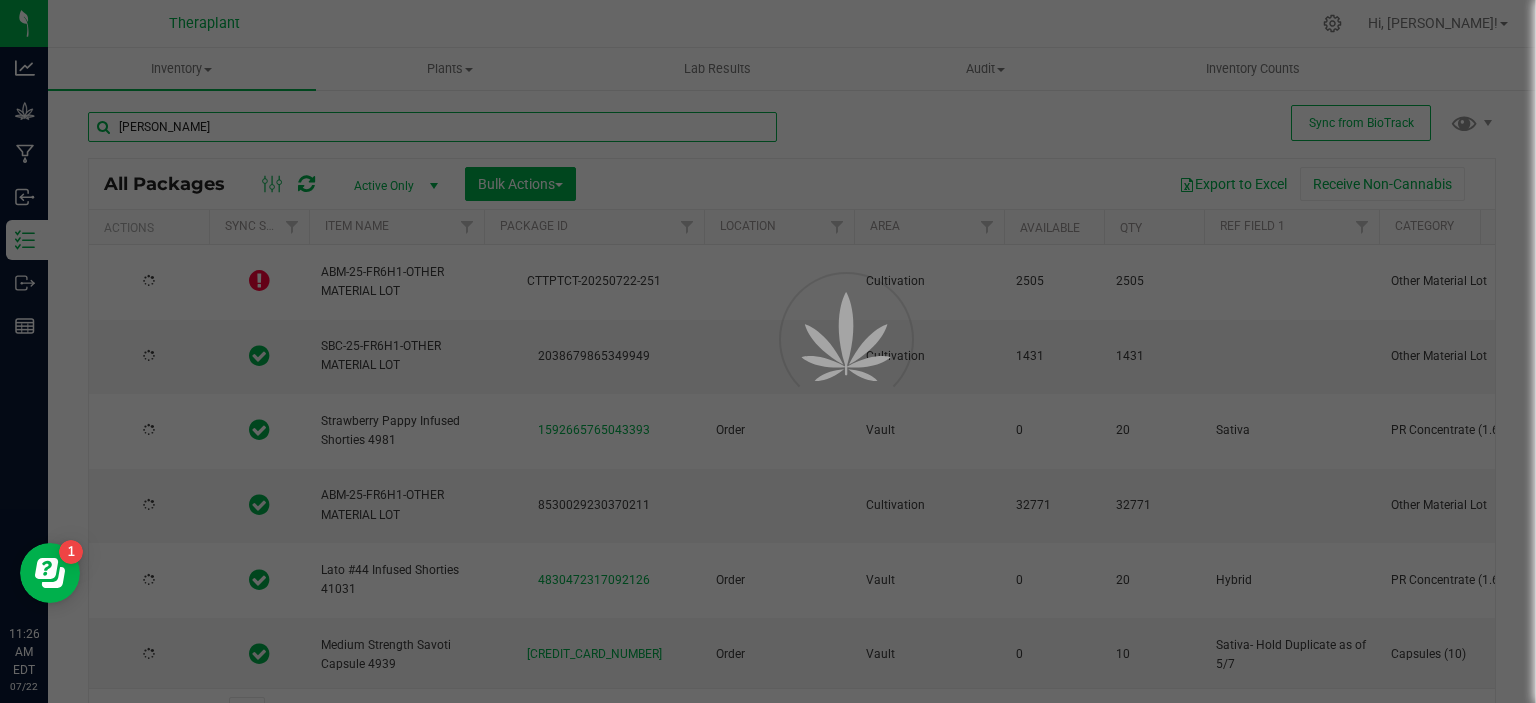 type on "bubbl" 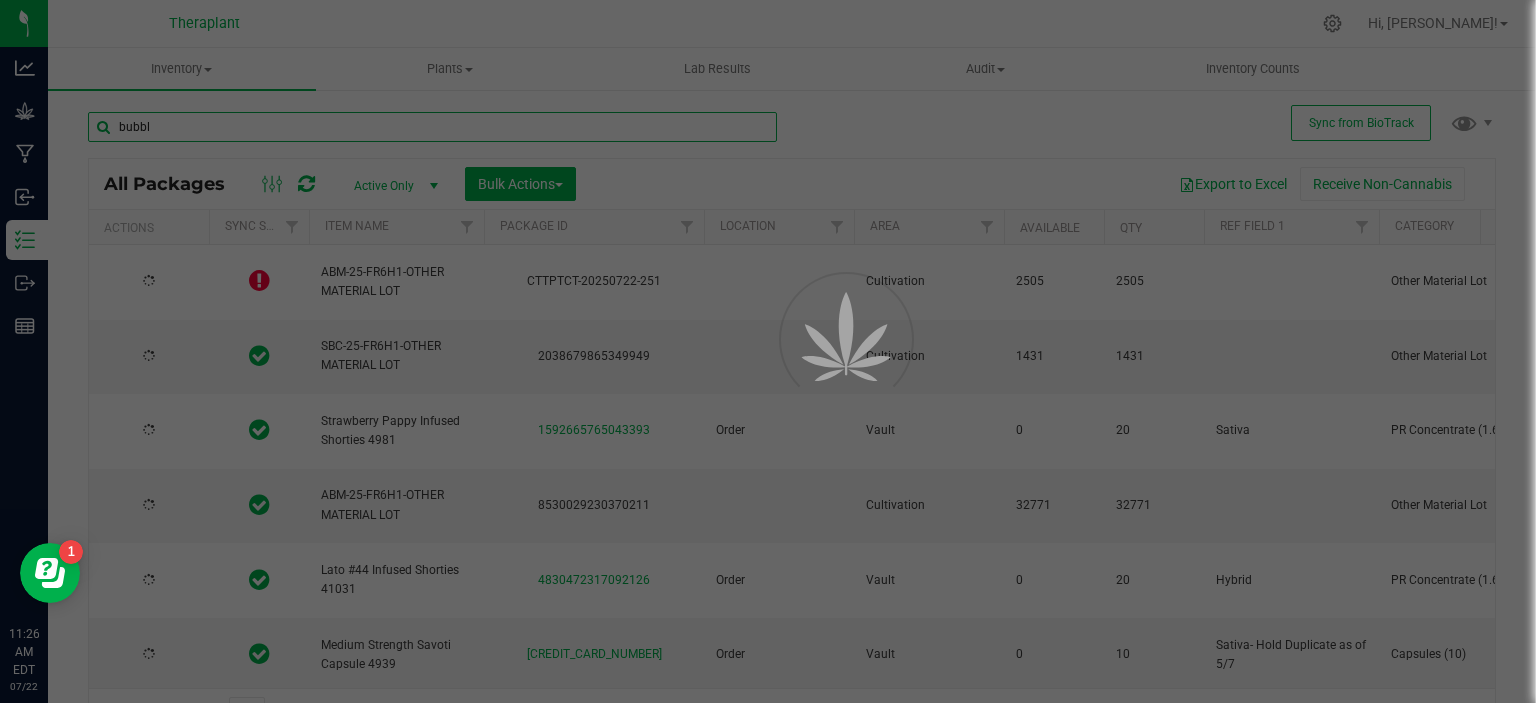 type on "[DATE]" 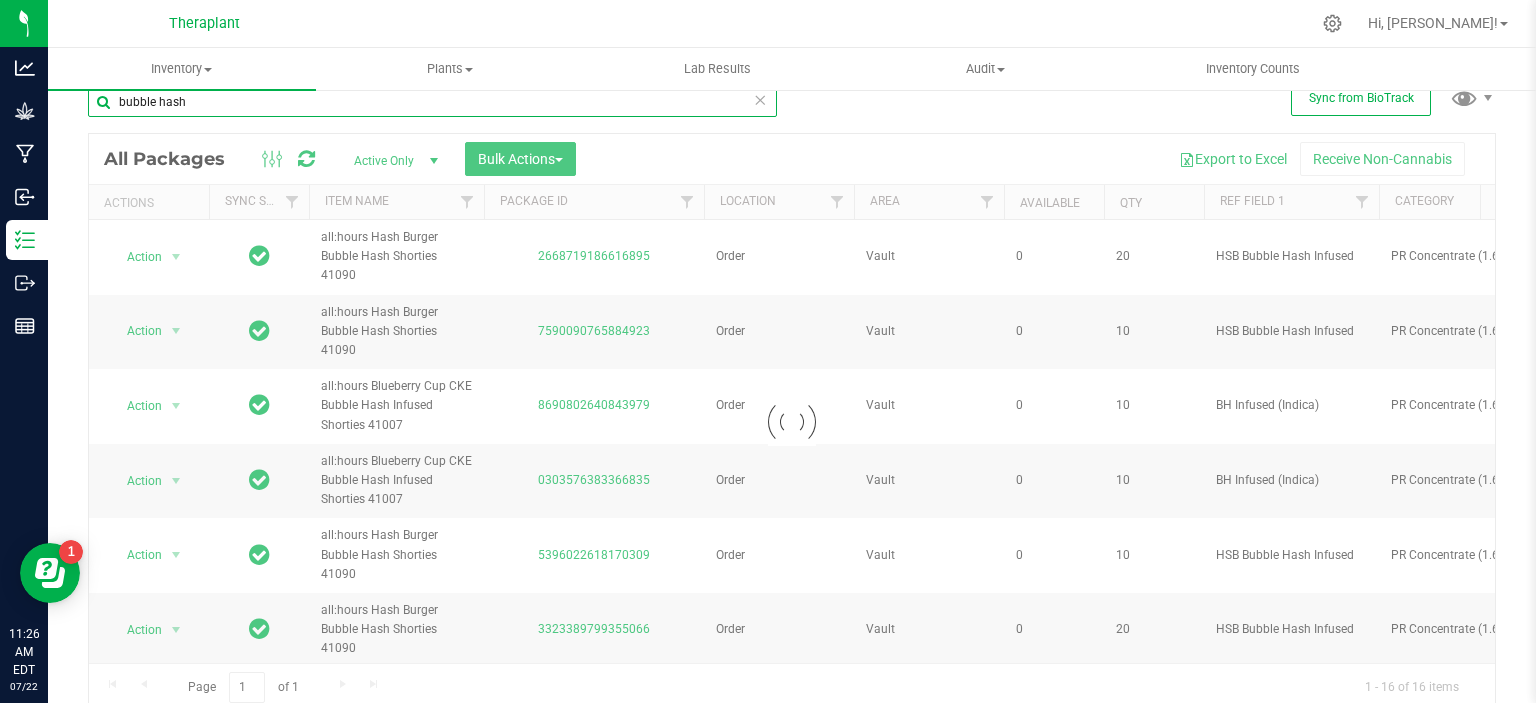 scroll, scrollTop: 32, scrollLeft: 0, axis: vertical 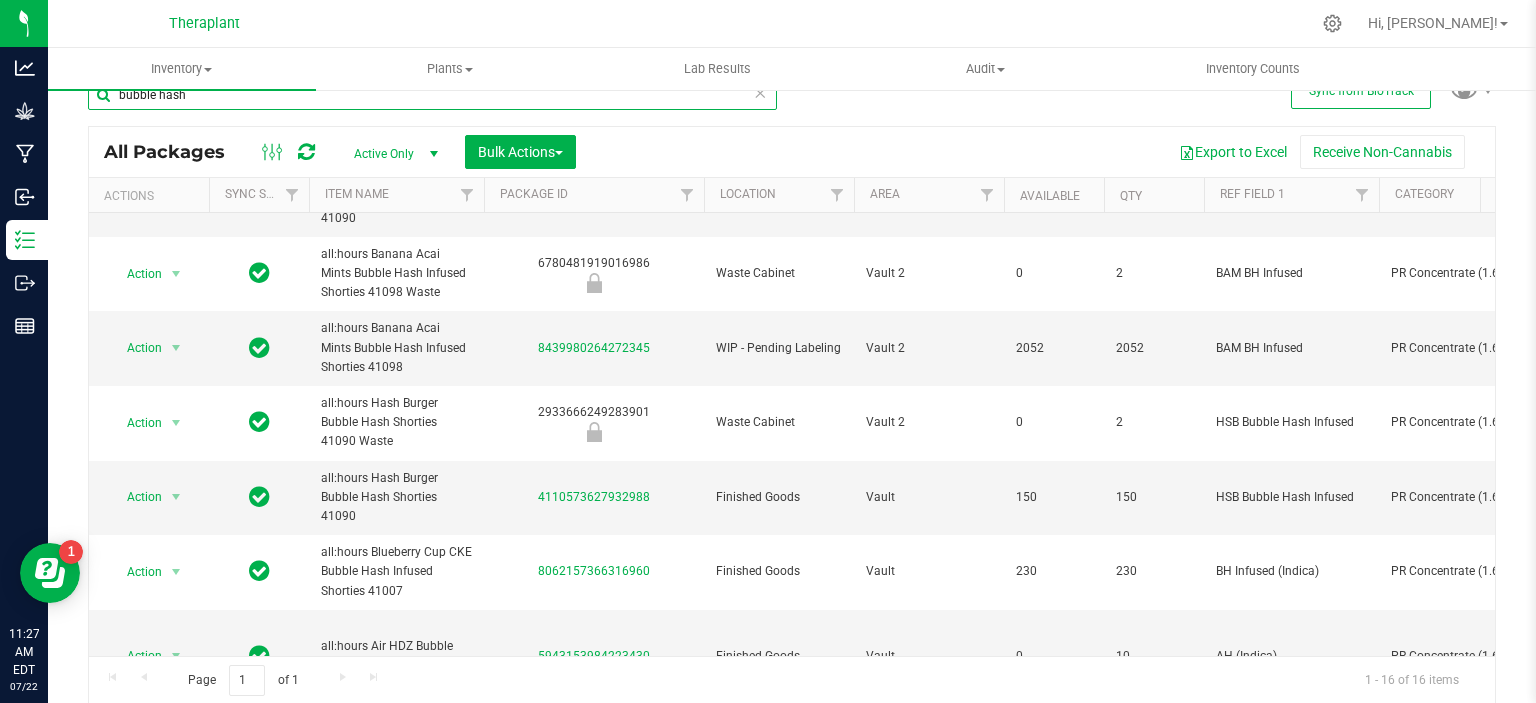 click on "bubble hash" at bounding box center [432, 95] 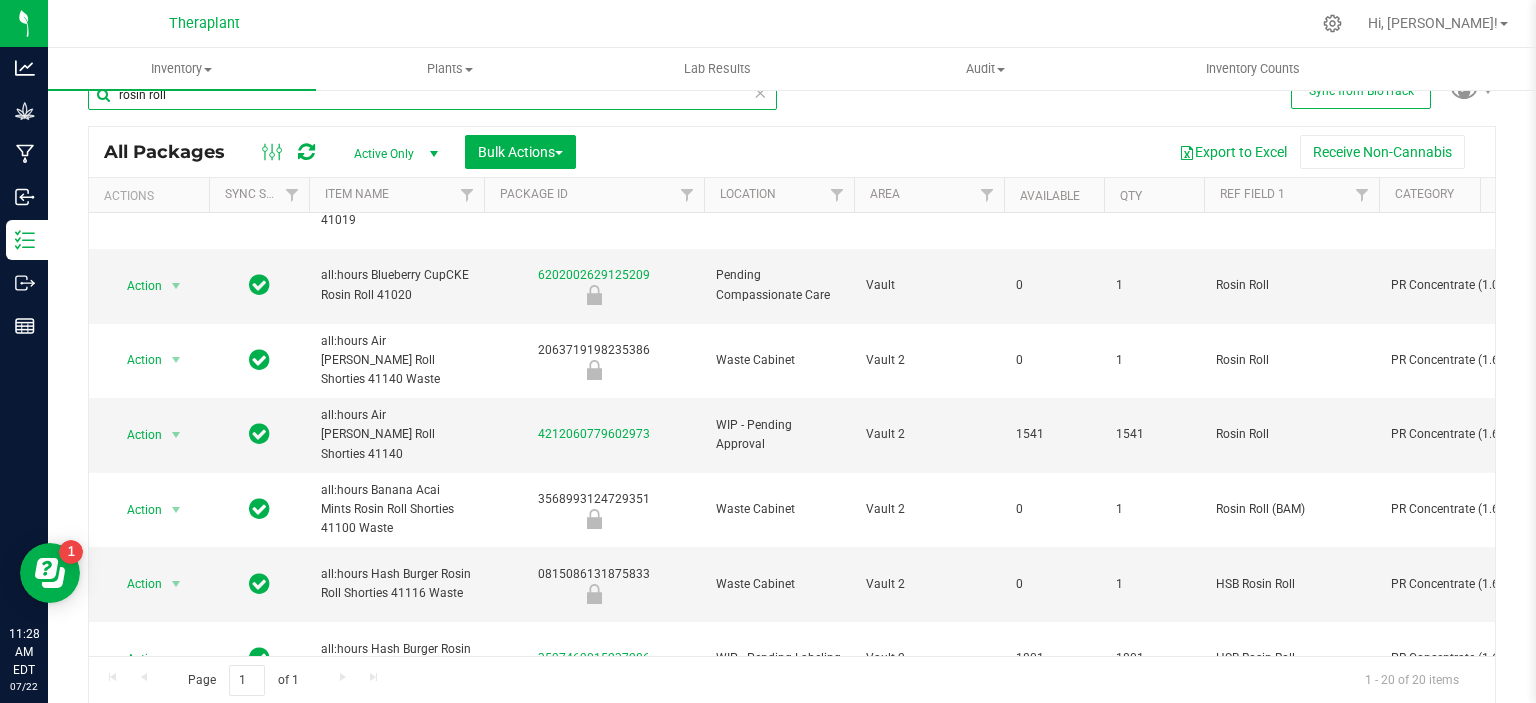 scroll, scrollTop: 512, scrollLeft: 0, axis: vertical 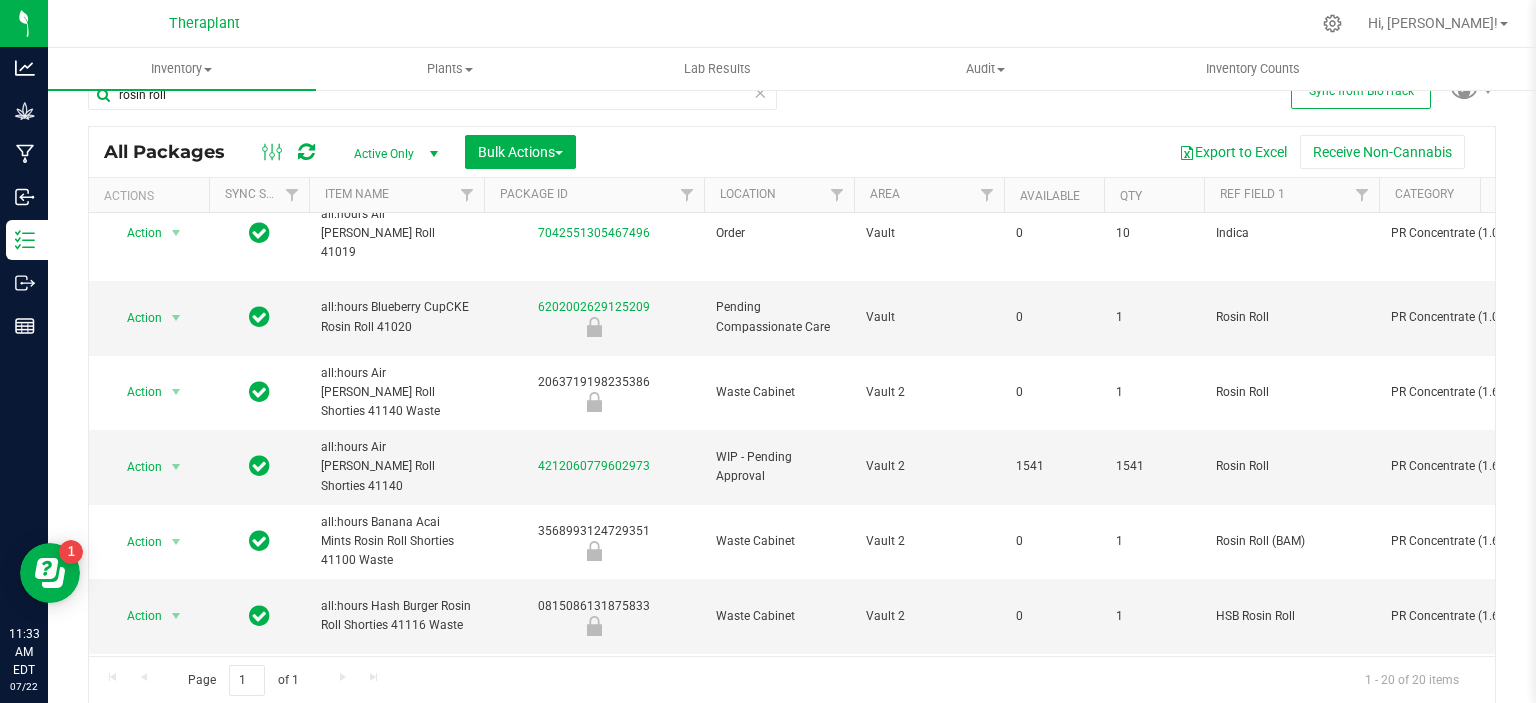 click on "Inventory
All packages
All inventory
Waste log
Create inventory" at bounding box center [182, 69] 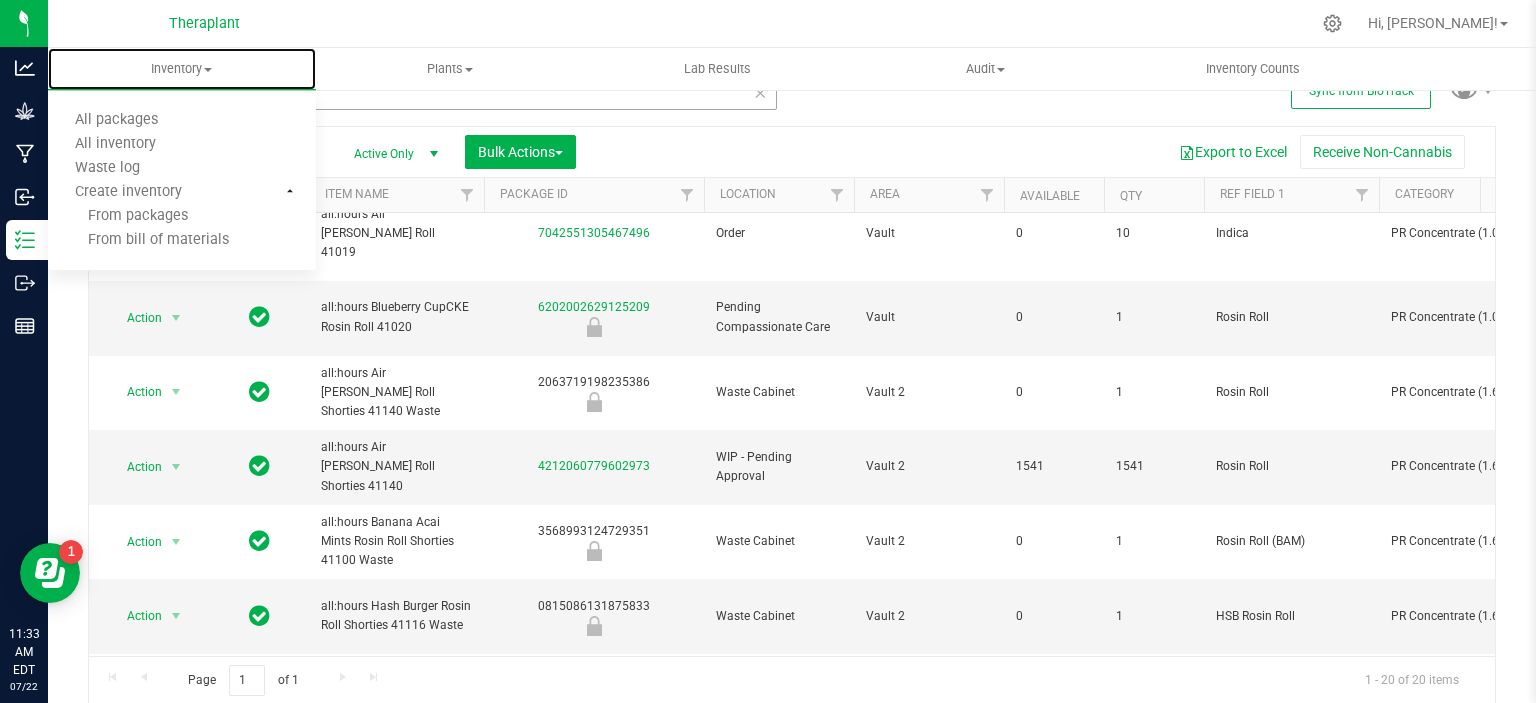 click on "All packages
All inventory
Waste log
Create inventory
From packages
From bill of materials" at bounding box center [182, 181] 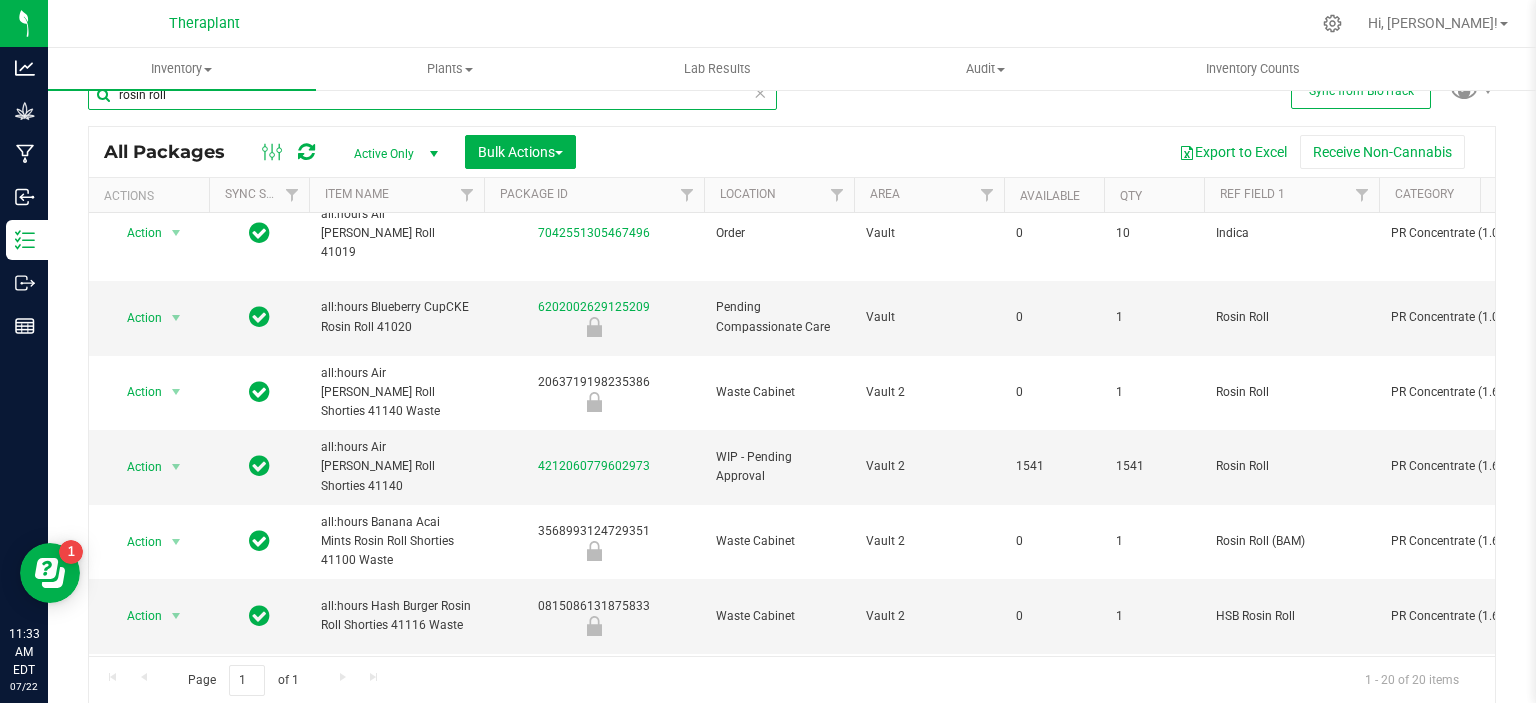 click on "rosin roll" at bounding box center (432, 95) 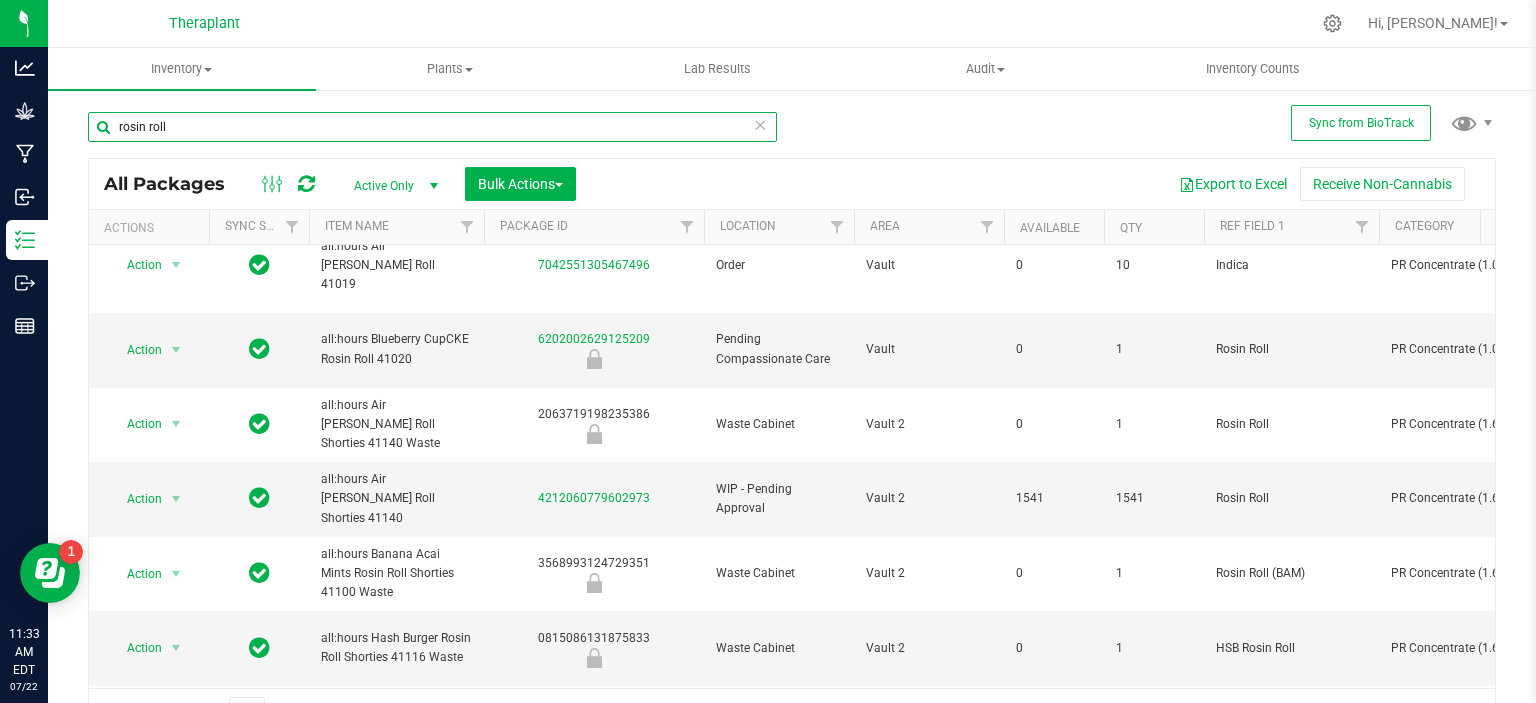 click on "rosin roll" at bounding box center [432, 127] 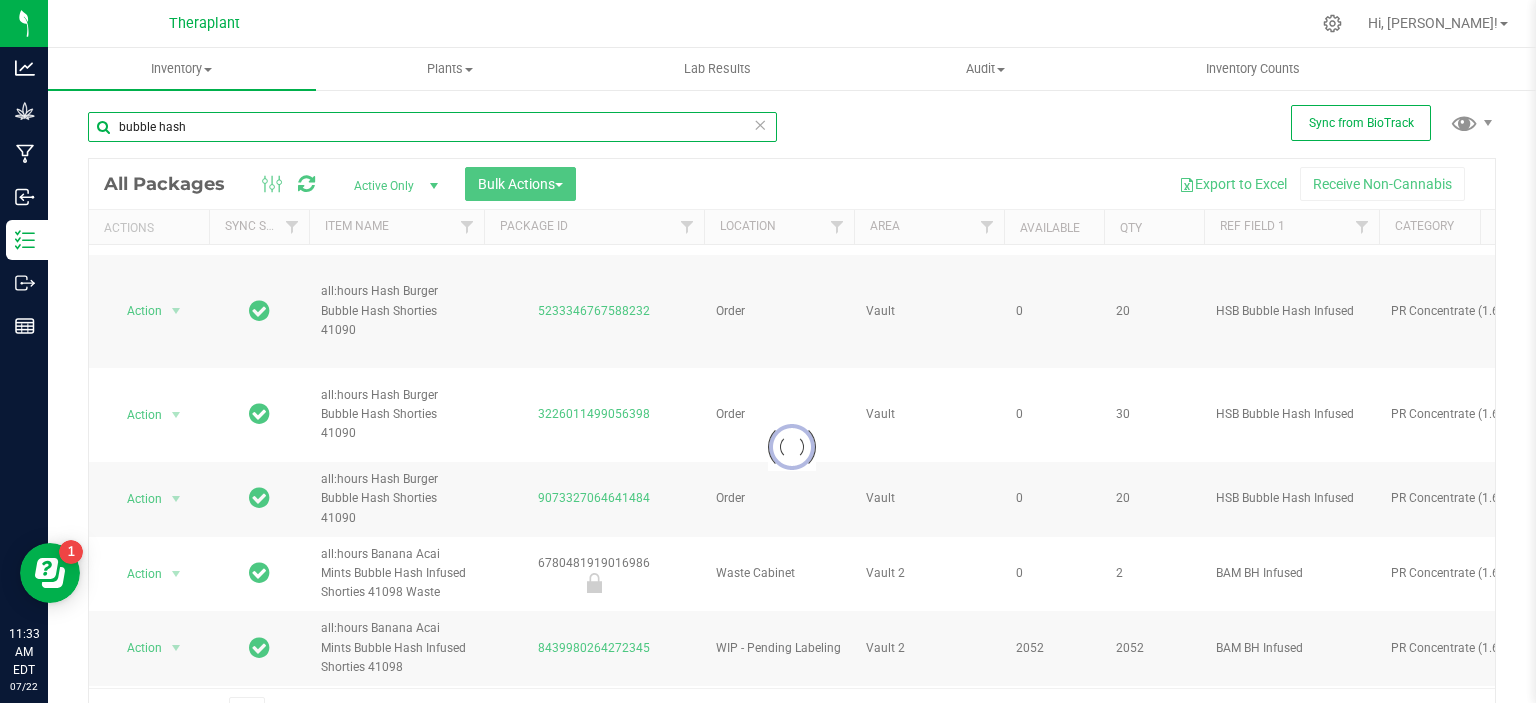 scroll, scrollTop: 0, scrollLeft: 0, axis: both 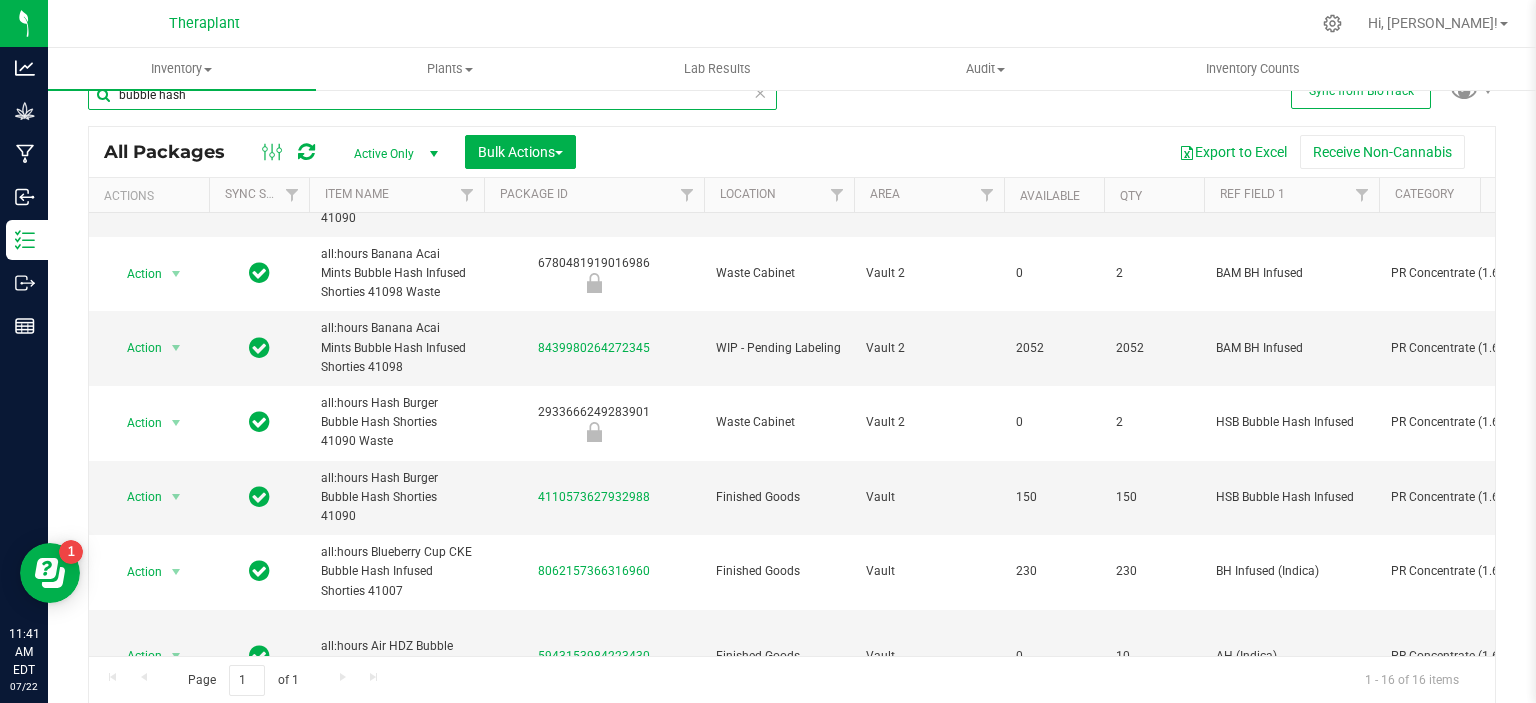 click on "bubble hash" at bounding box center [432, 95] 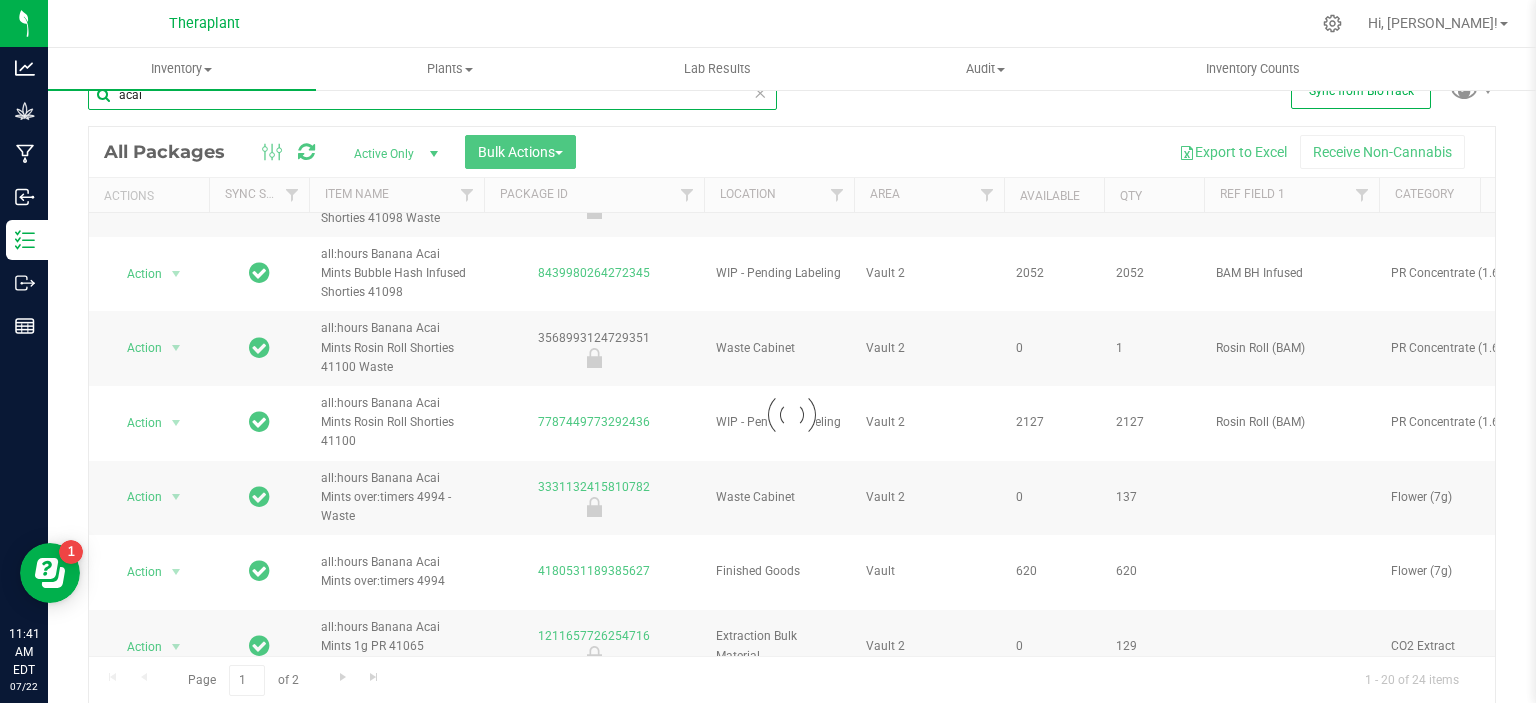 scroll, scrollTop: 0, scrollLeft: 0, axis: both 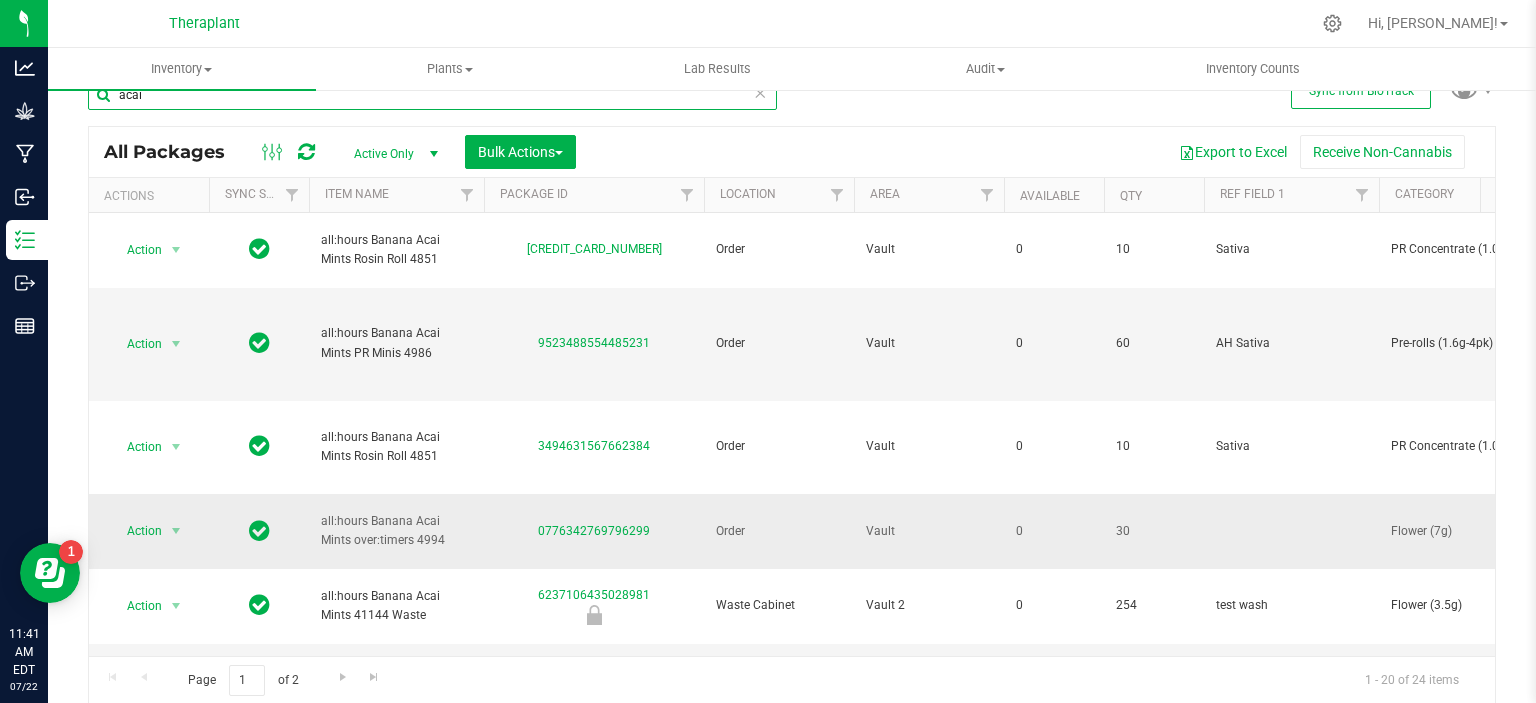 type on "acai" 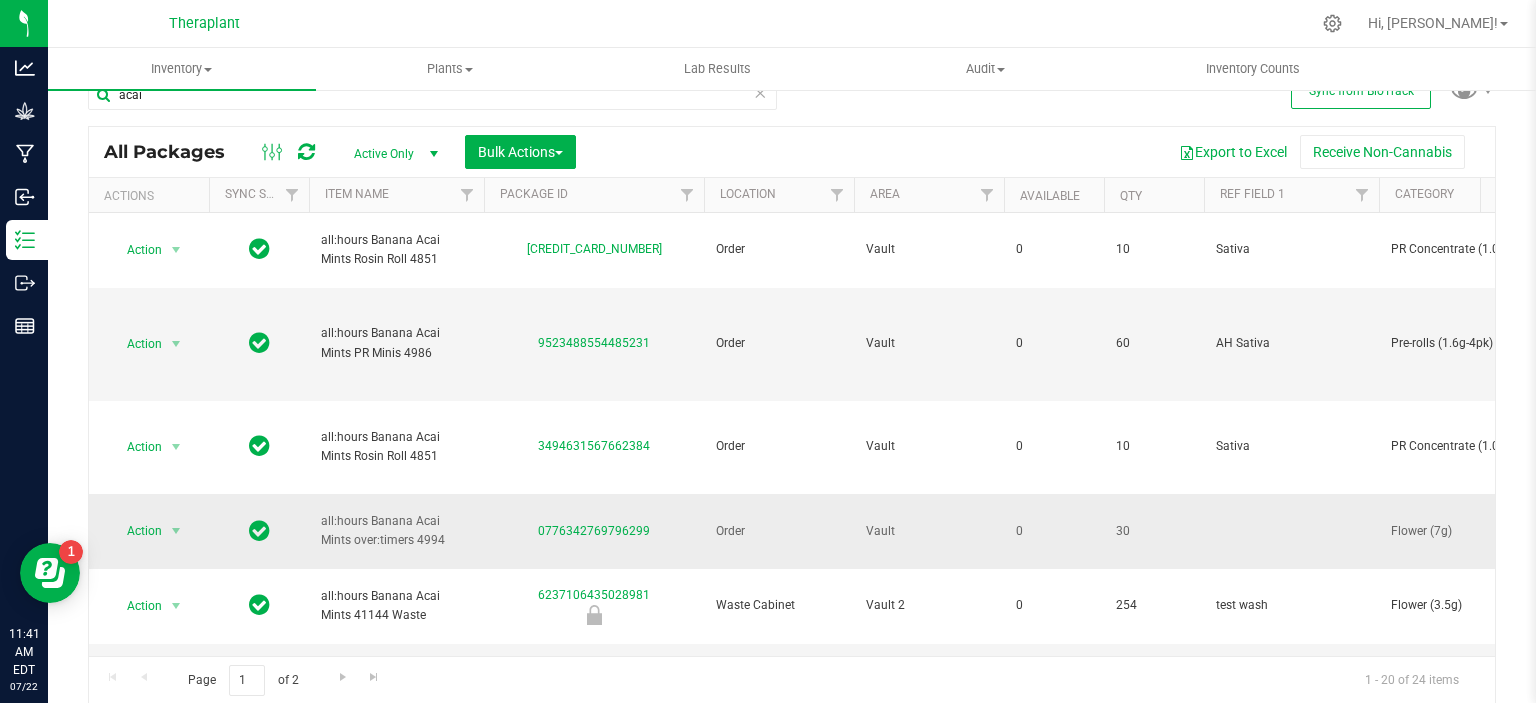 click on "Order" at bounding box center [779, 531] 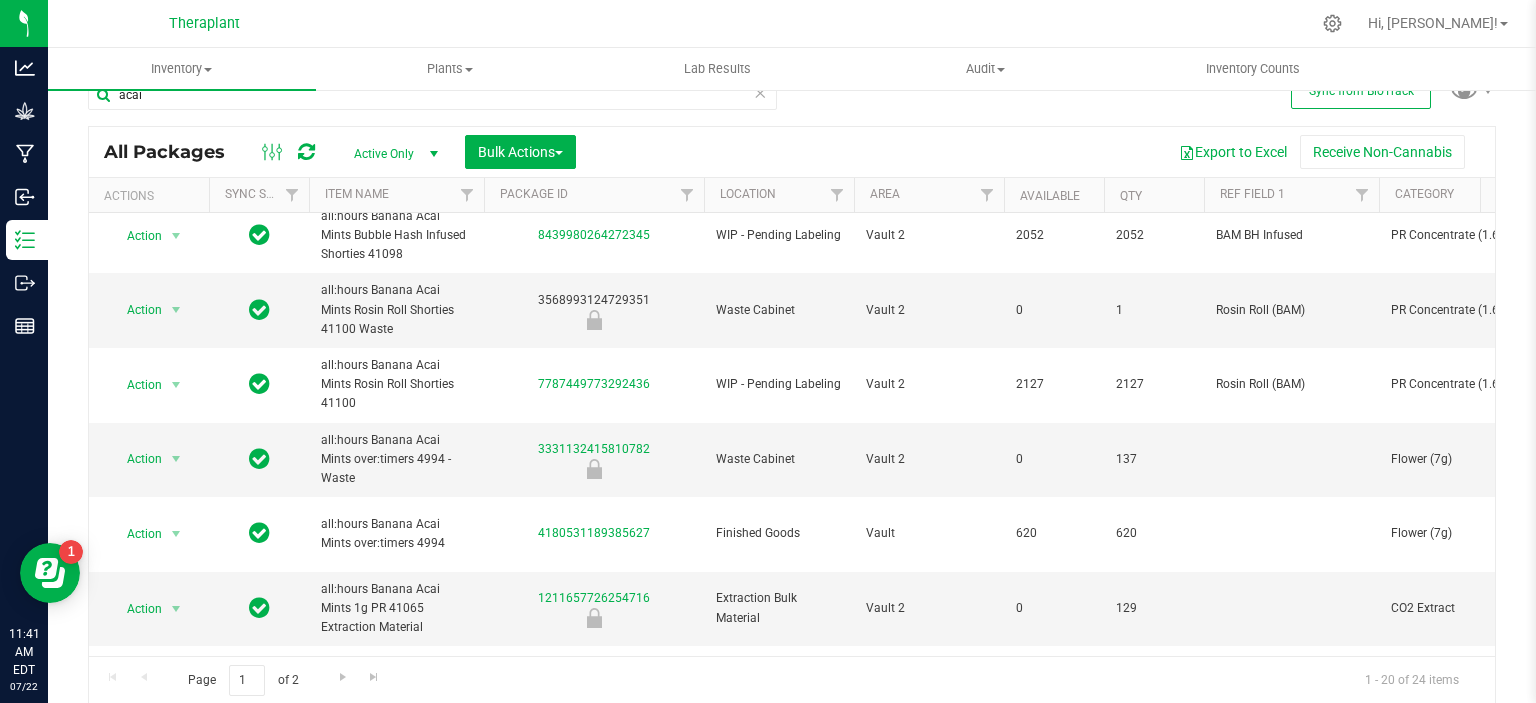 scroll, scrollTop: 833, scrollLeft: 0, axis: vertical 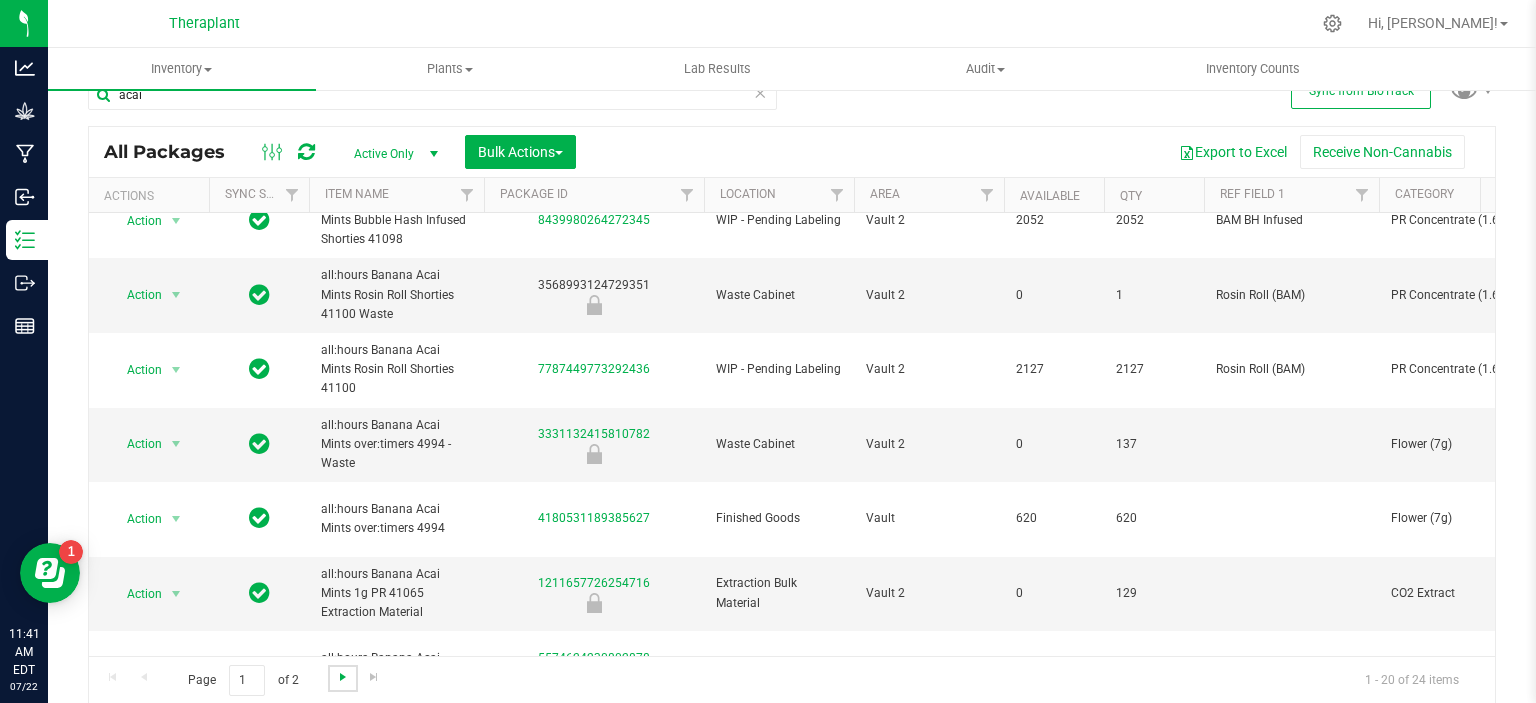 click at bounding box center (343, 677) 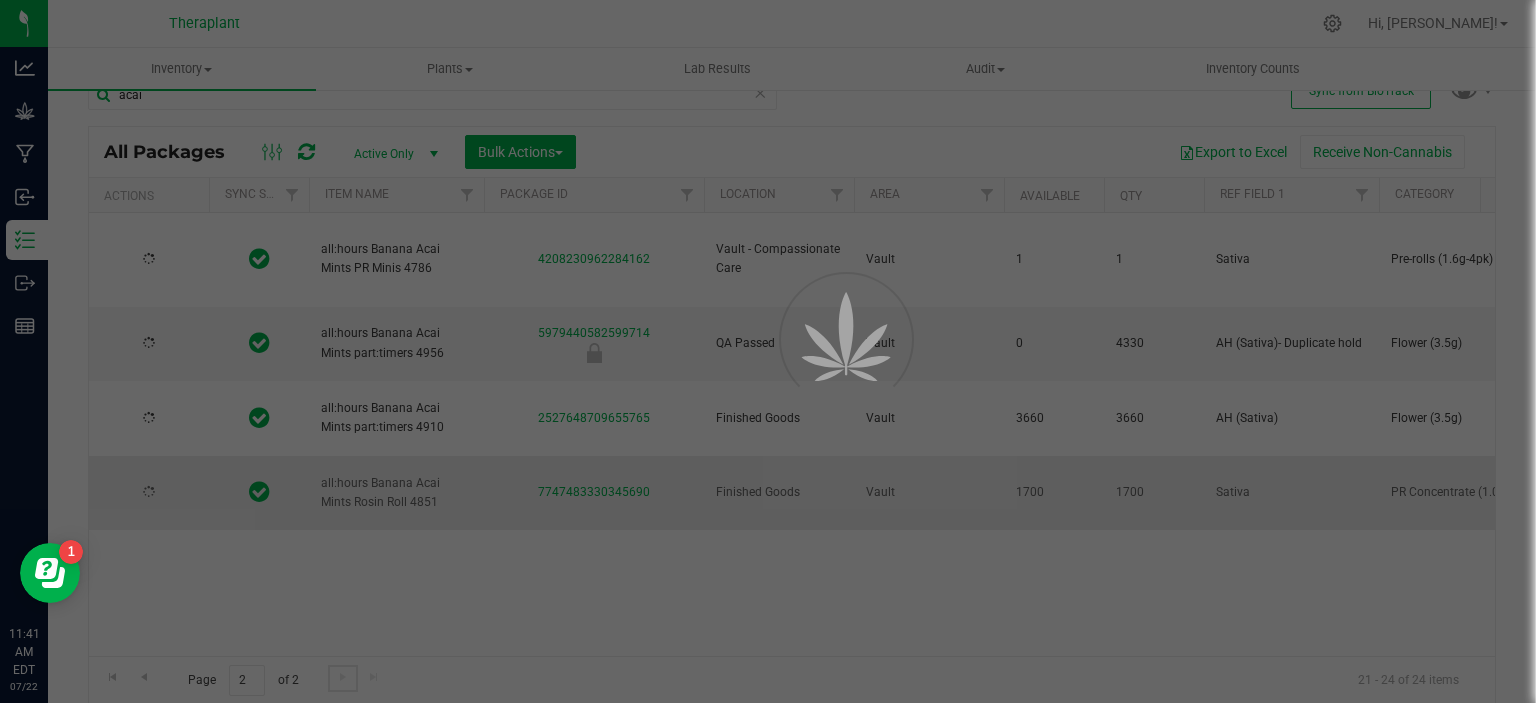 scroll, scrollTop: 0, scrollLeft: 0, axis: both 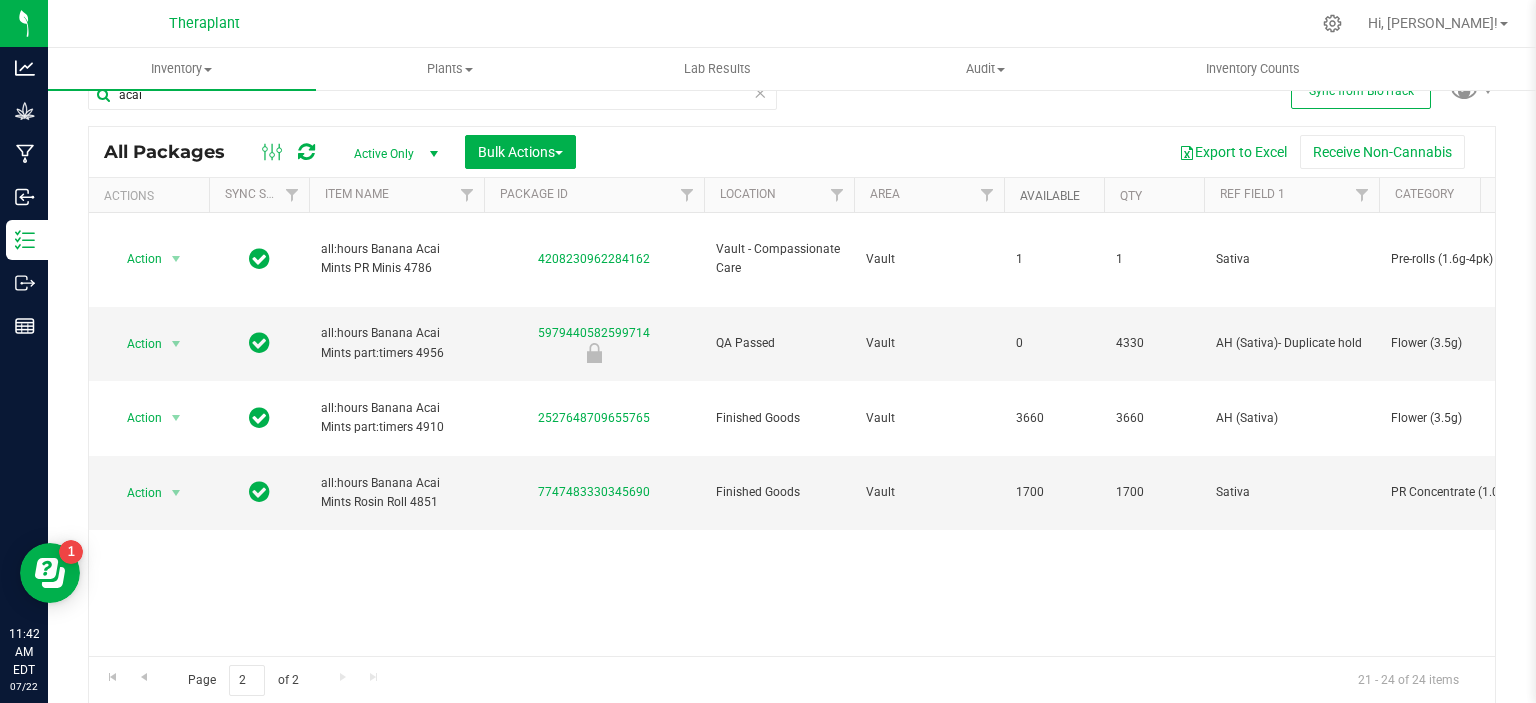 click on "Available" at bounding box center [1050, 196] 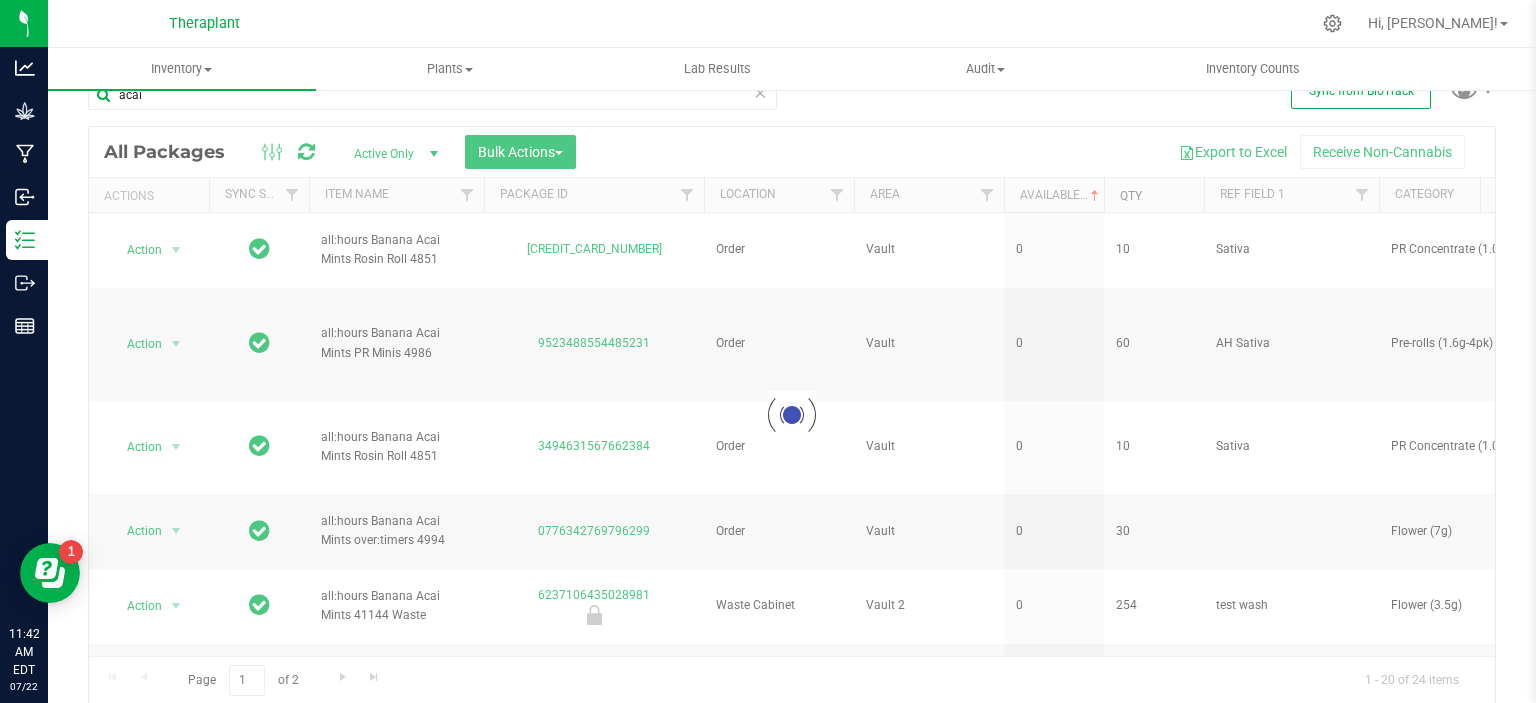 click on "Qty" at bounding box center (1131, 196) 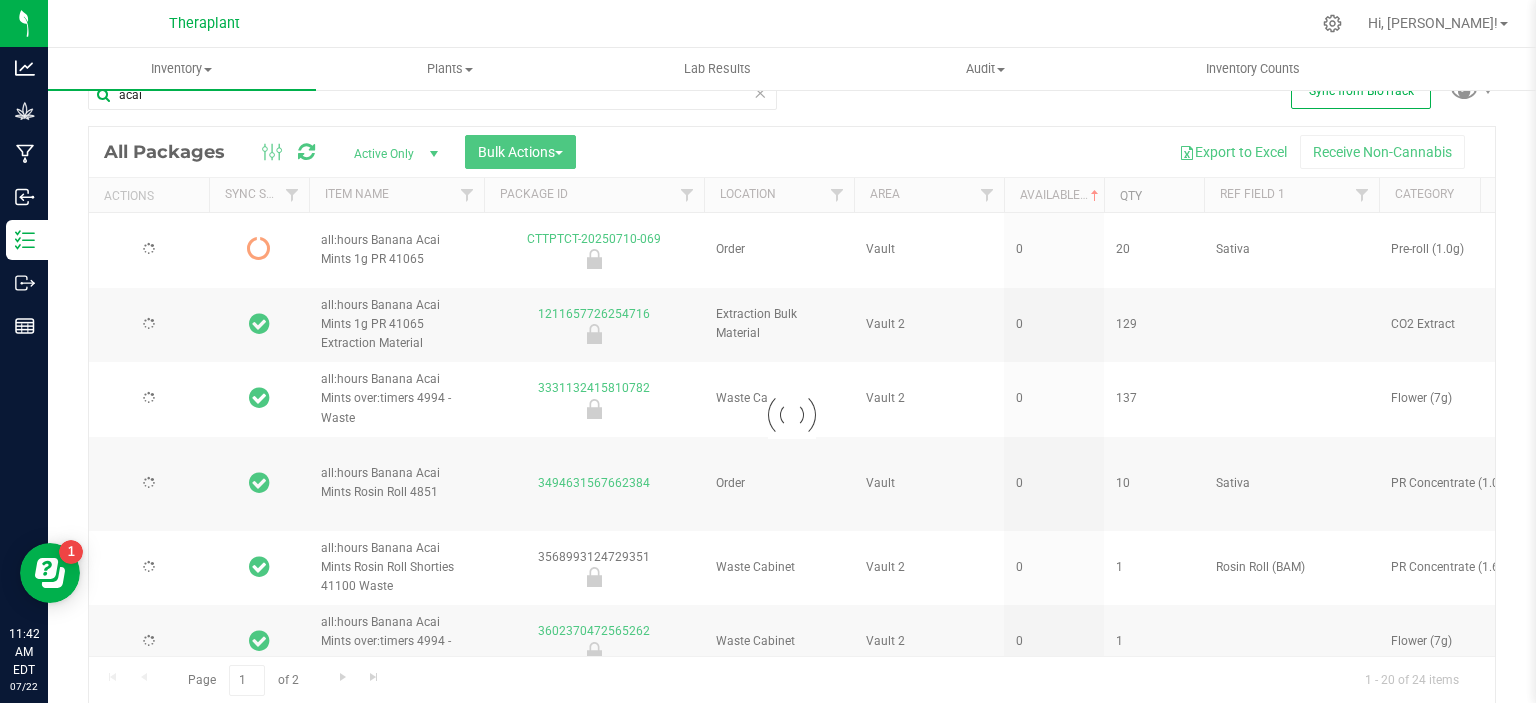 type on "2026-06-23" 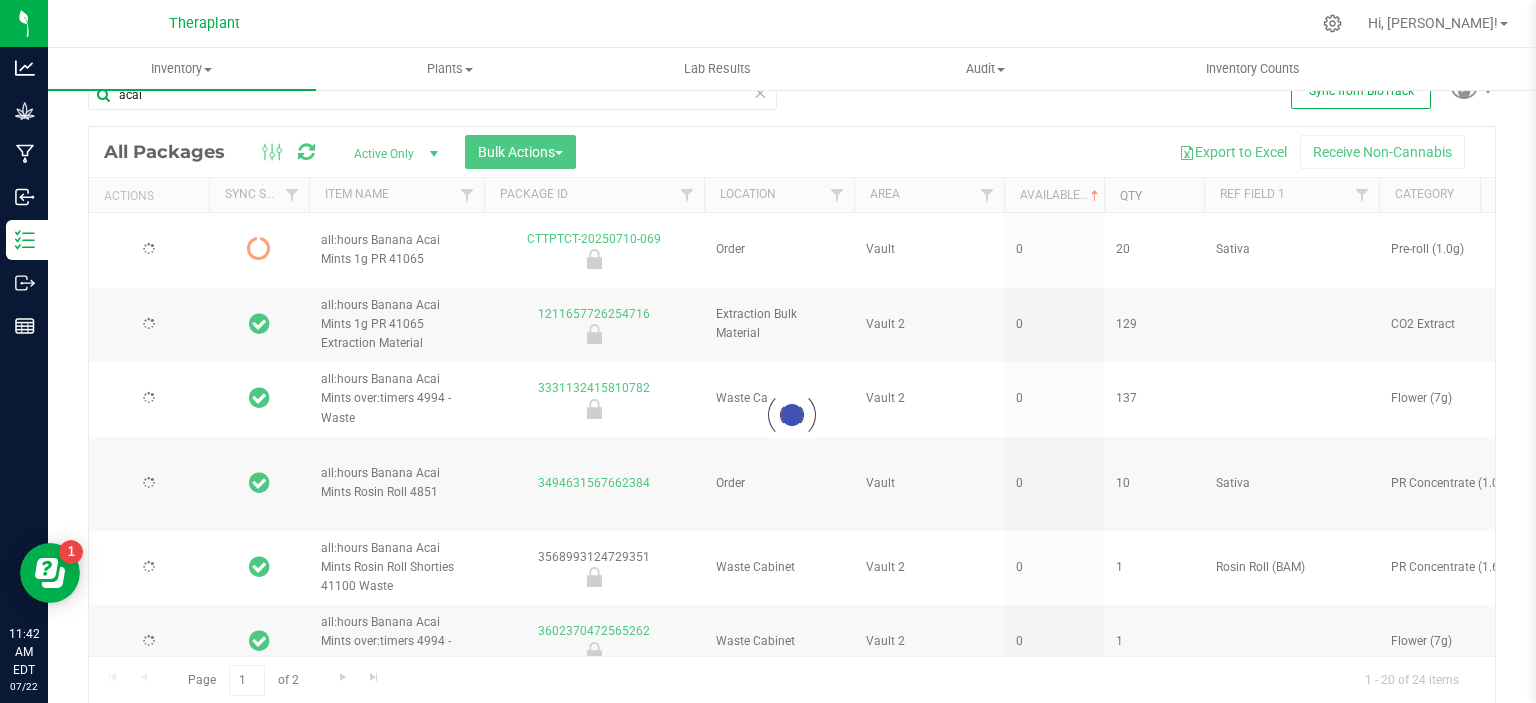 type on "[DATE]" 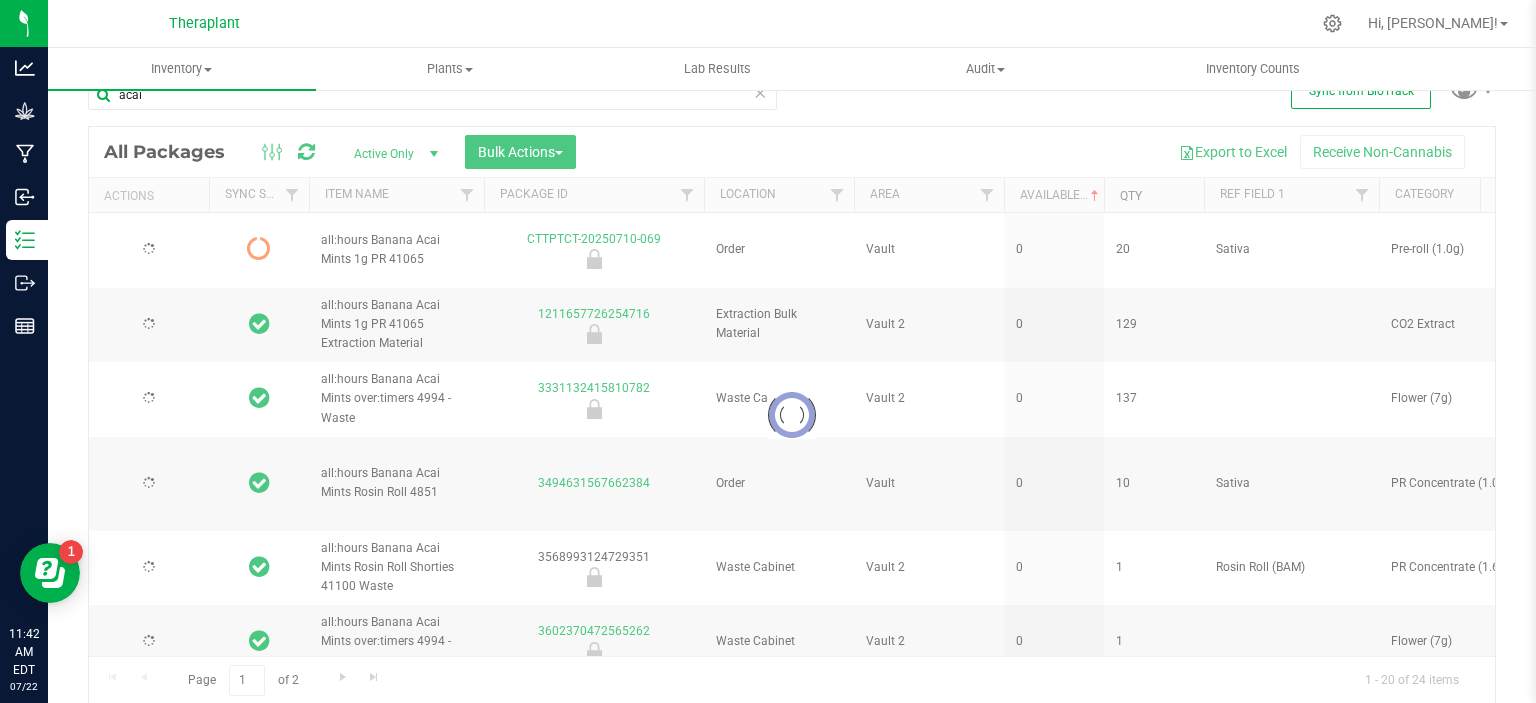 type on "[DATE]" 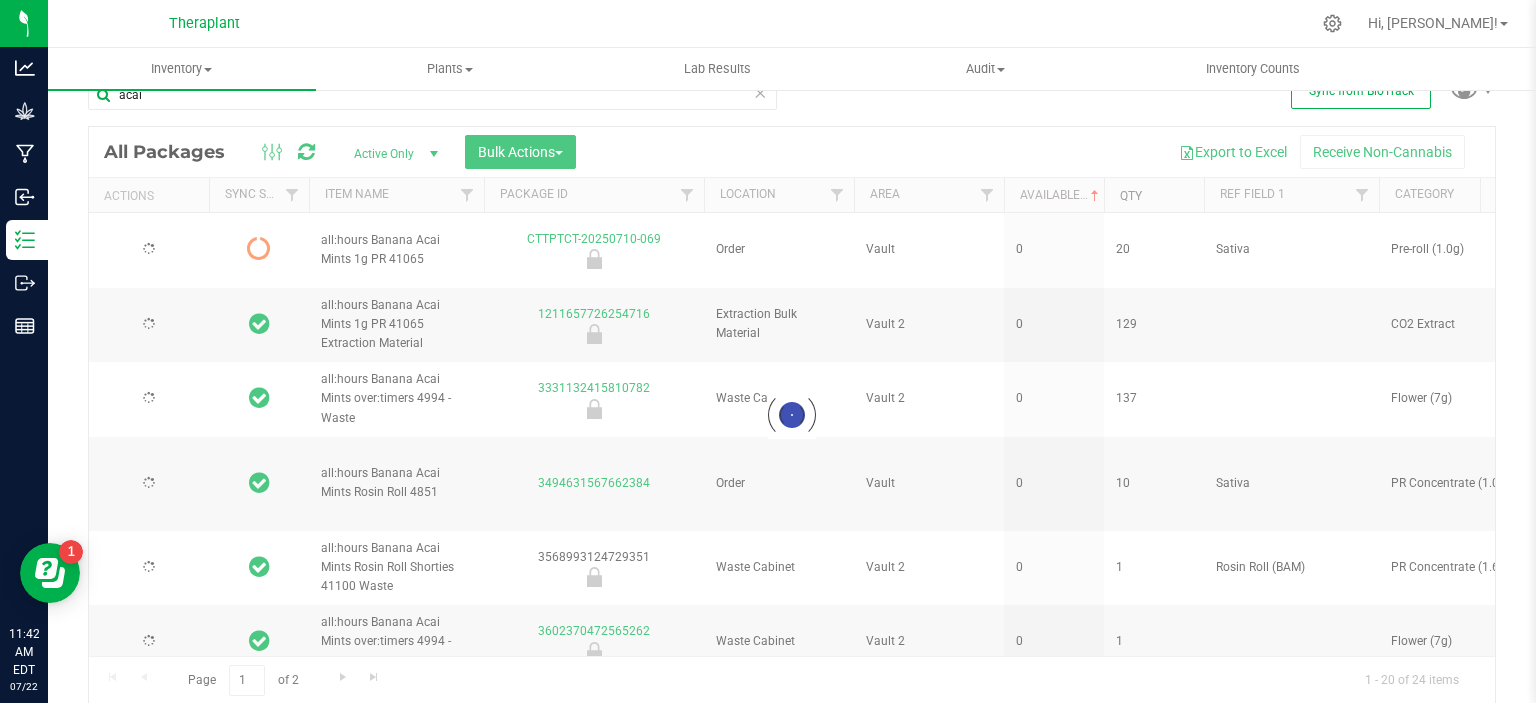 type on "[DATE]" 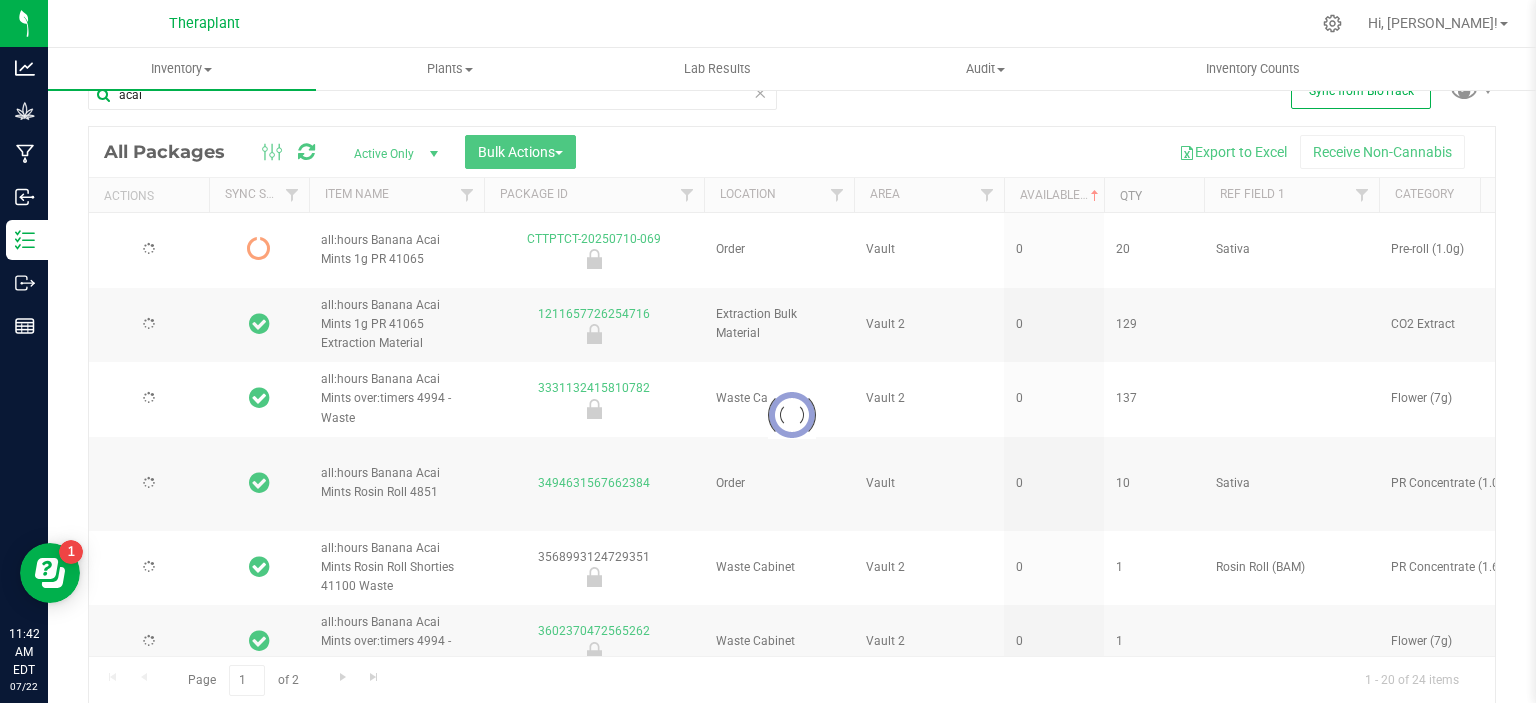 type on "2026-05-08" 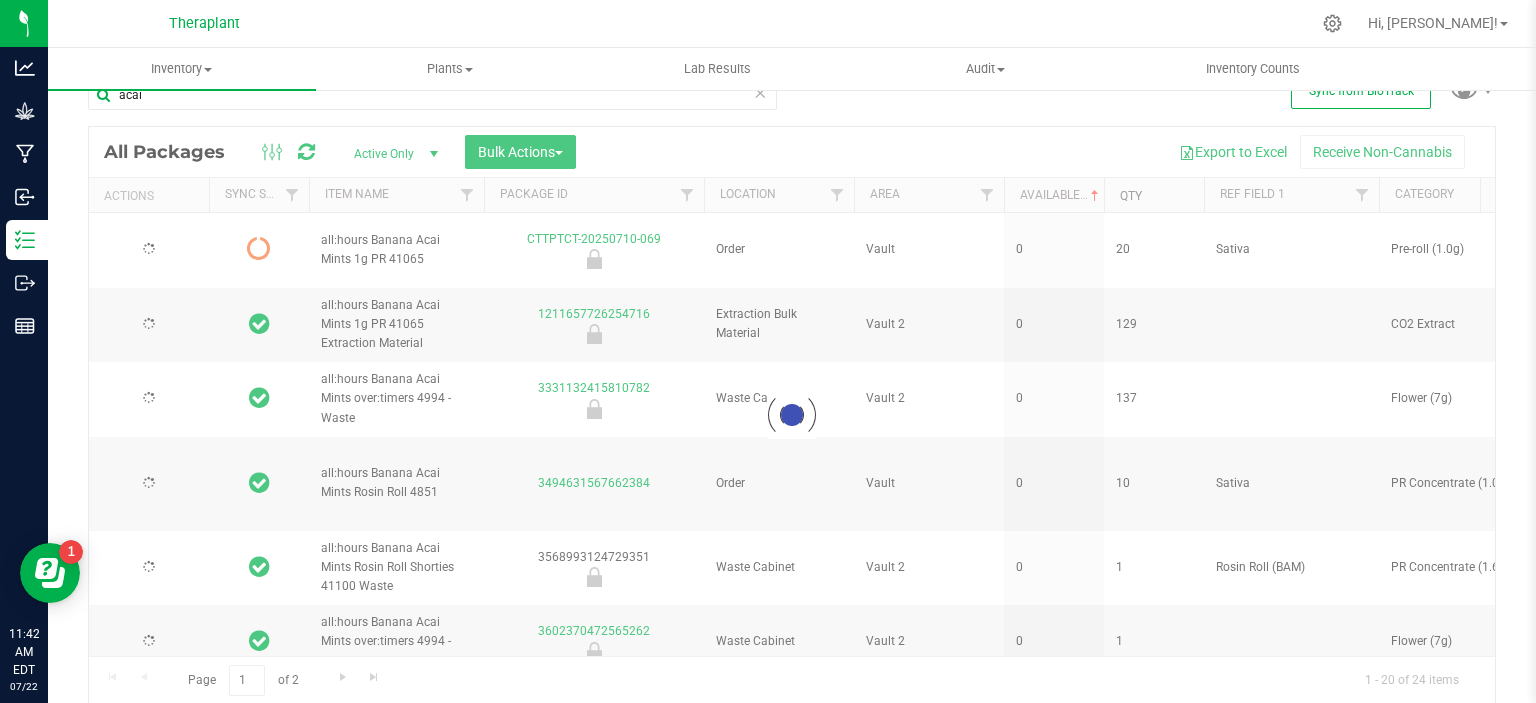 type on "[DATE]" 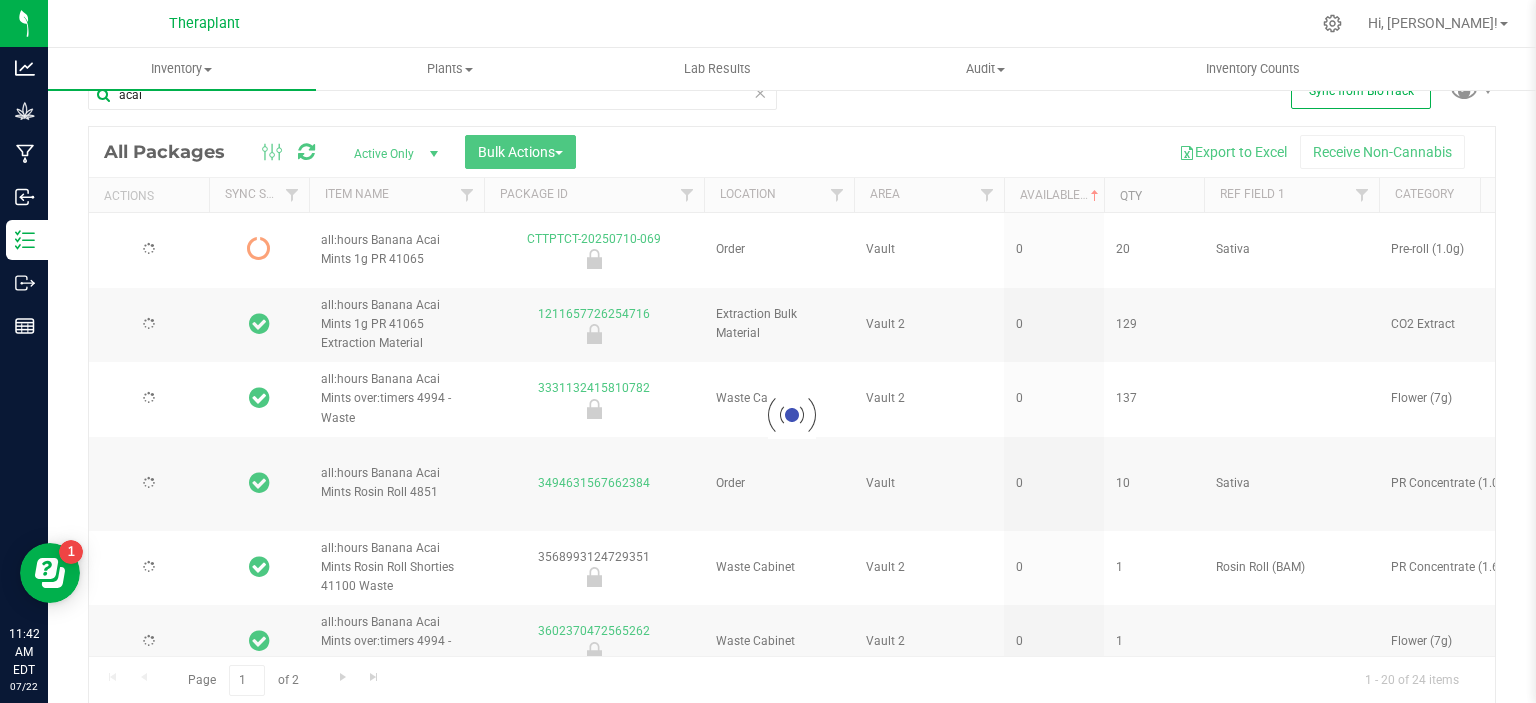 type on "2026-05-28" 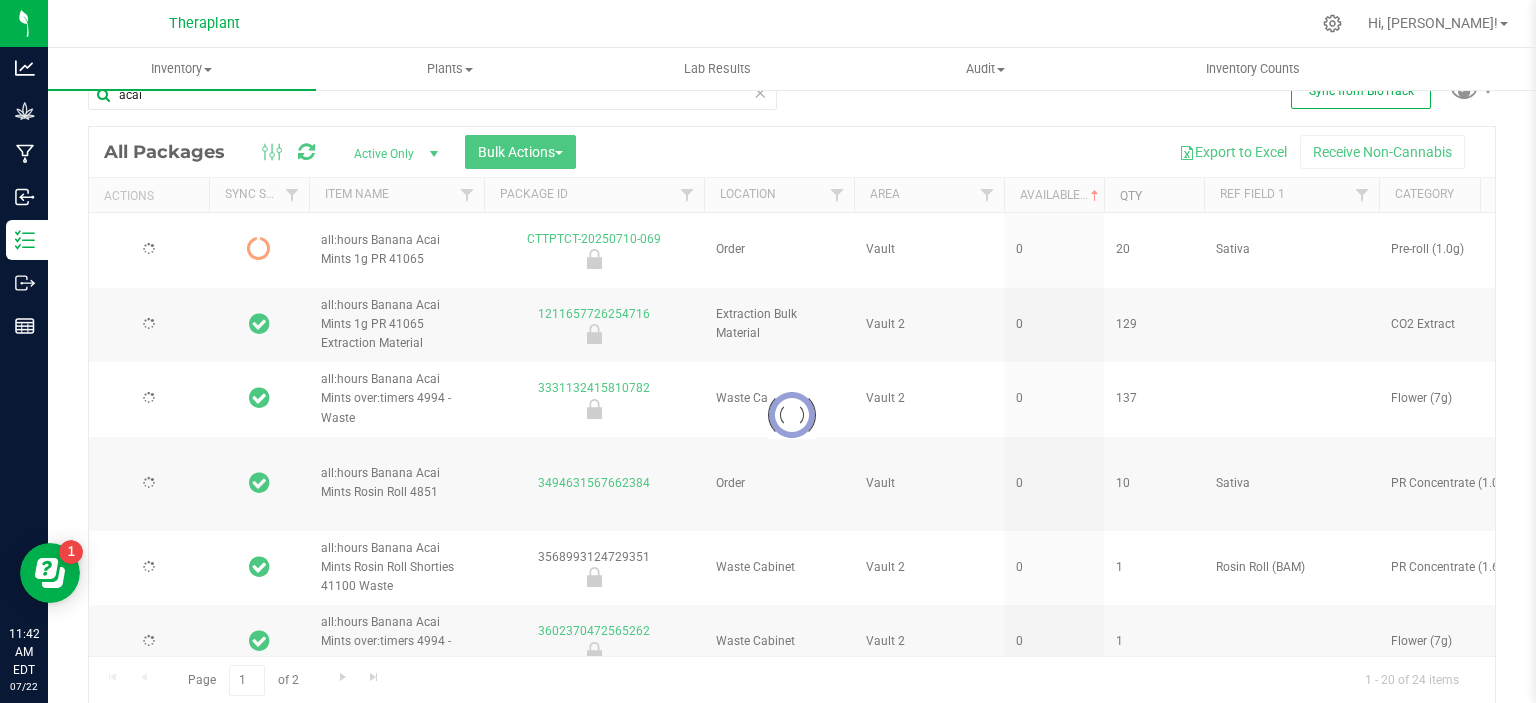 type on "[DATE]" 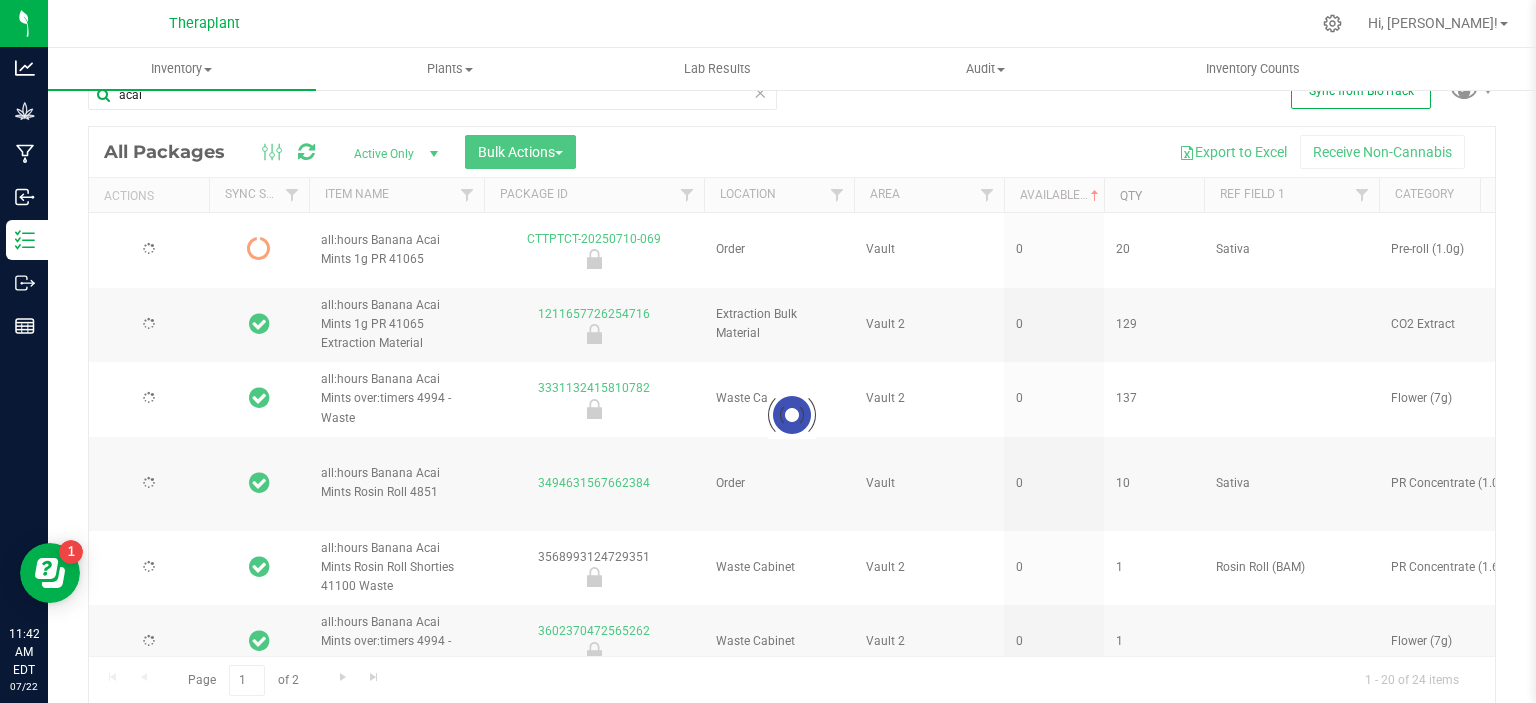 type on "2026-02-27" 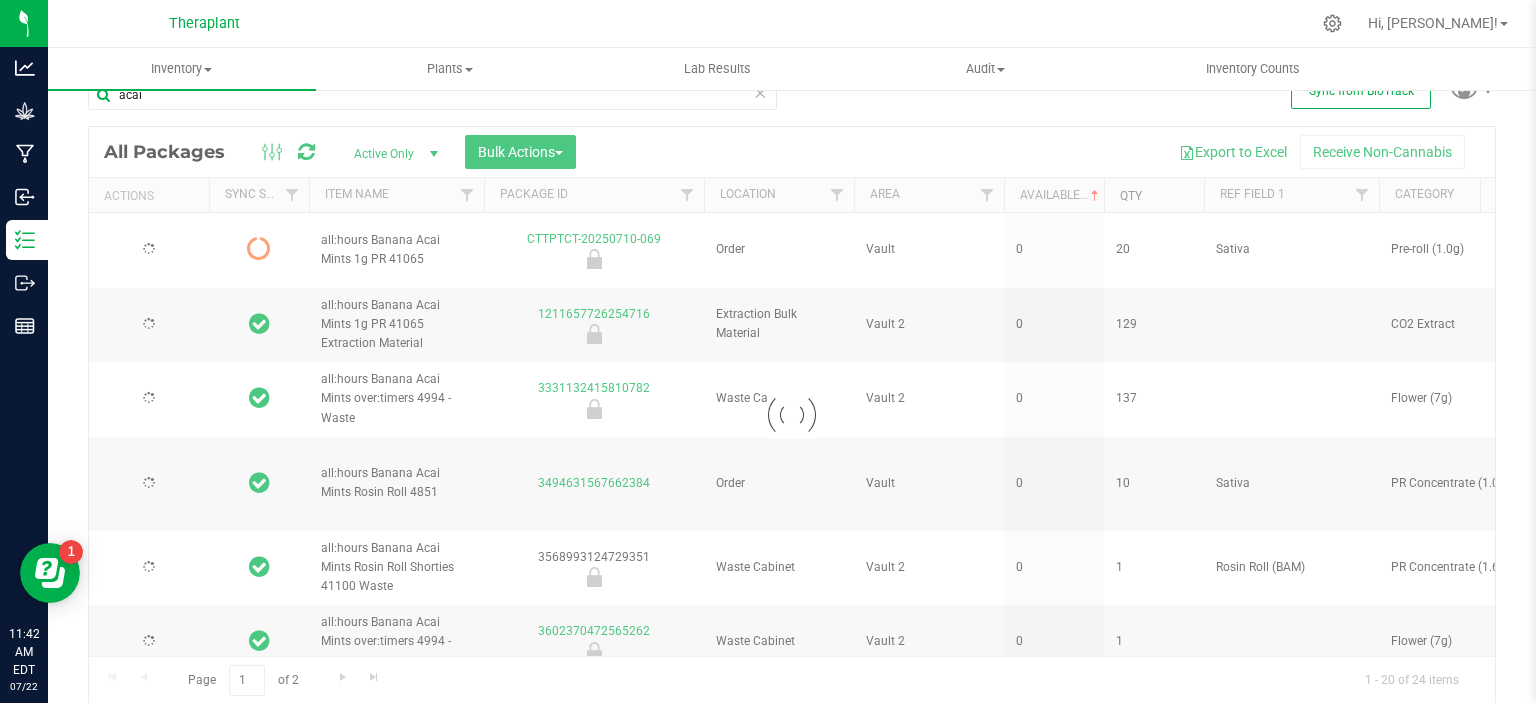 type on "[DATE]" 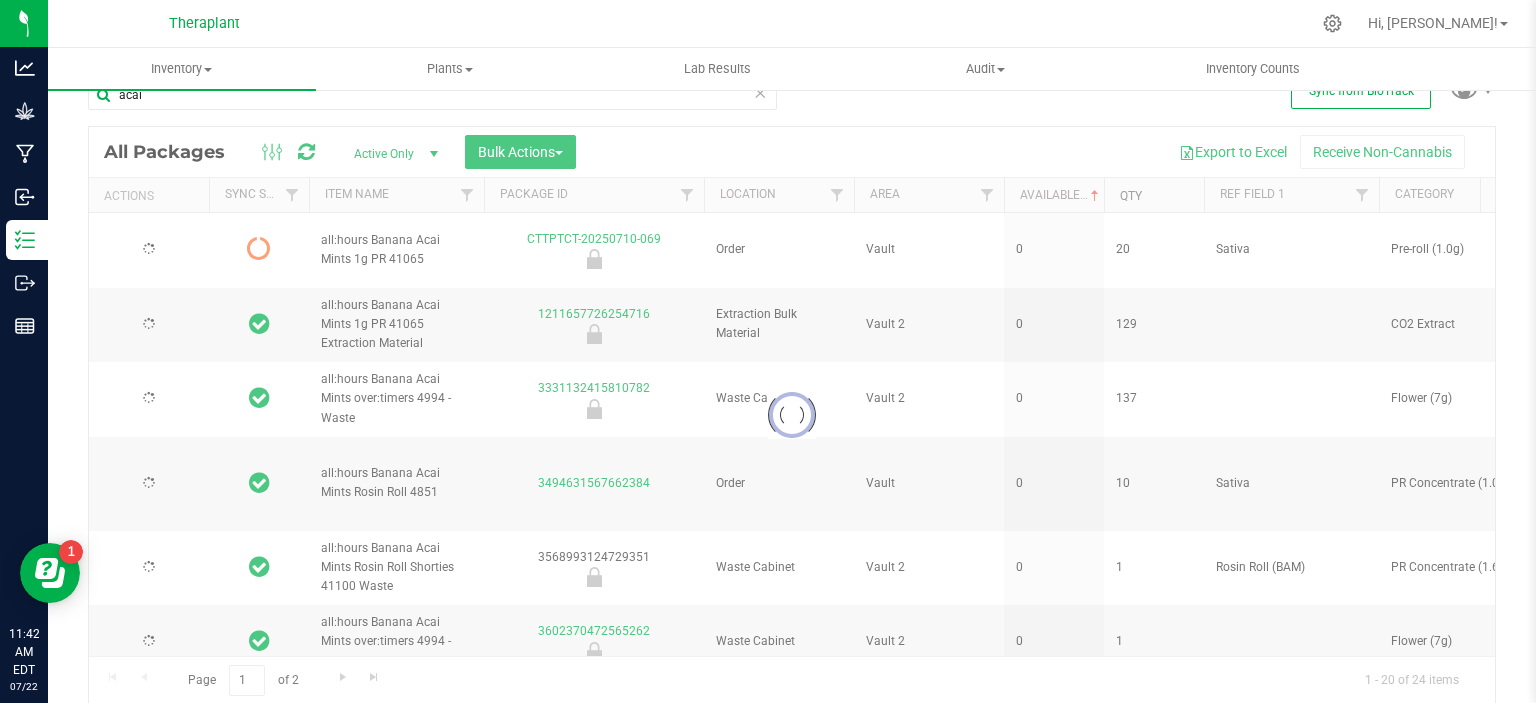 type on "[DATE]" 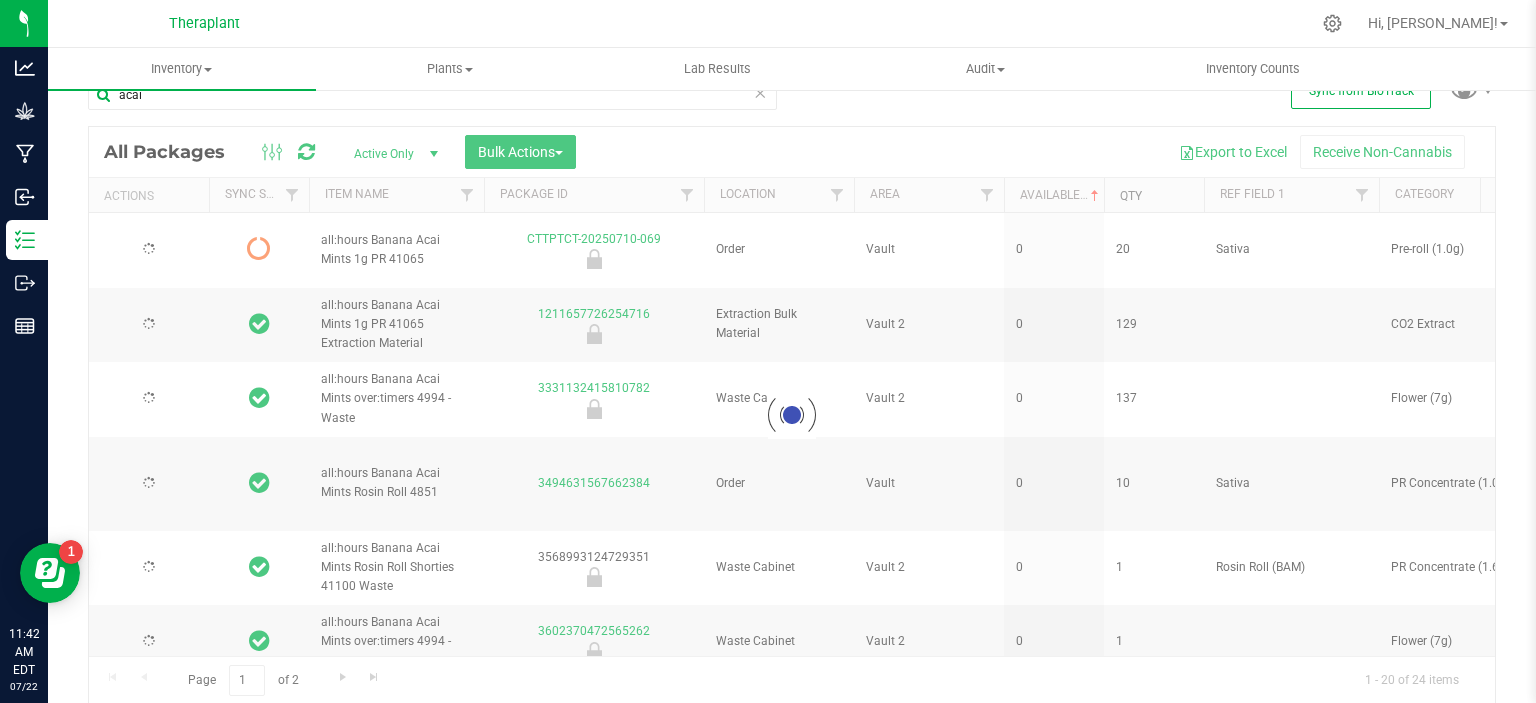 type on "2026-06-23" 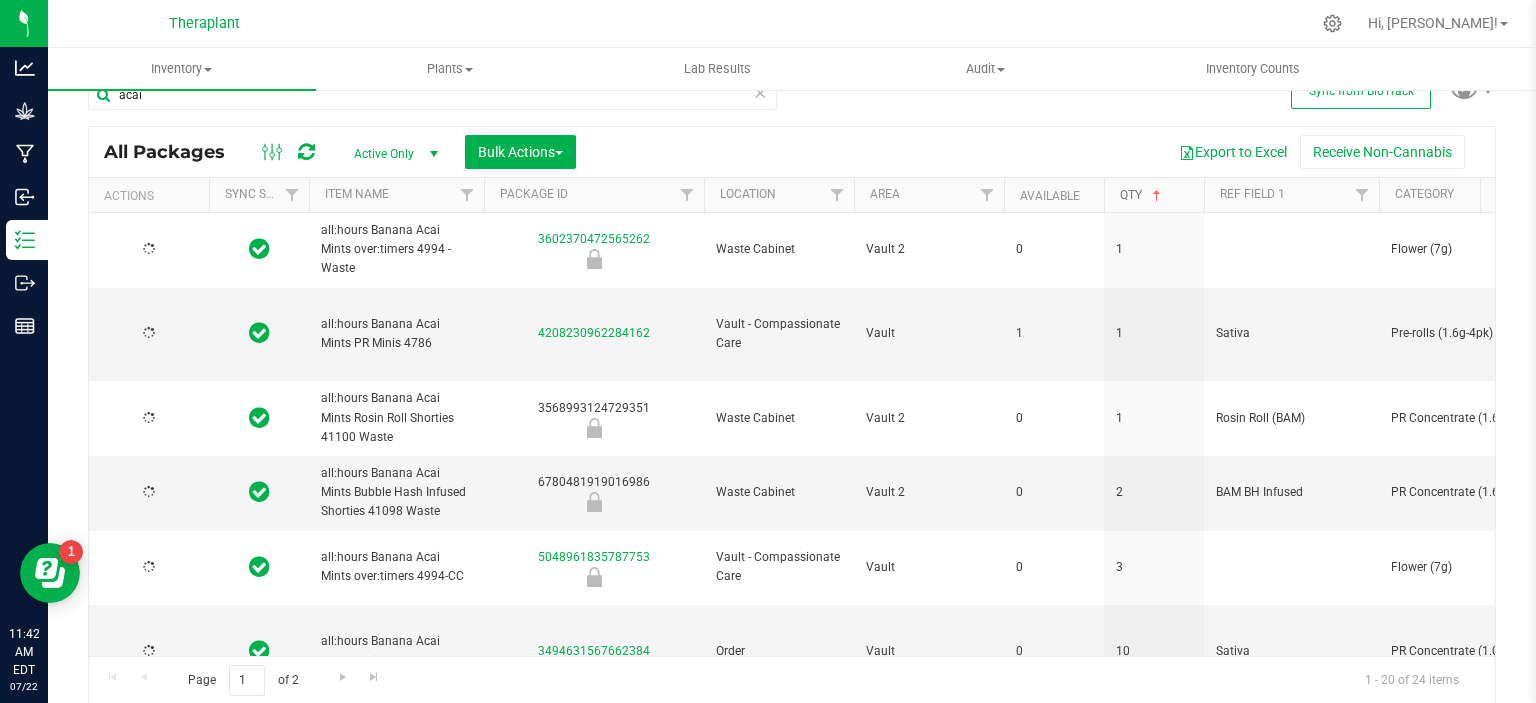 type on "[DATE]" 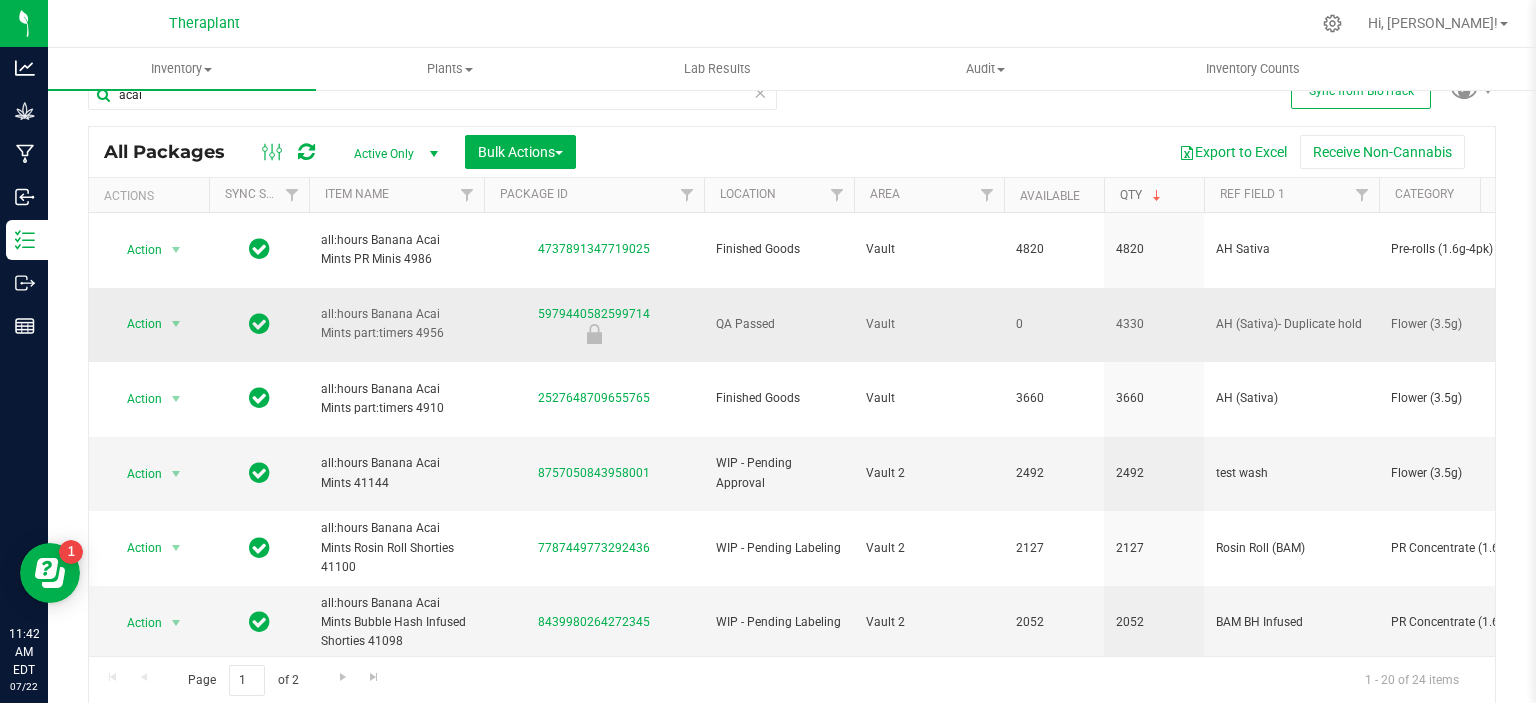 scroll, scrollTop: 0, scrollLeft: 0, axis: both 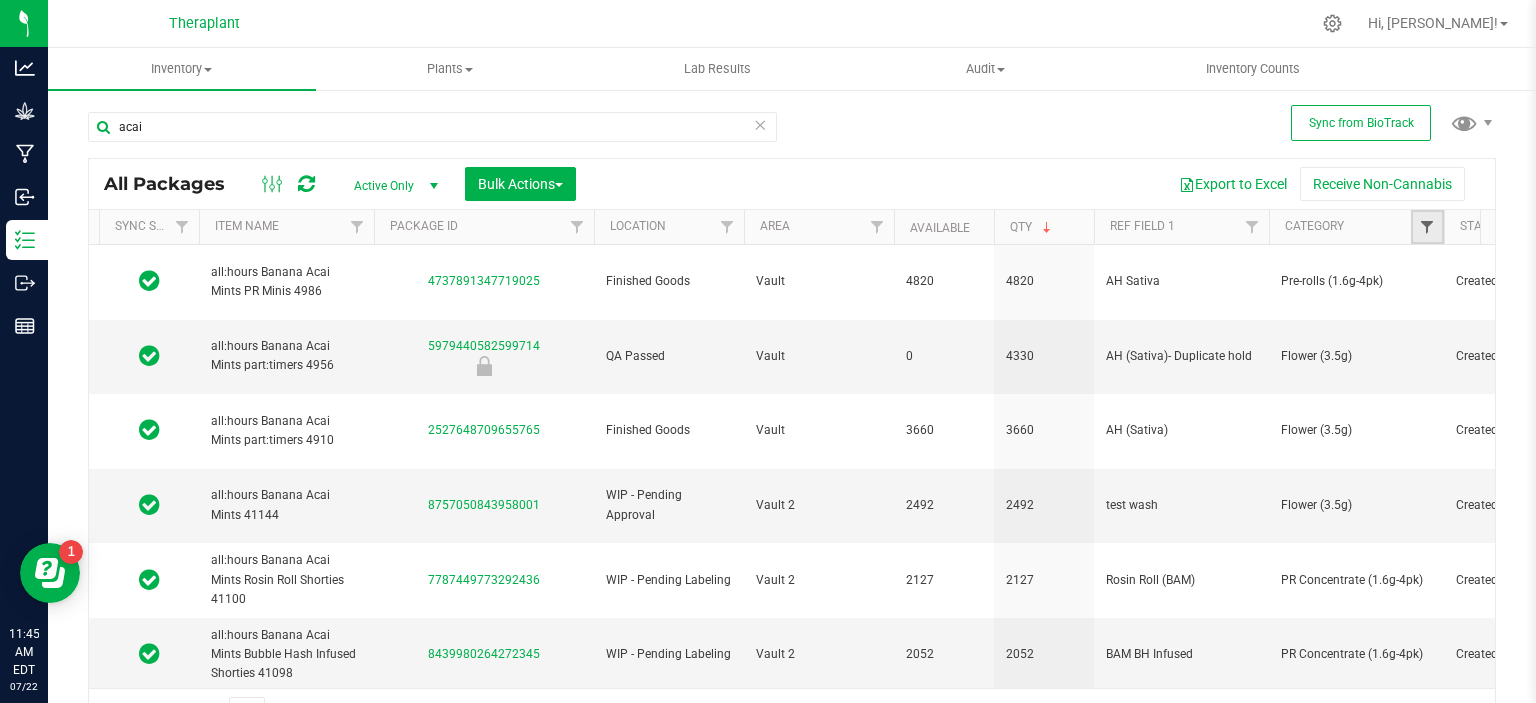 click at bounding box center (1427, 227) 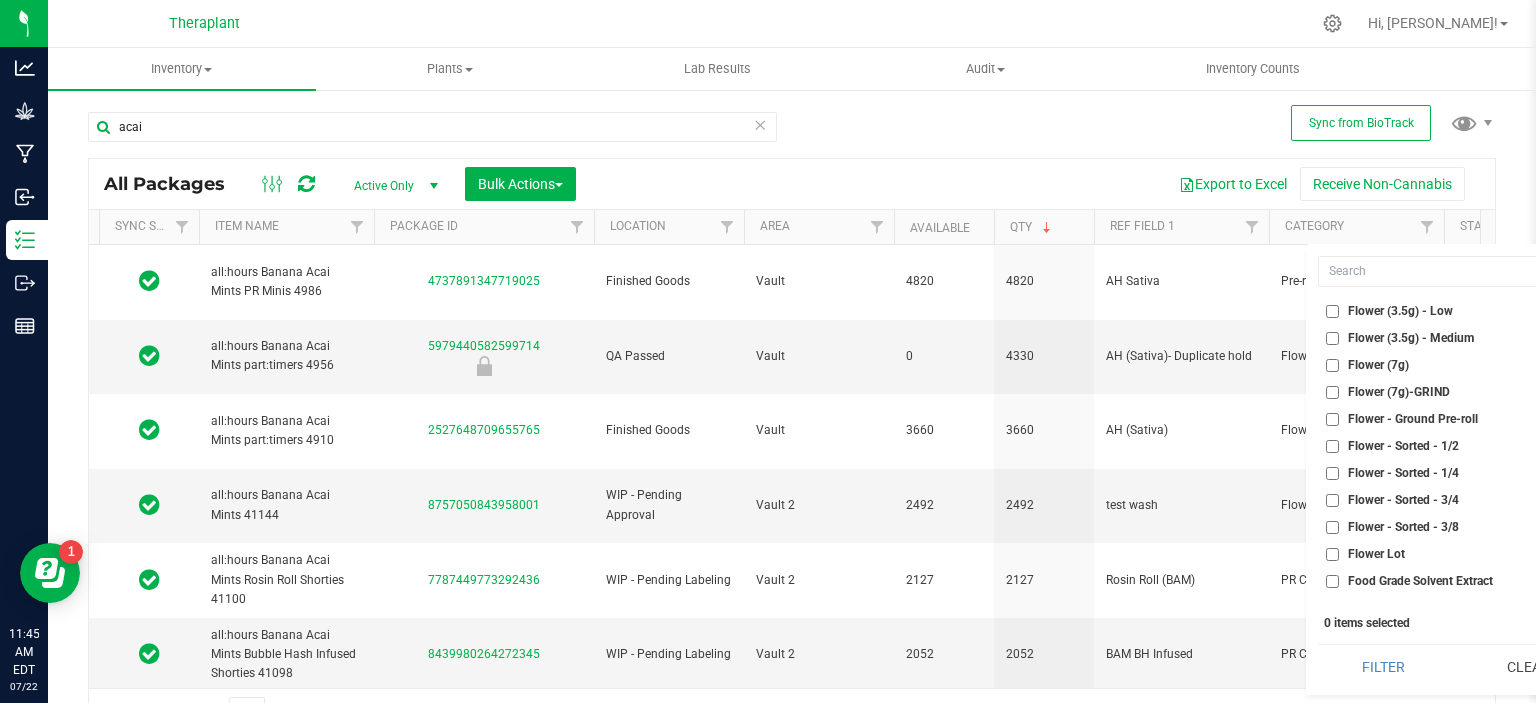 click on "Flower (7g)" at bounding box center (1378, 365) 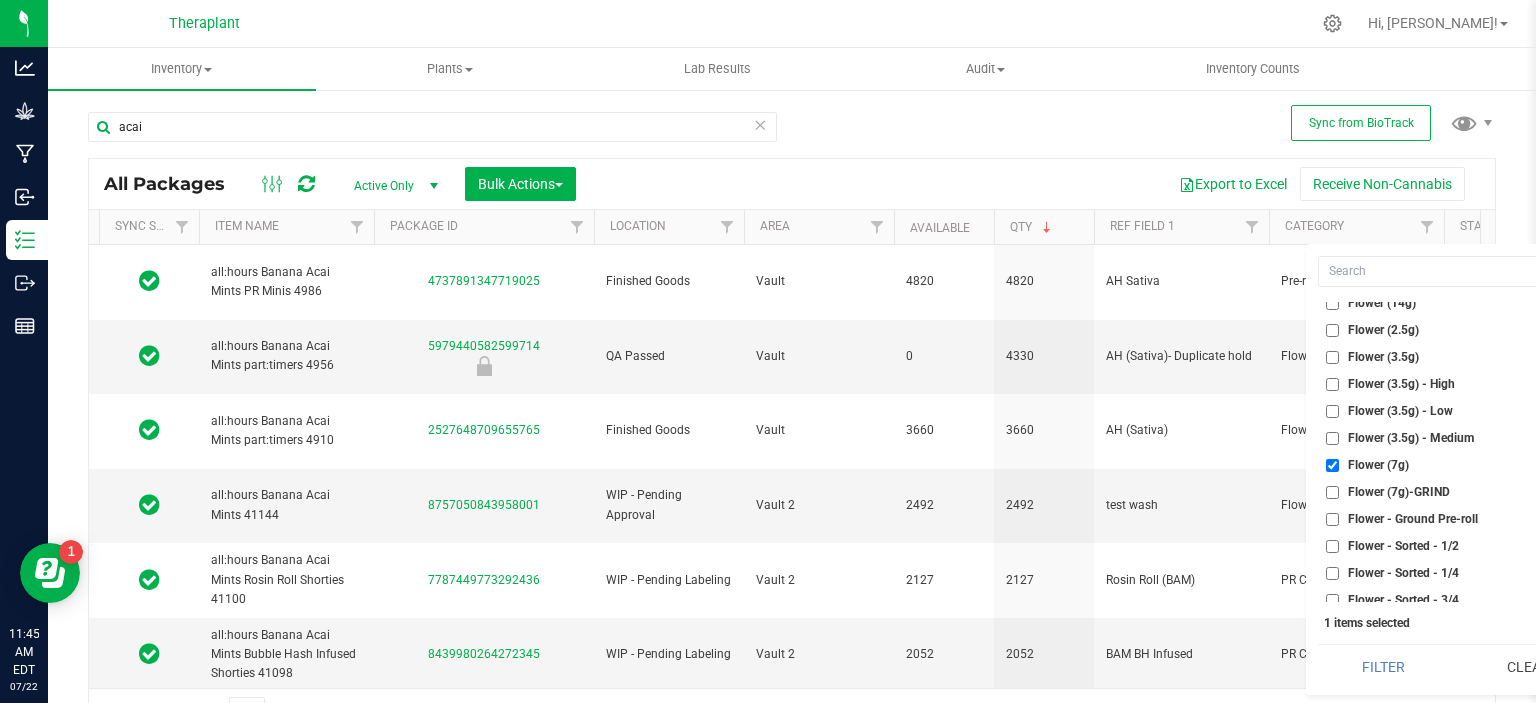 click on "Flower (3.5g)" at bounding box center [1383, 357] 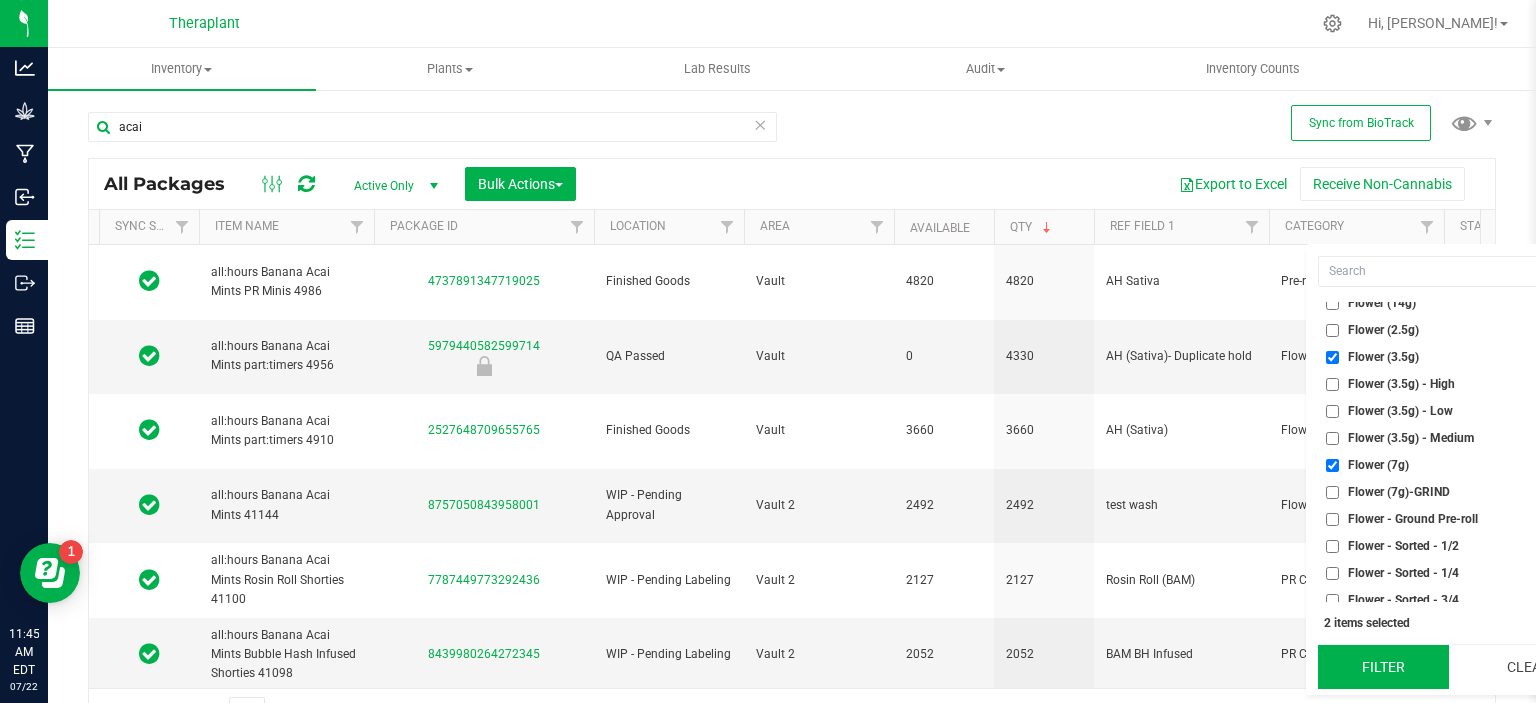 click on "Filter" at bounding box center (1383, 667) 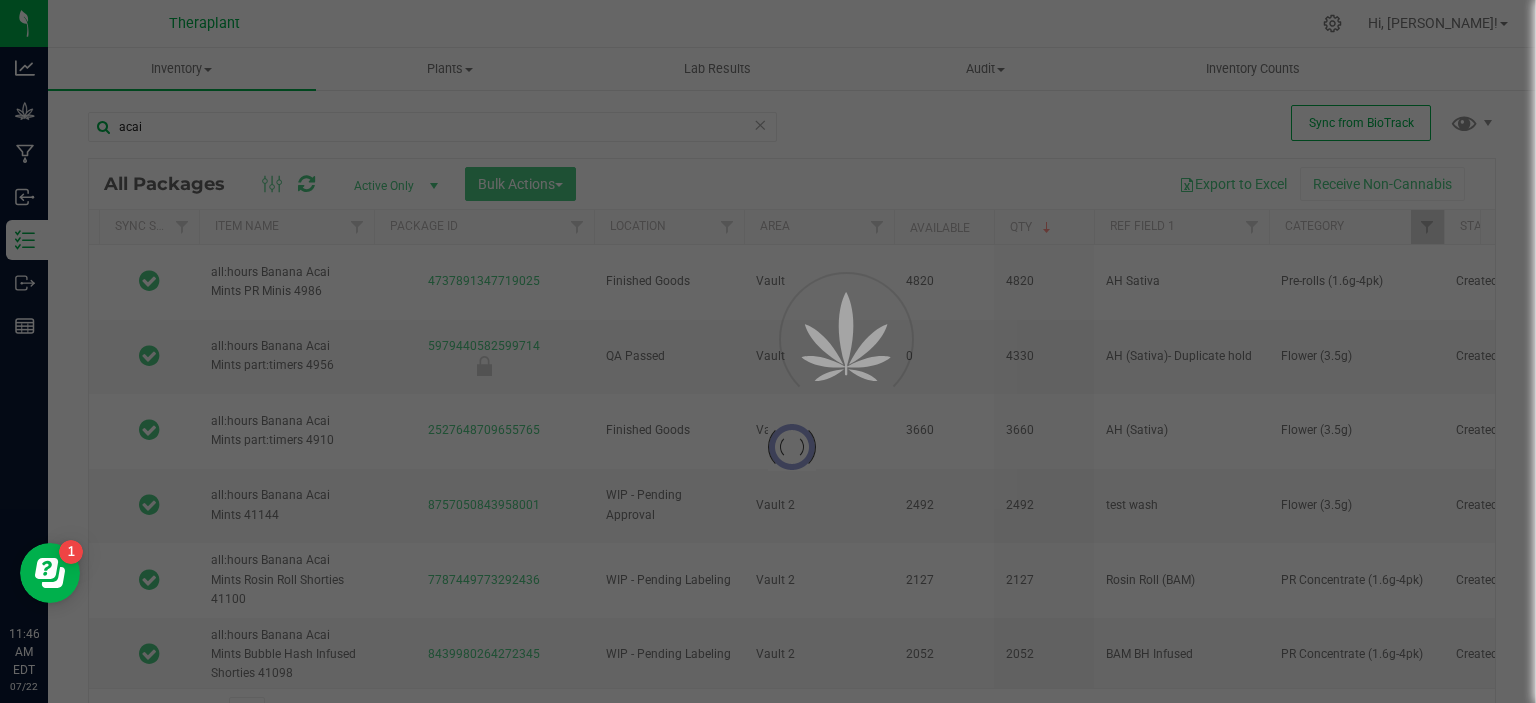 type on "2026-05-28" 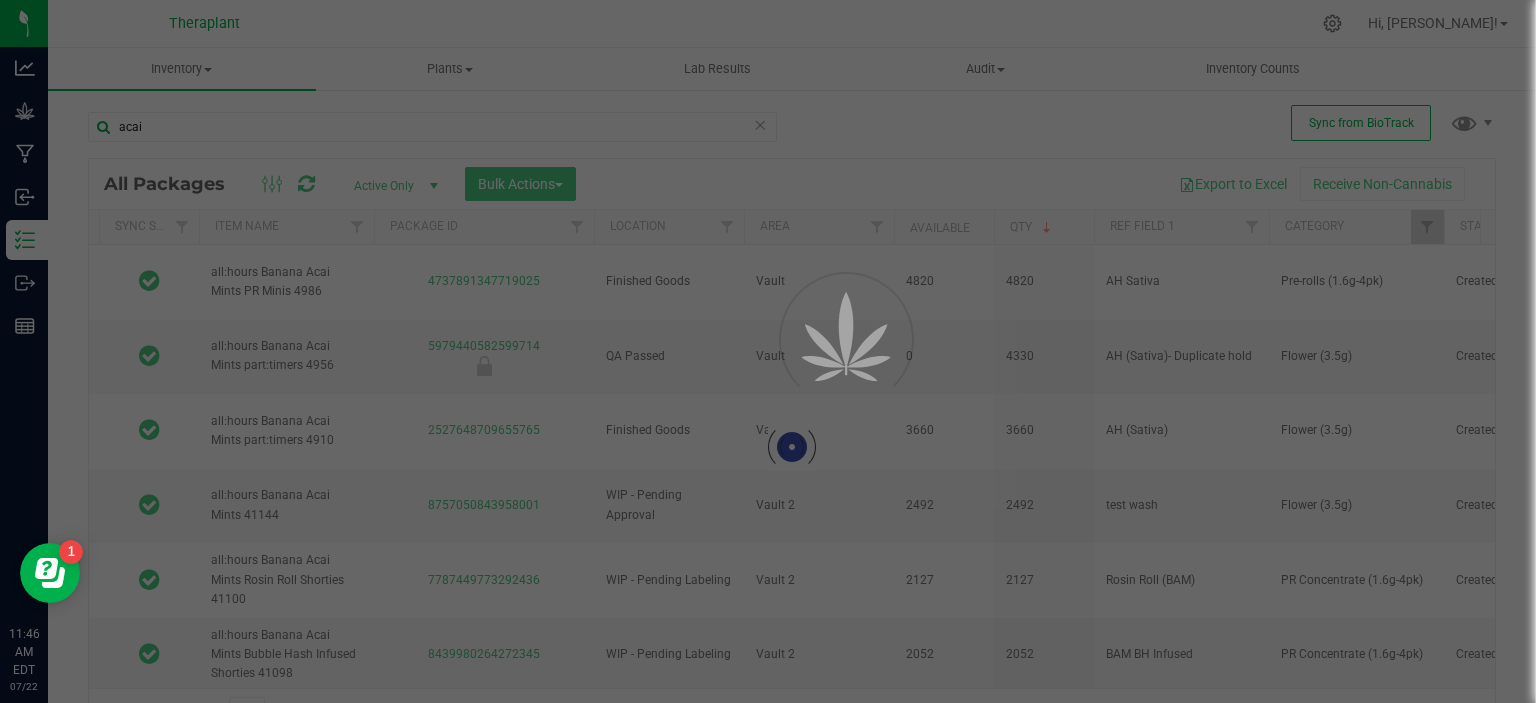 type on "2026-05-08" 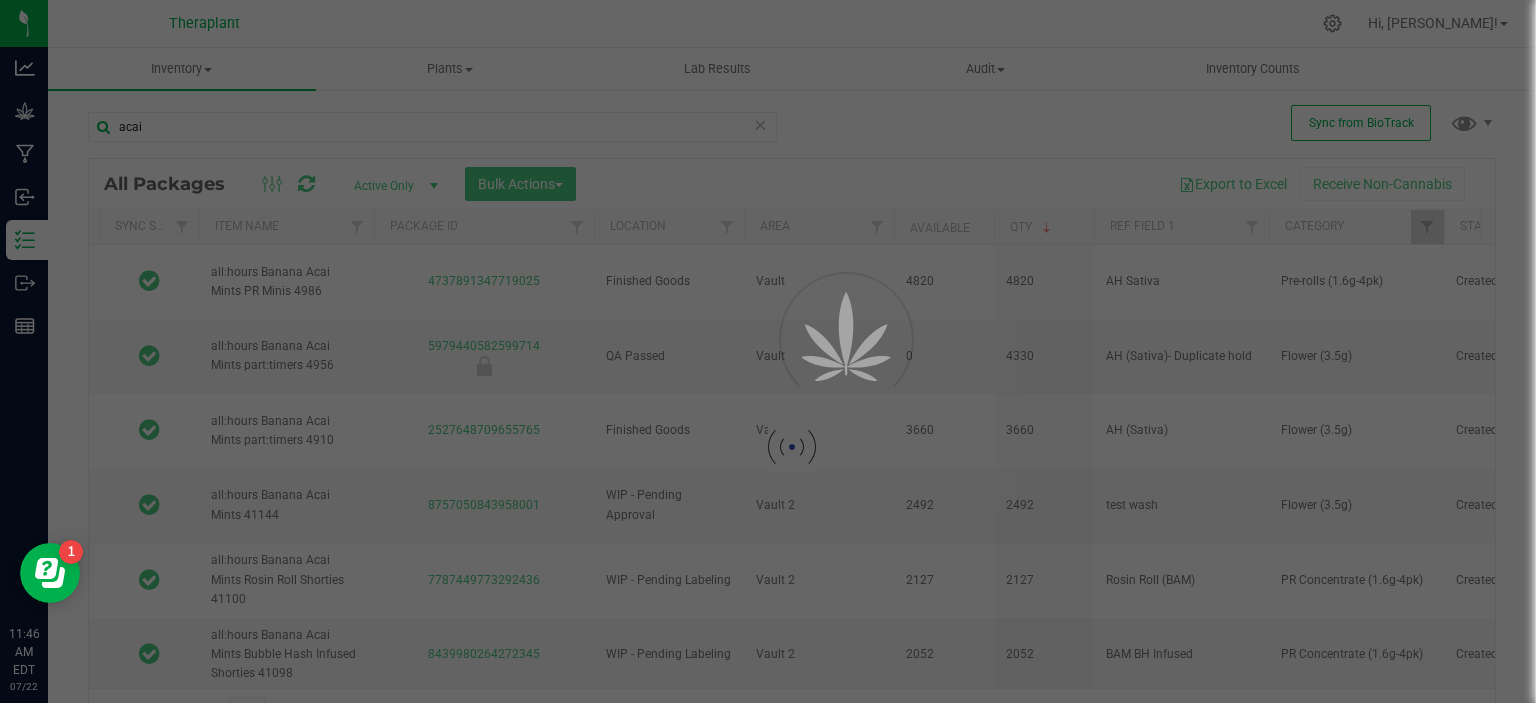 type on "2026-04-25" 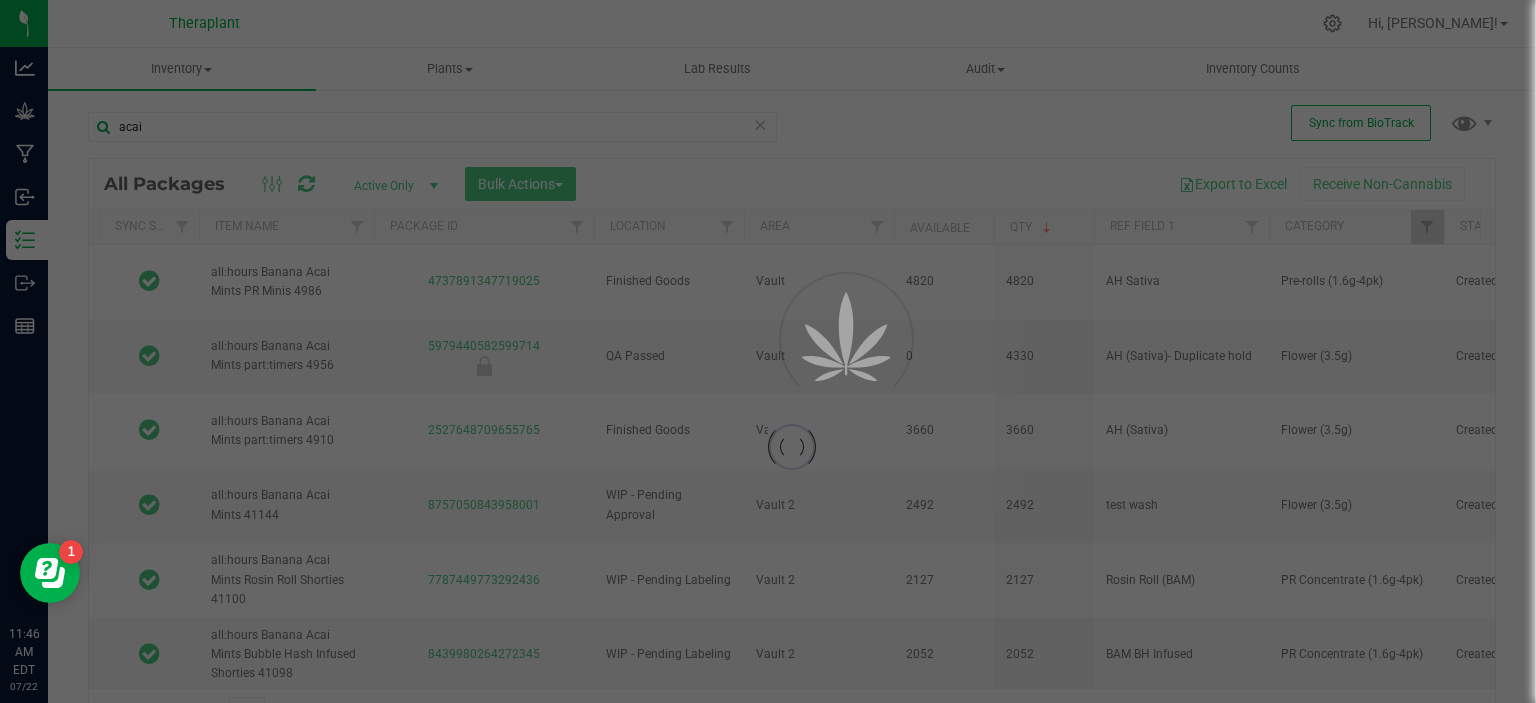 type on "[DATE]" 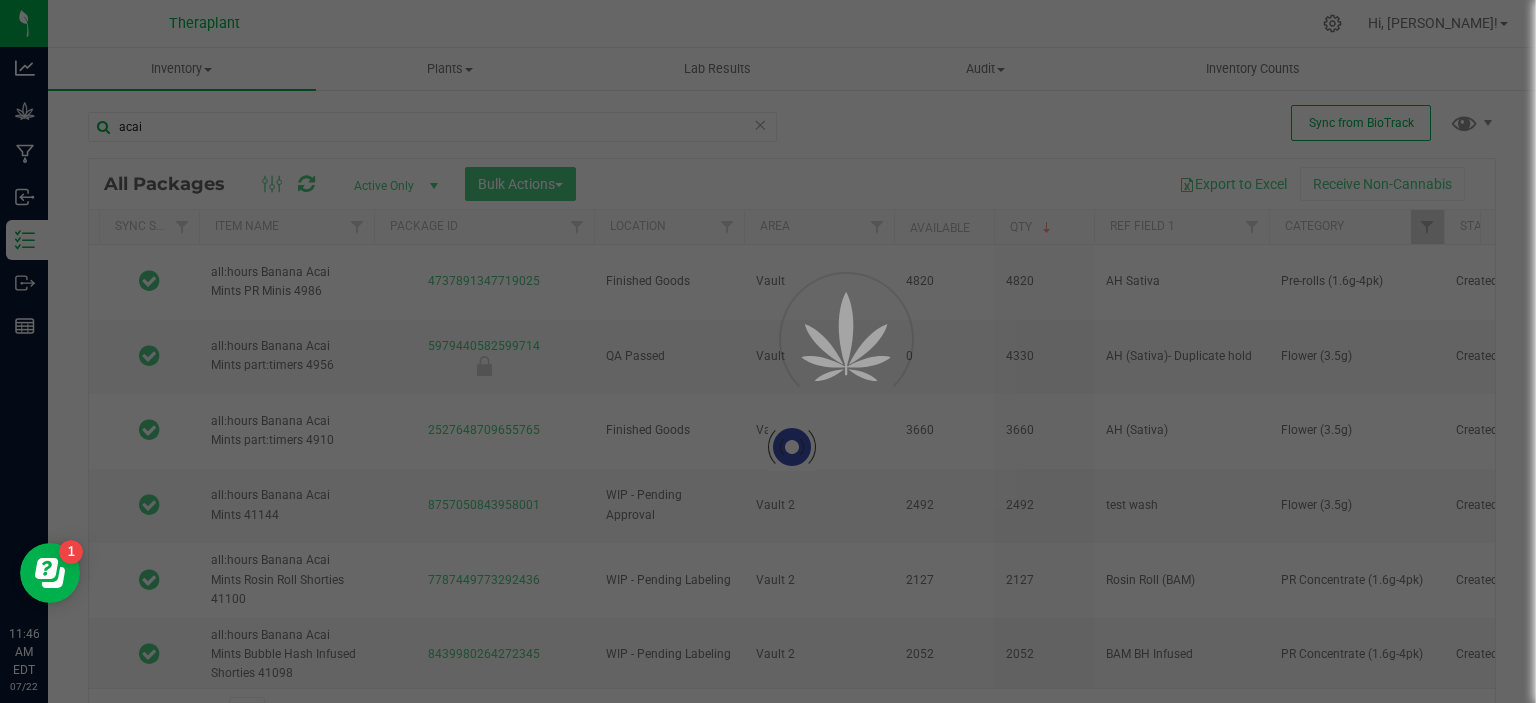 type on "2026-06-23" 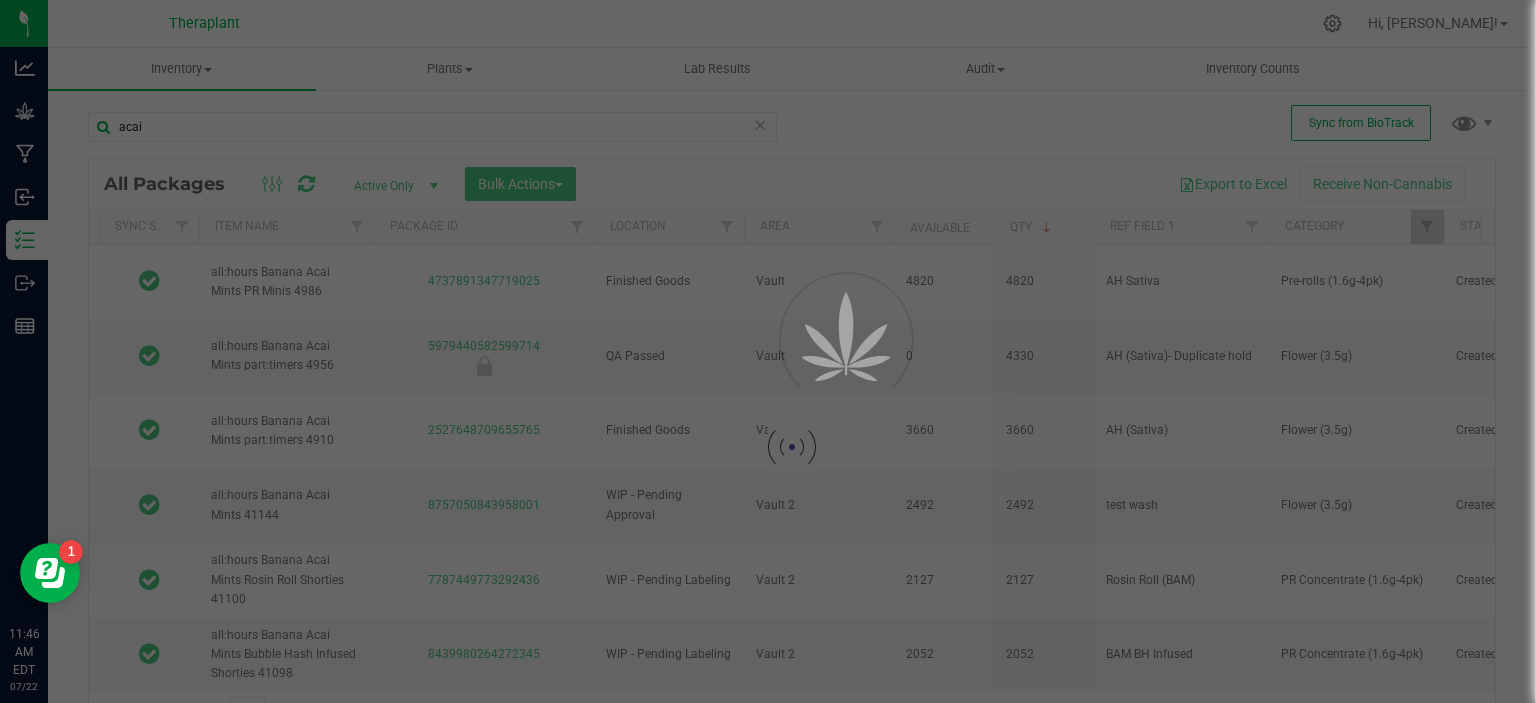 type on "[DATE]" 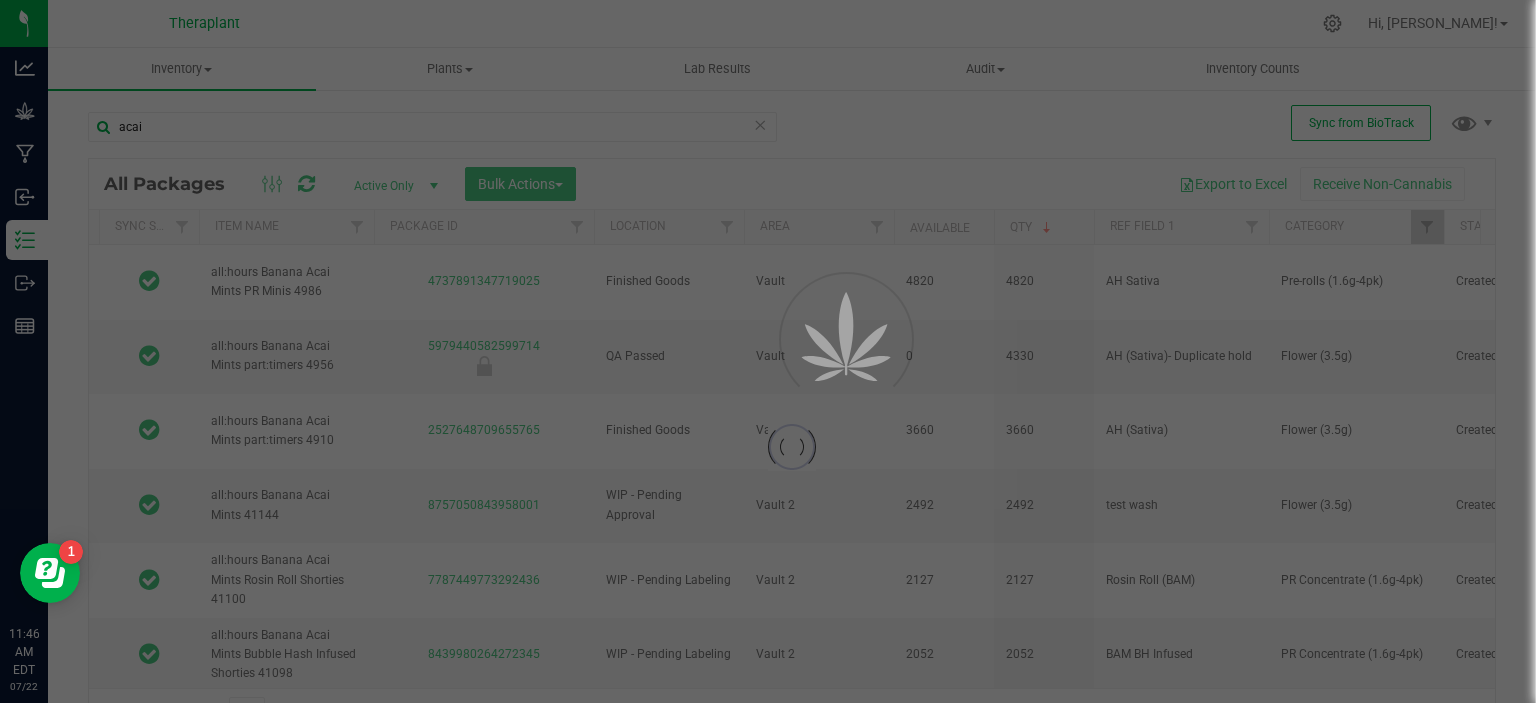 type on "[DATE]" 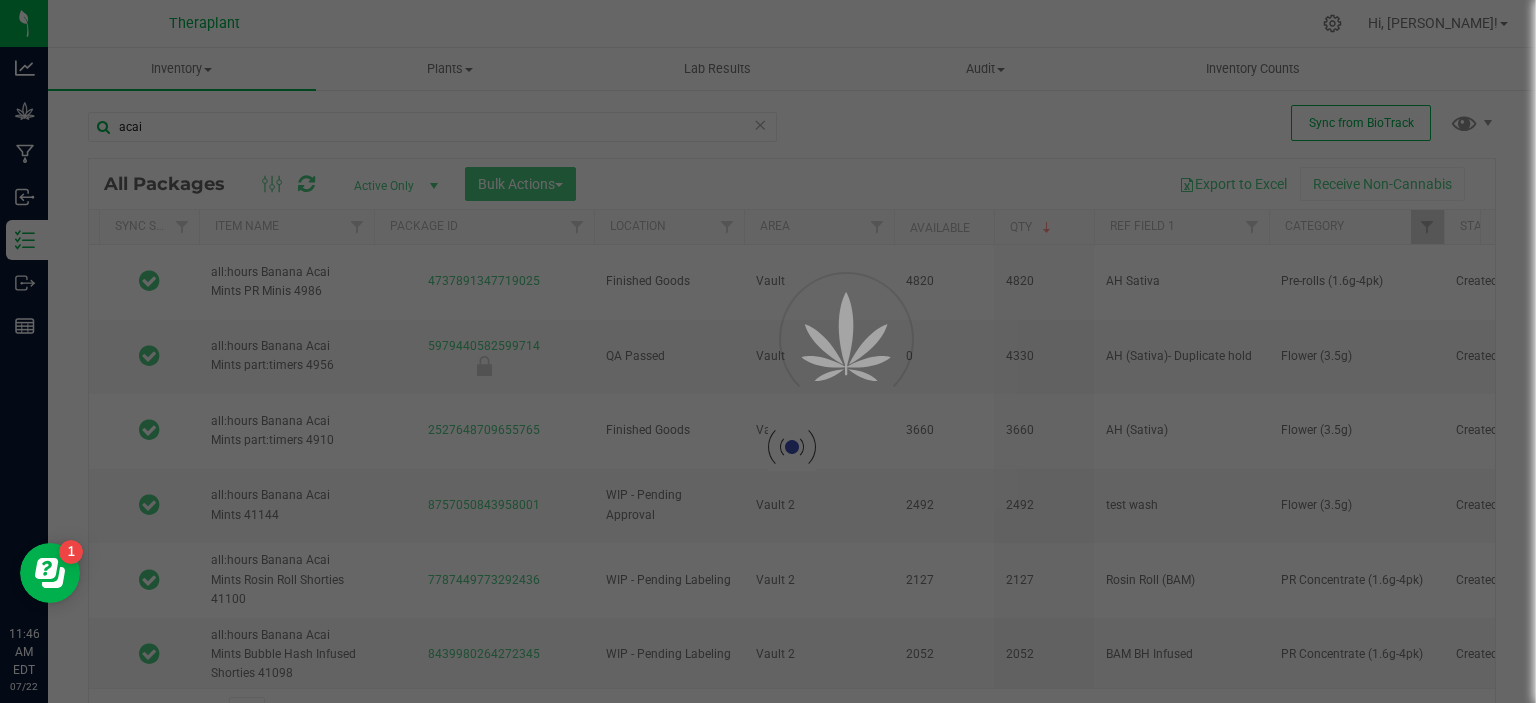 type on "2026-05-28" 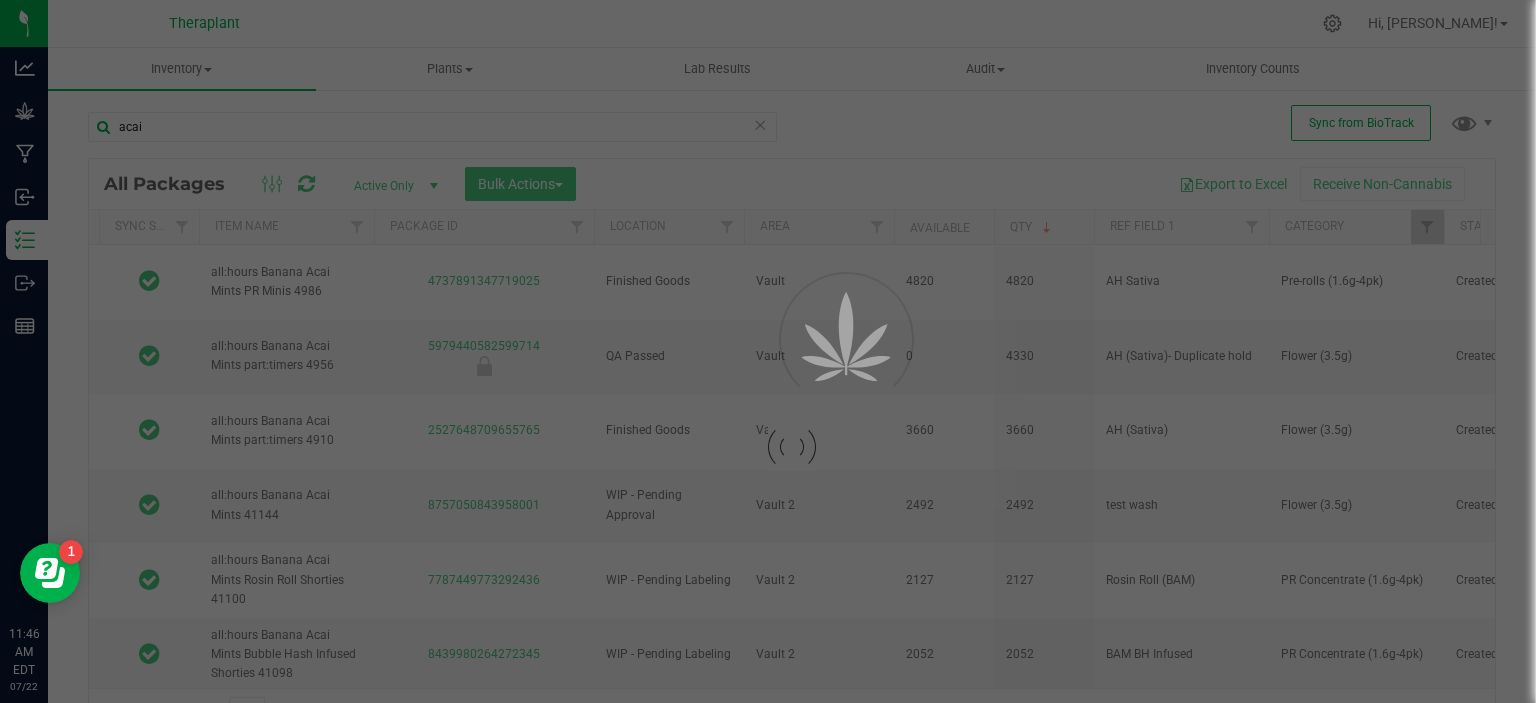 type on "[DATE]" 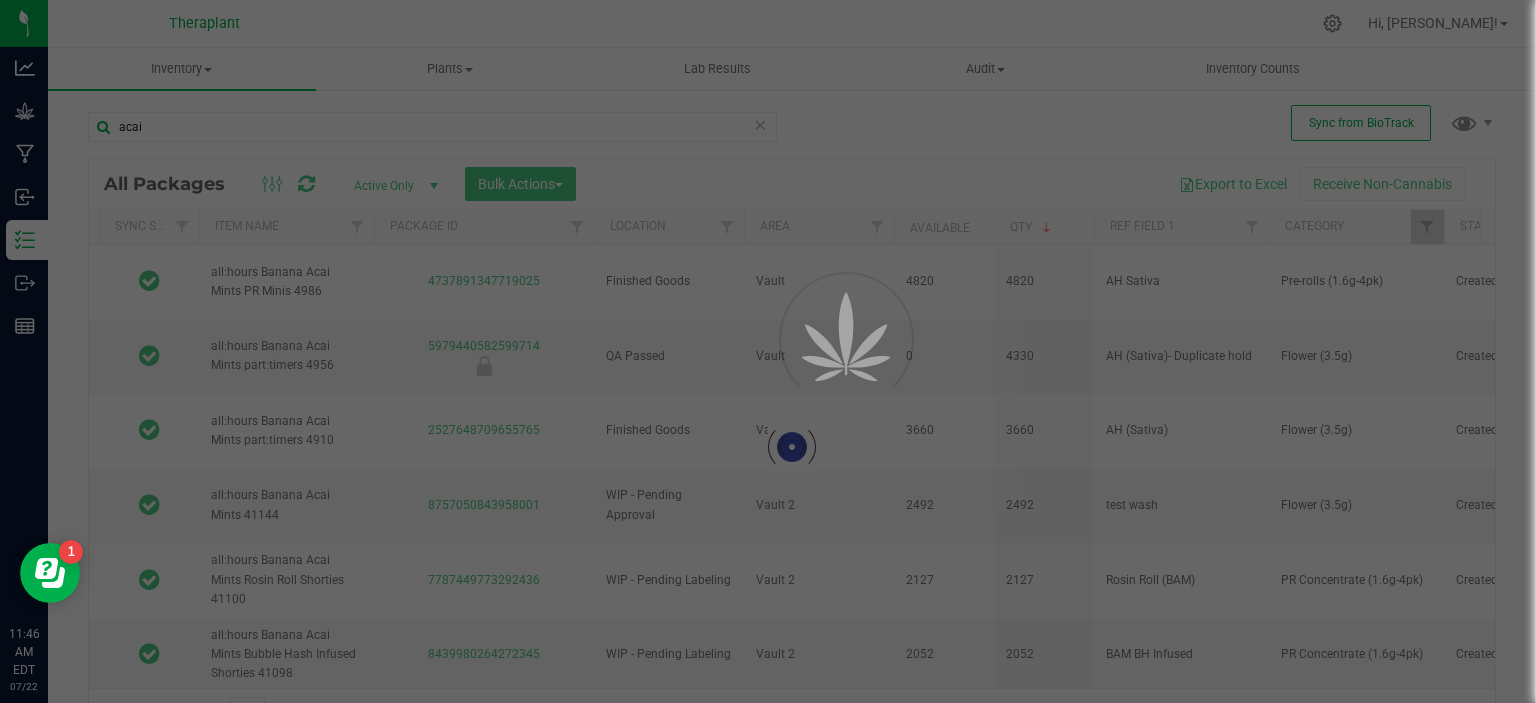 type on "2026-06-23" 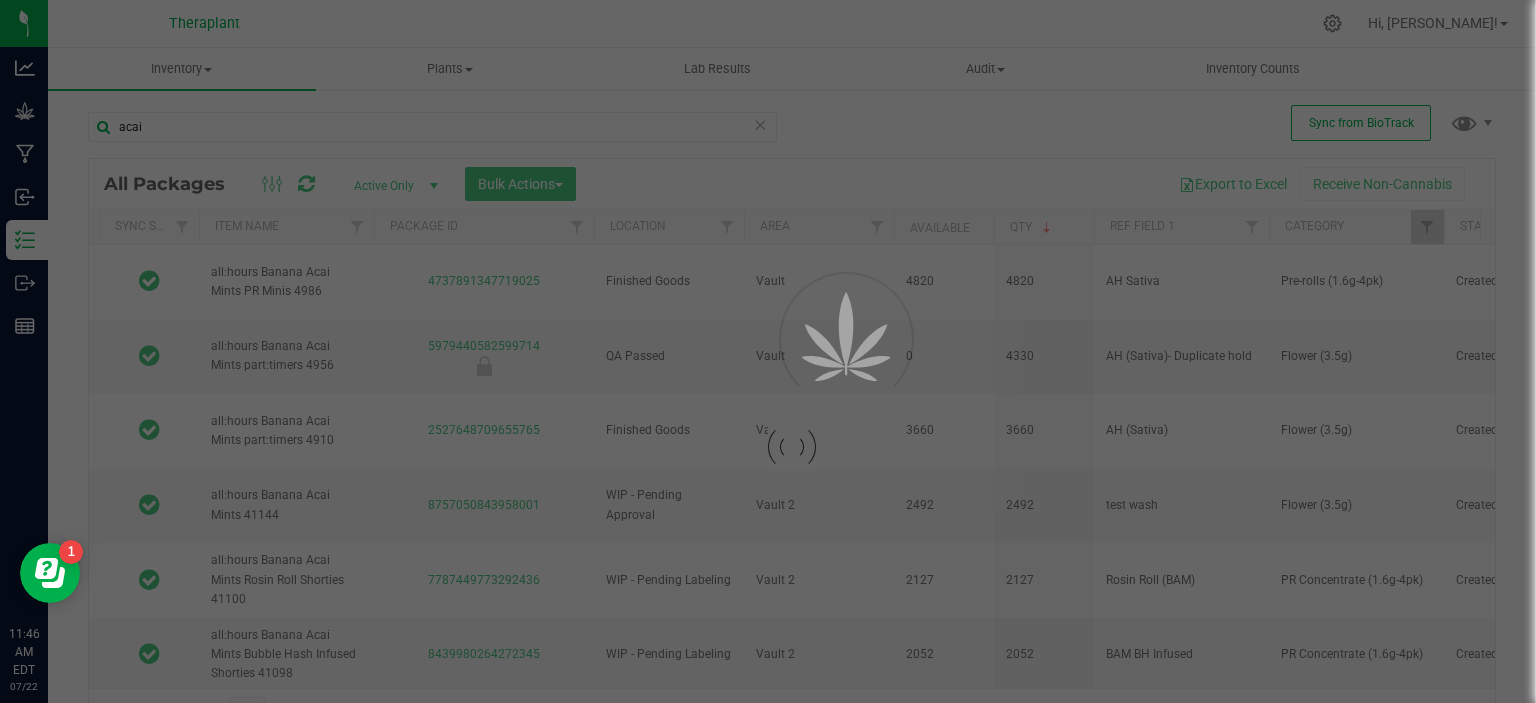 type on "[DATE]" 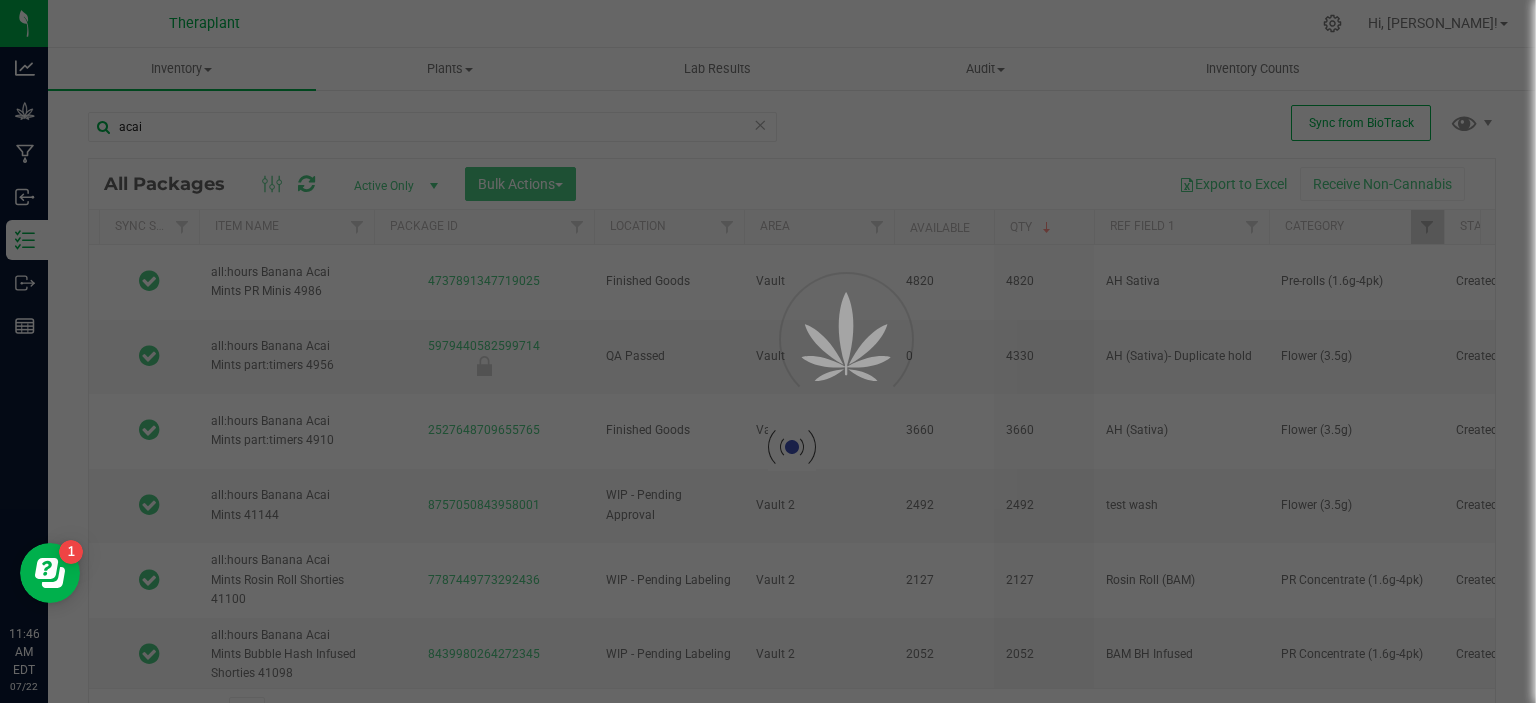 type on "[DATE]" 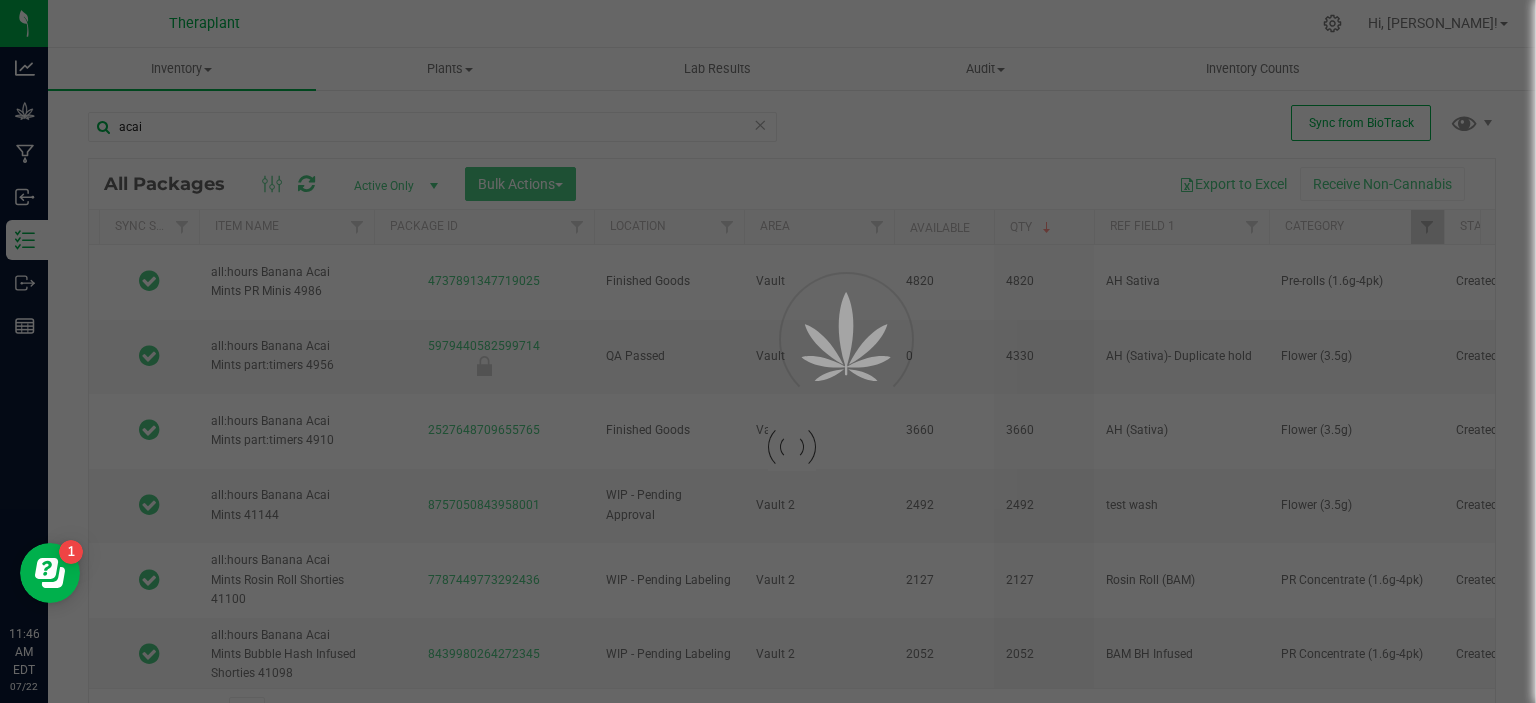 type on "[DATE]" 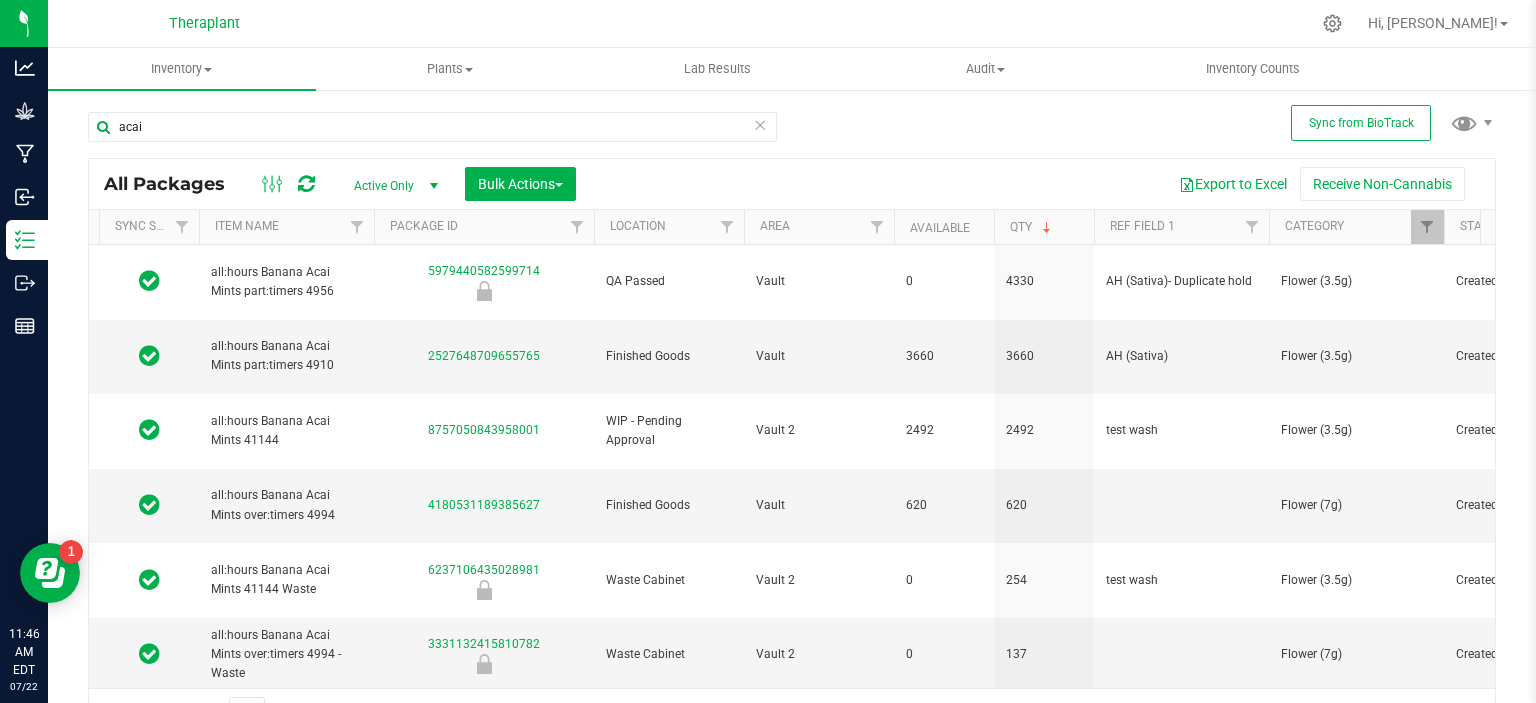 type on "2026-05-08" 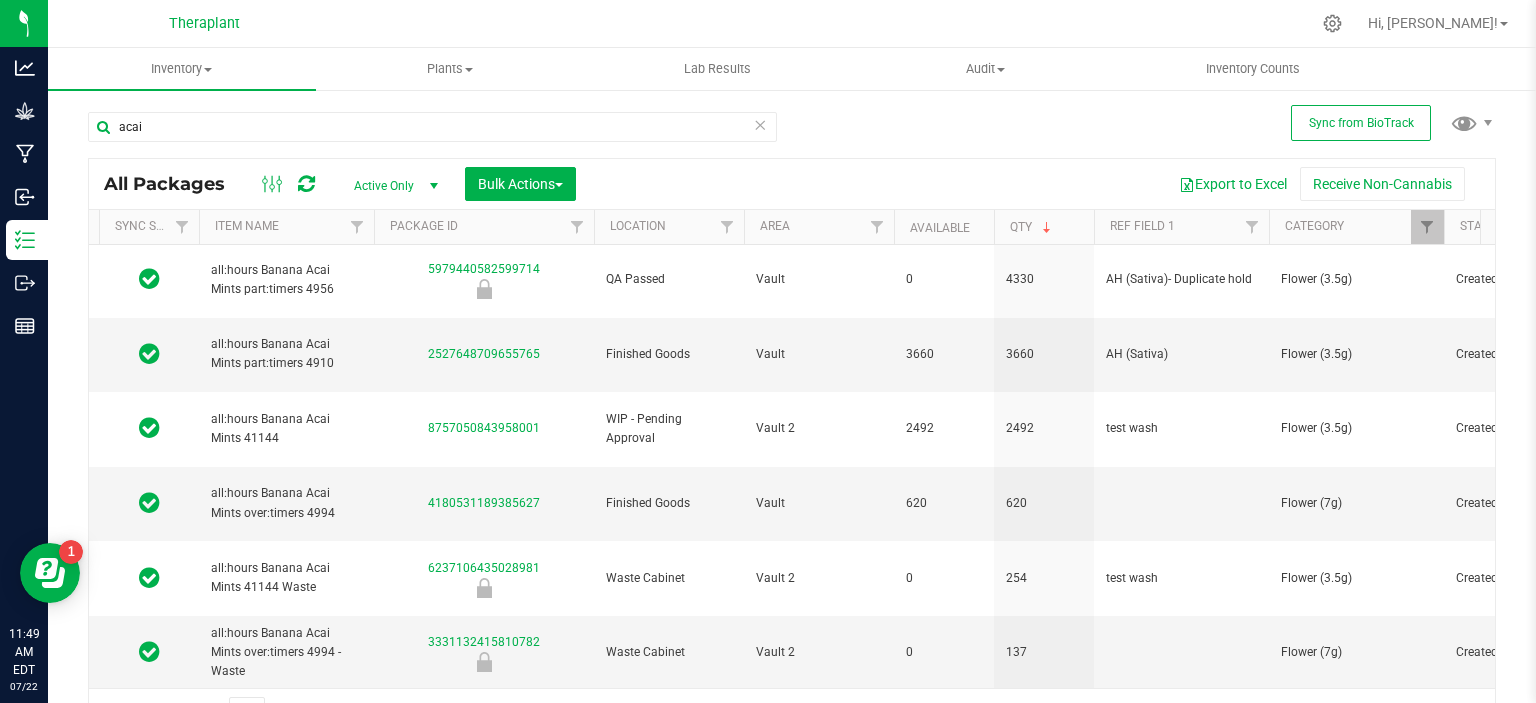 scroll, scrollTop: 0, scrollLeft: 110, axis: horizontal 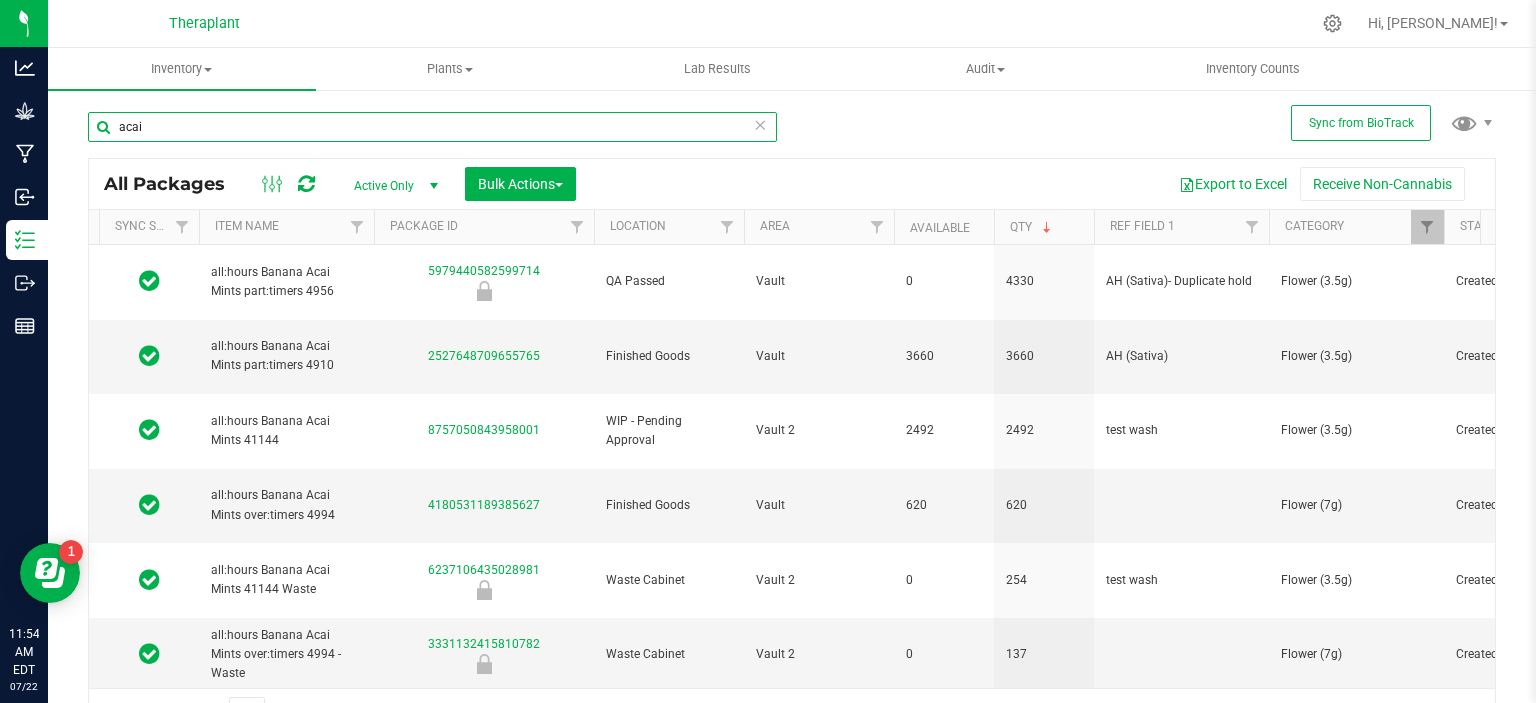 click on "acai" at bounding box center (432, 127) 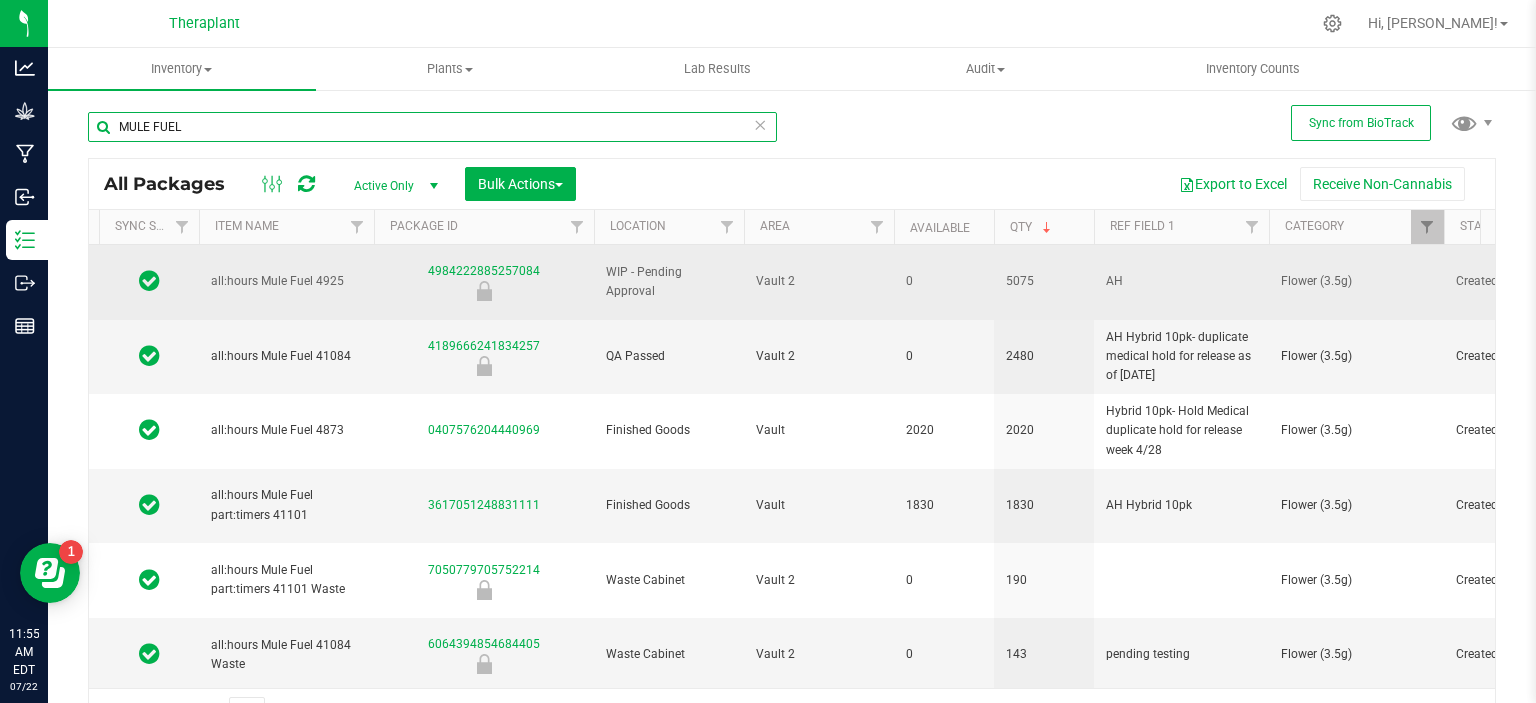 type on "MULE FUEL" 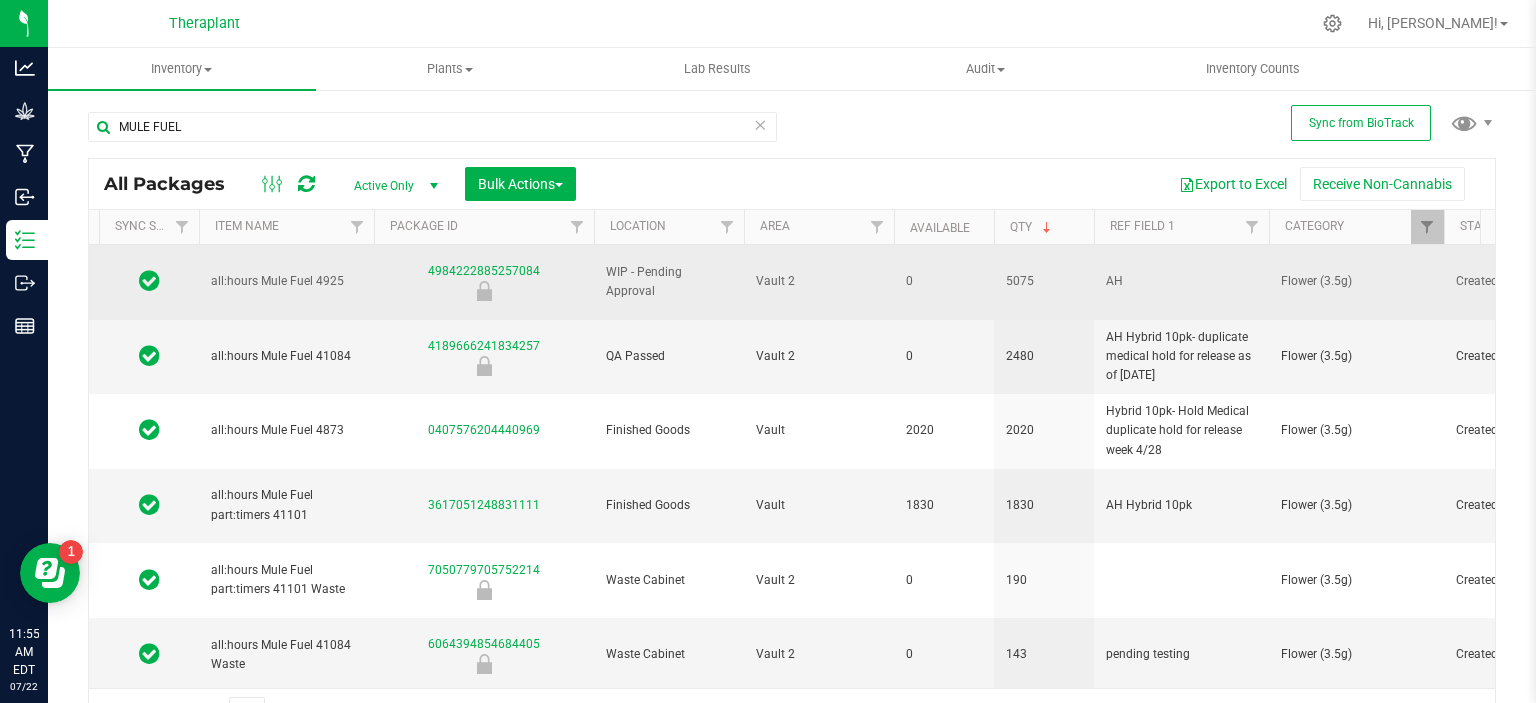 drag, startPoint x: 340, startPoint y: 269, endPoint x: 200, endPoint y: 270, distance: 140.00357 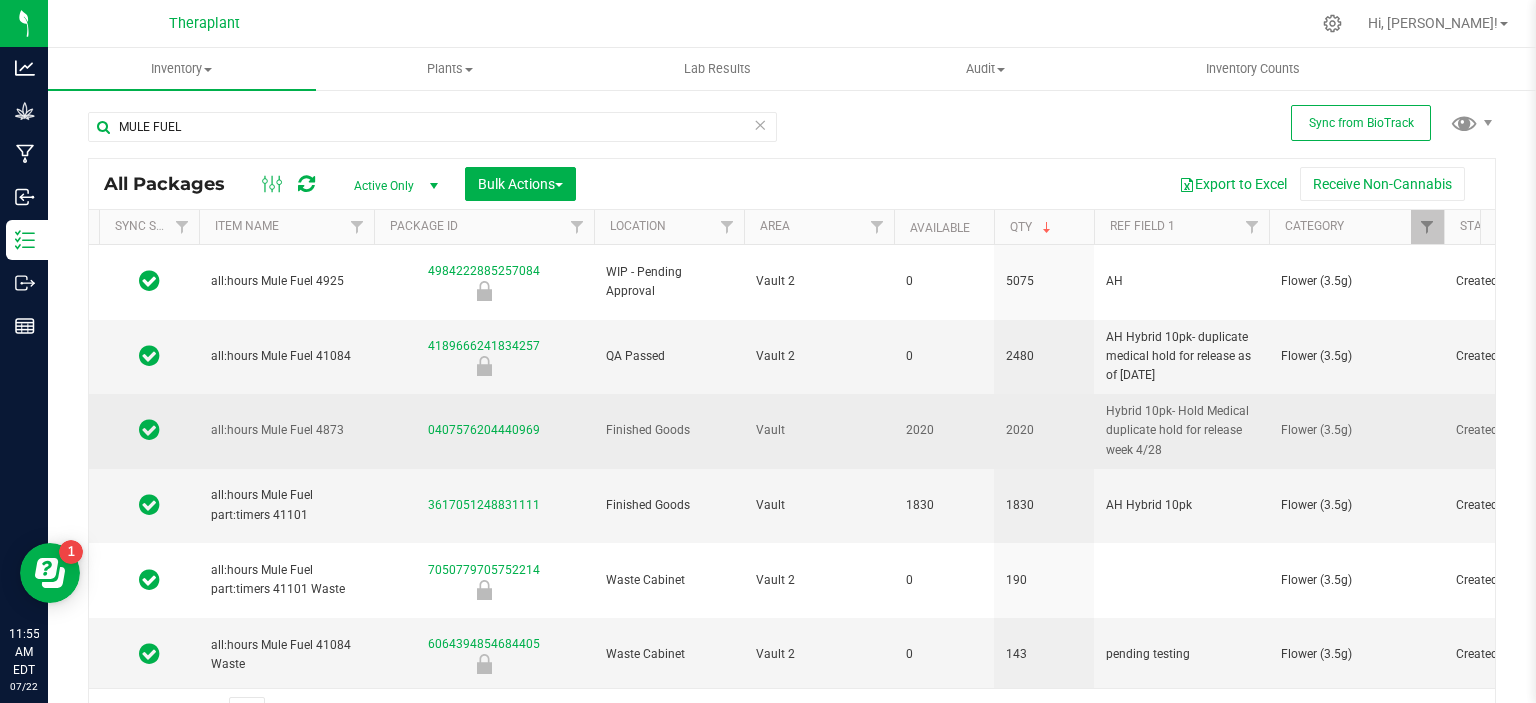 copy on "all:hours Mule Fuel 4925" 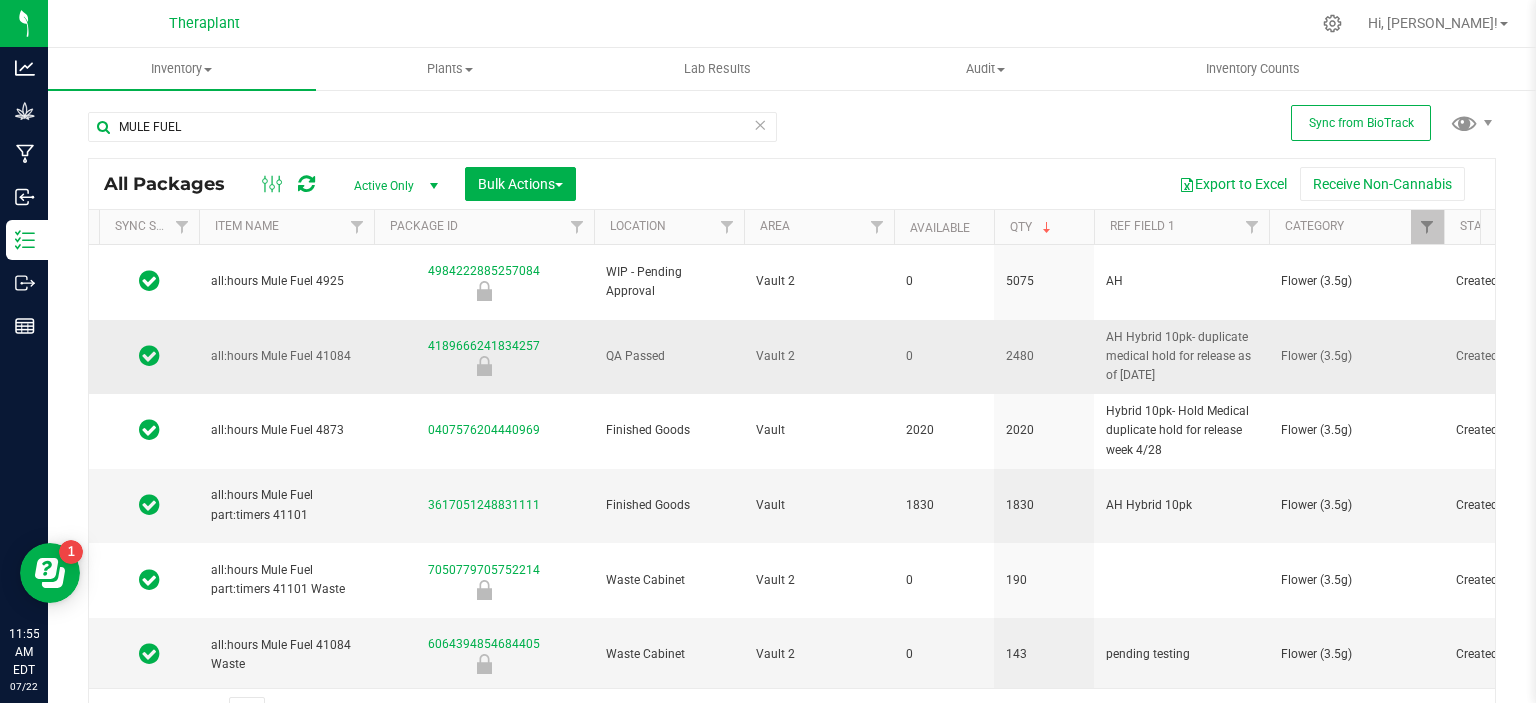 drag, startPoint x: 210, startPoint y: 338, endPoint x: 364, endPoint y: 337, distance: 154.00325 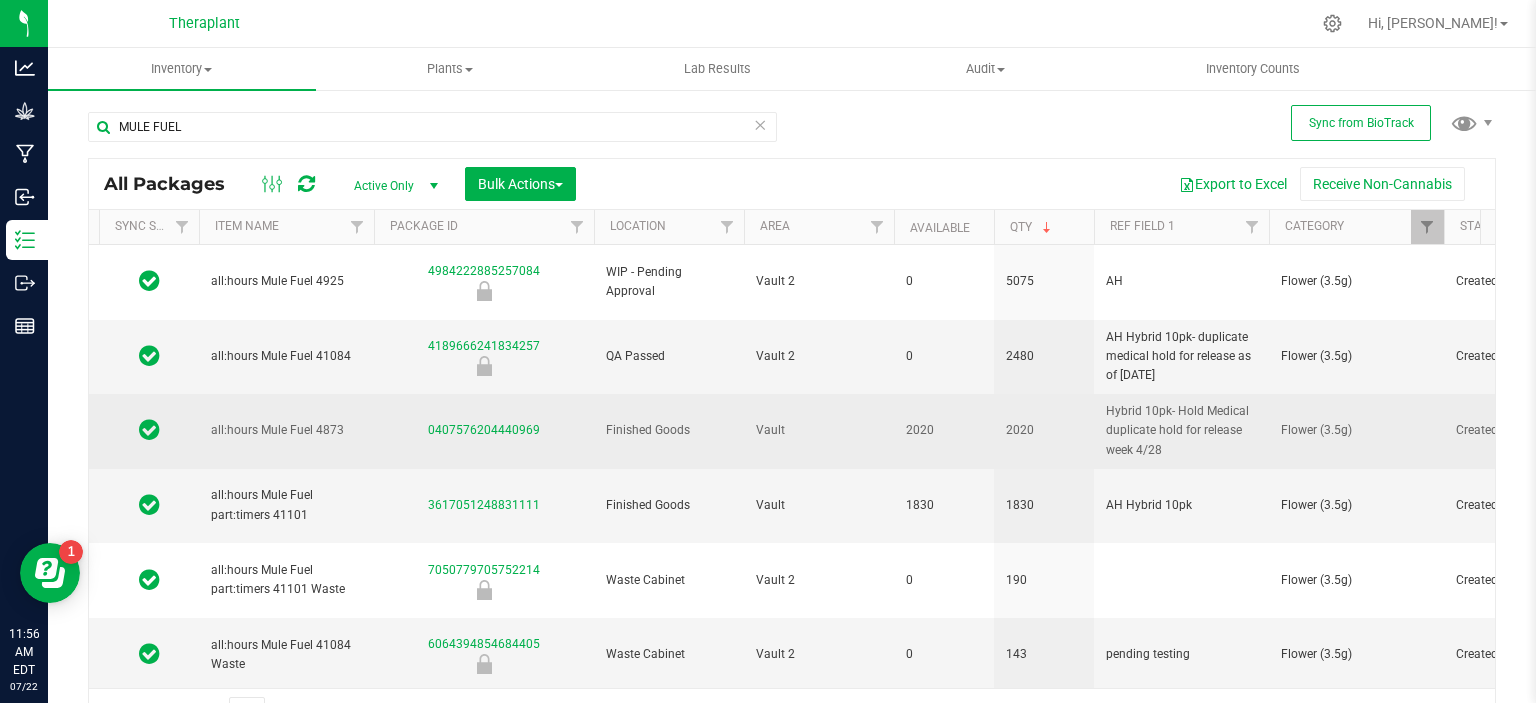 drag, startPoint x: 212, startPoint y: 411, endPoint x: 345, endPoint y: 414, distance: 133.03383 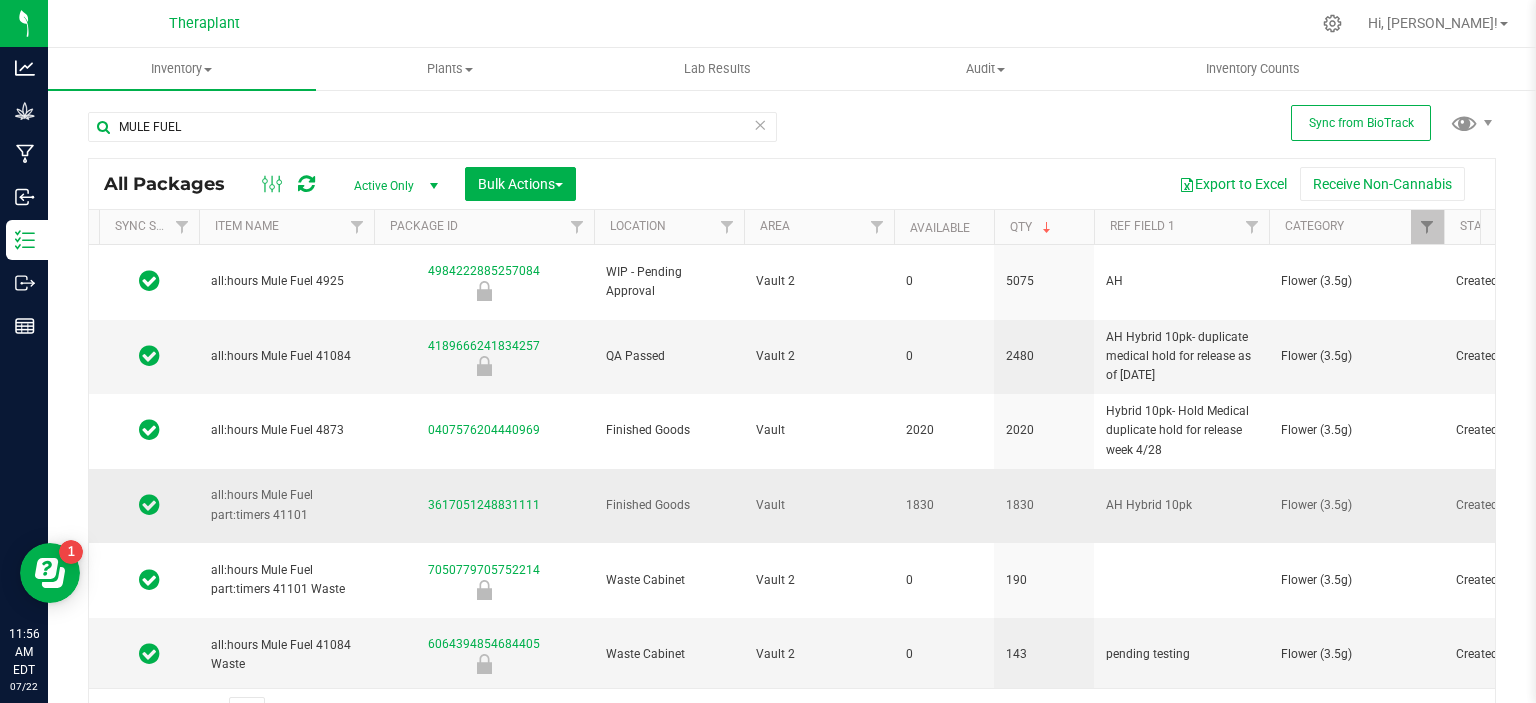 drag, startPoint x: 211, startPoint y: 467, endPoint x: 321, endPoint y: 489, distance: 112.17843 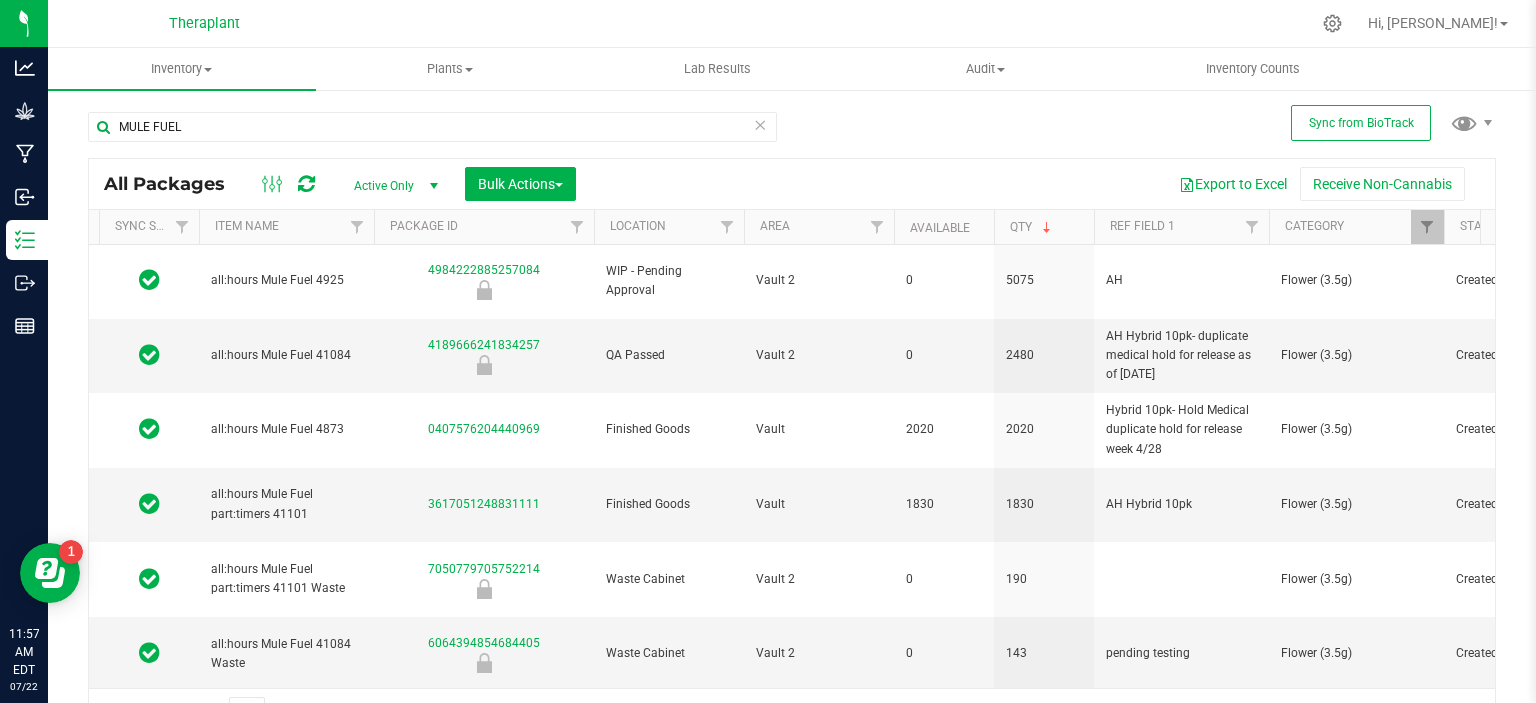 scroll, scrollTop: 0, scrollLeft: 110, axis: horizontal 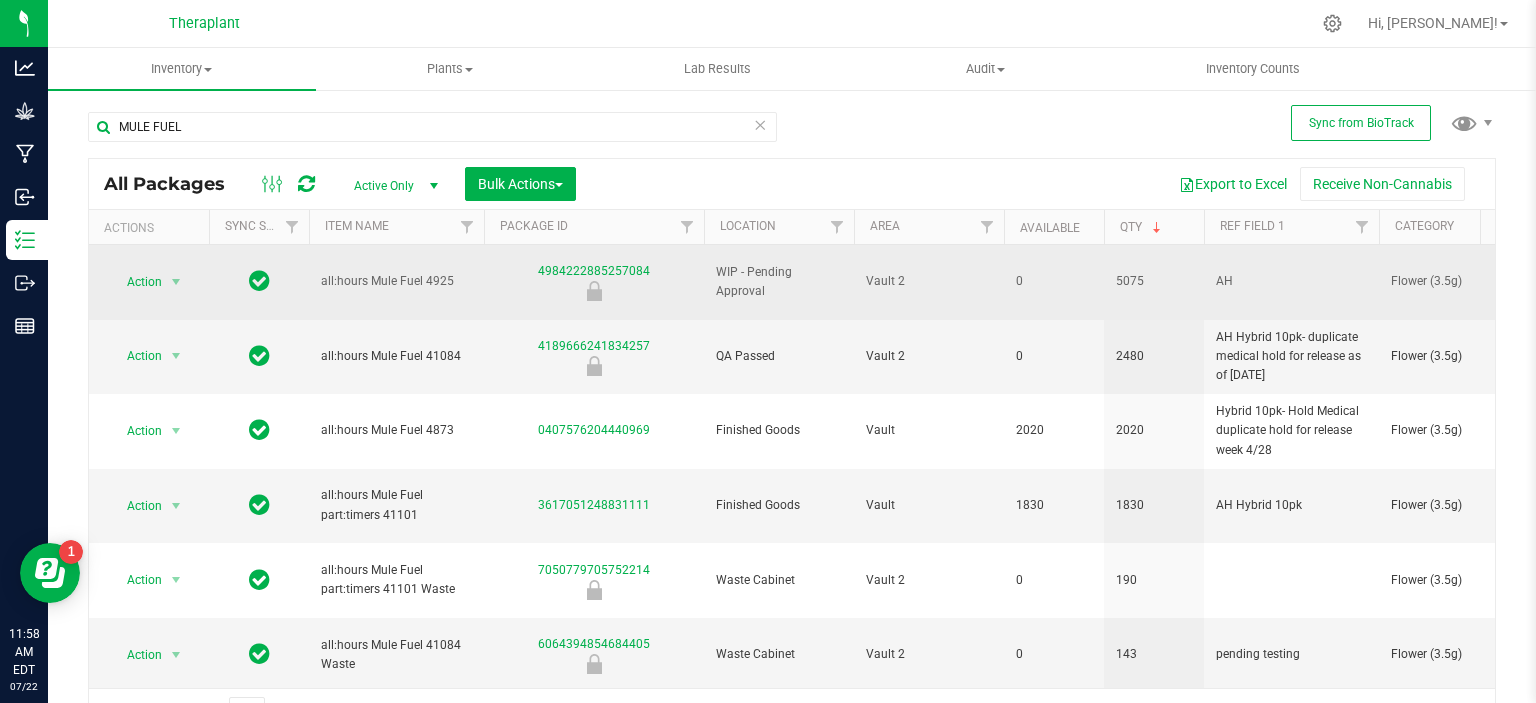 drag, startPoint x: 459, startPoint y: 265, endPoint x: 424, endPoint y: 271, distance: 35.510563 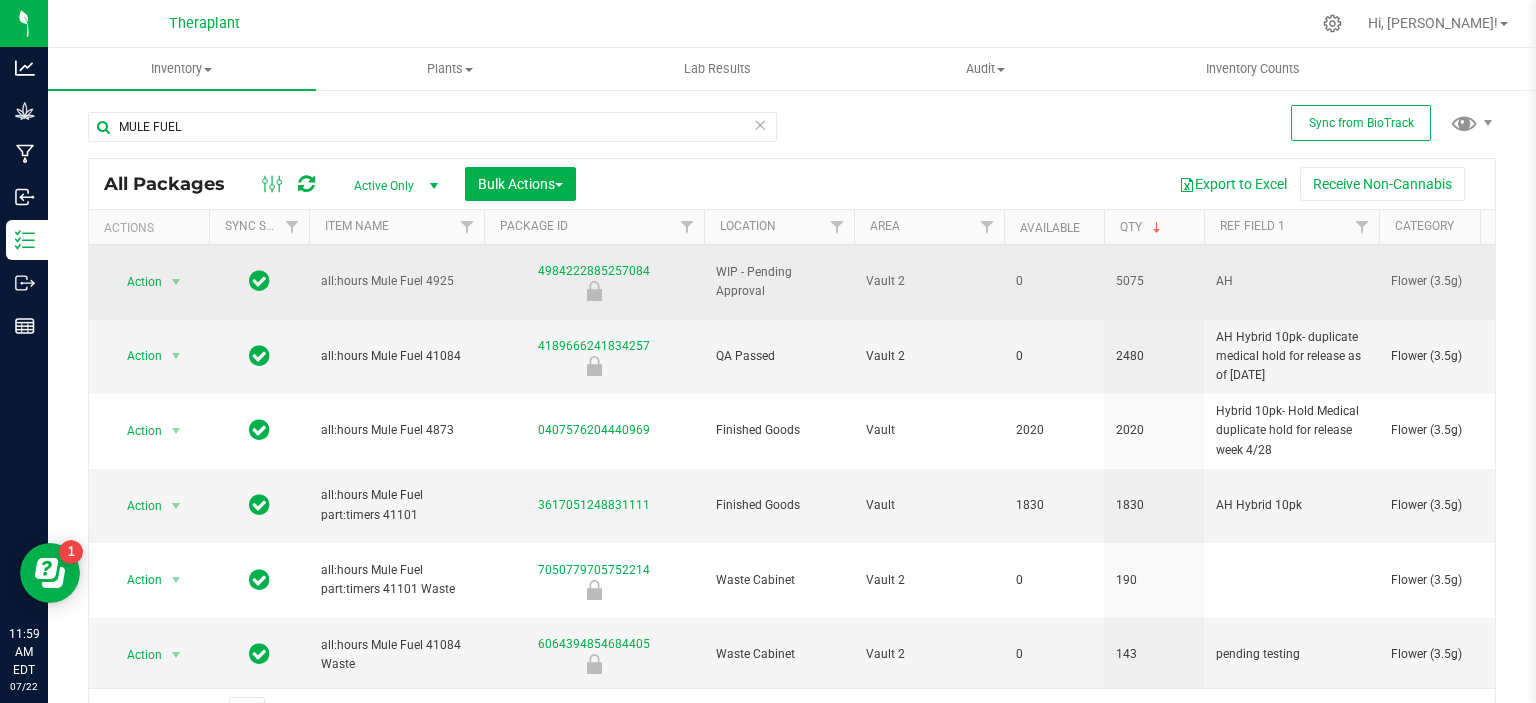 click at bounding box center (594, 291) 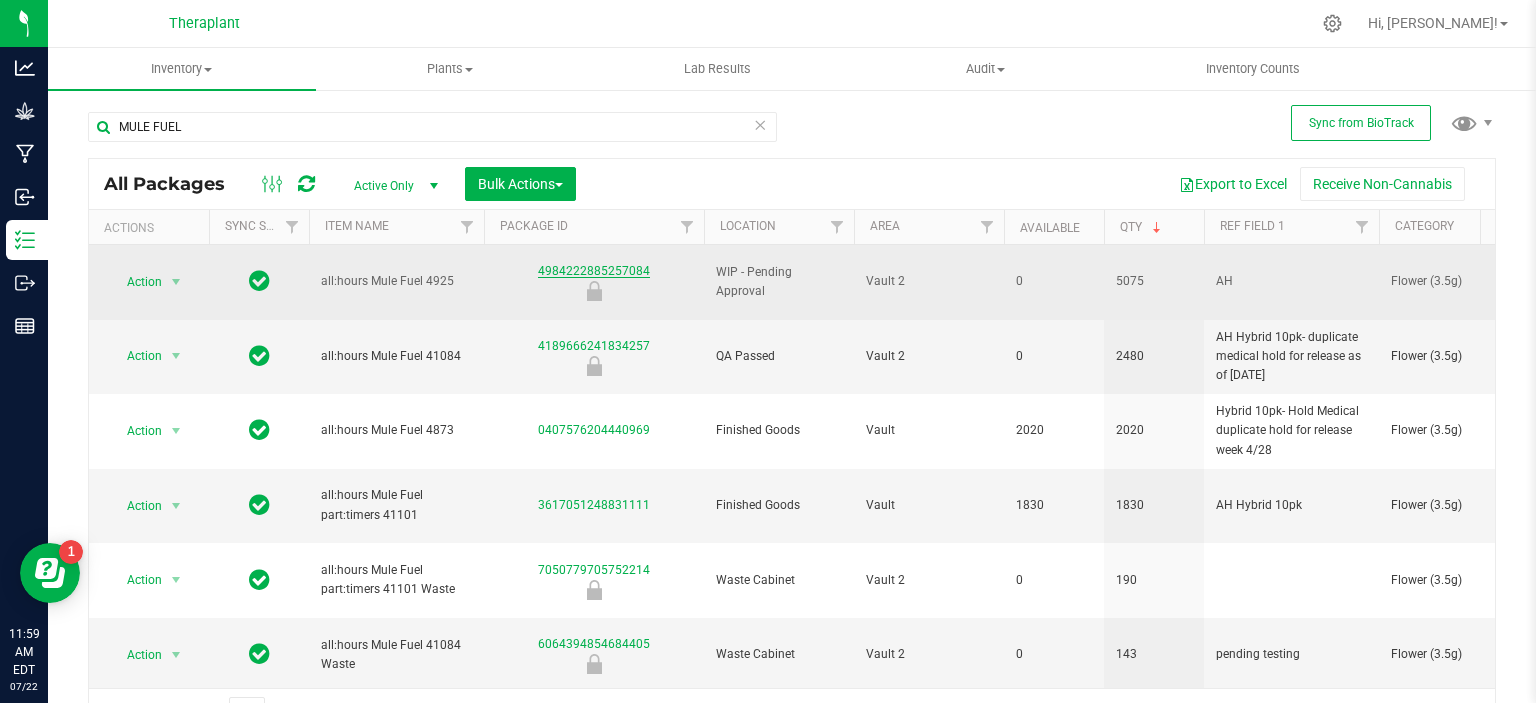 click on "4984222885257084" at bounding box center [594, 271] 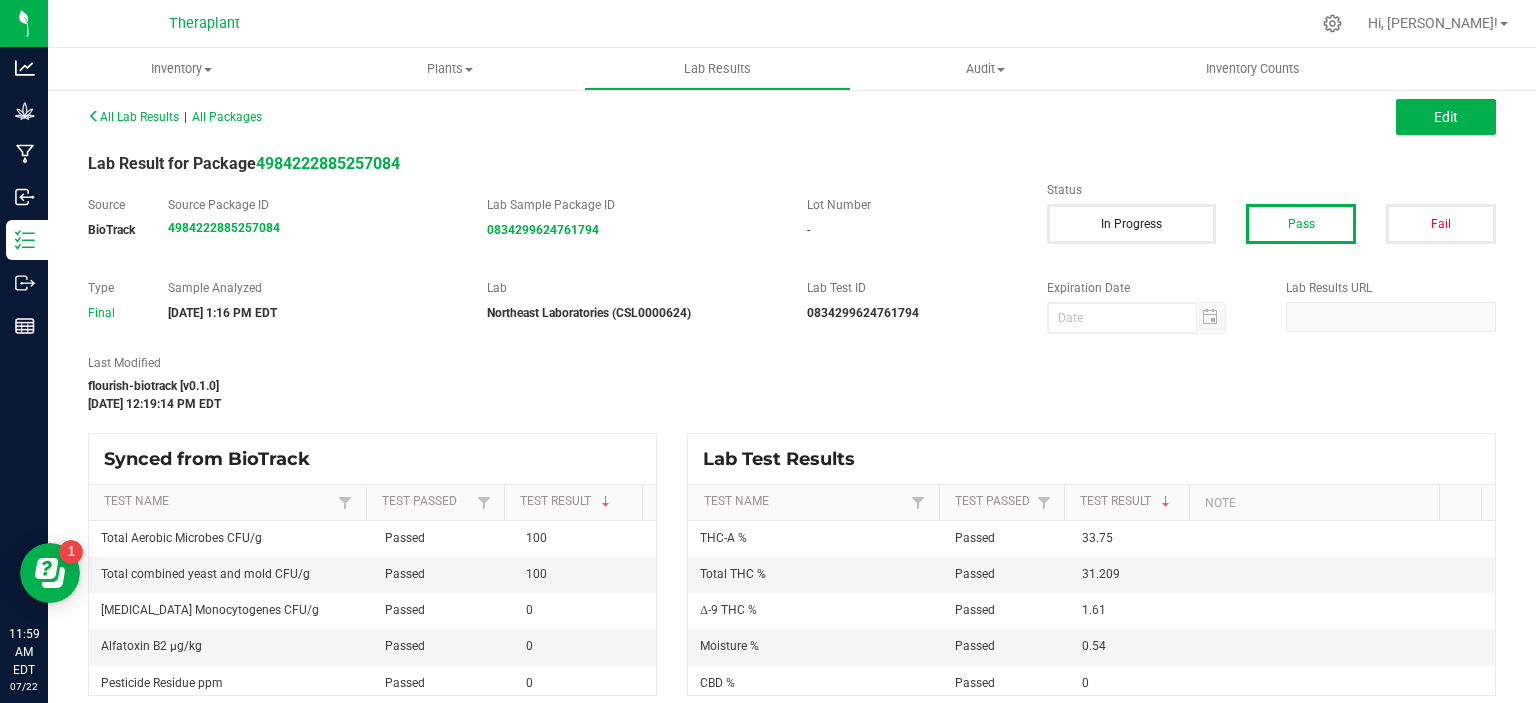 scroll, scrollTop: 0, scrollLeft: 0, axis: both 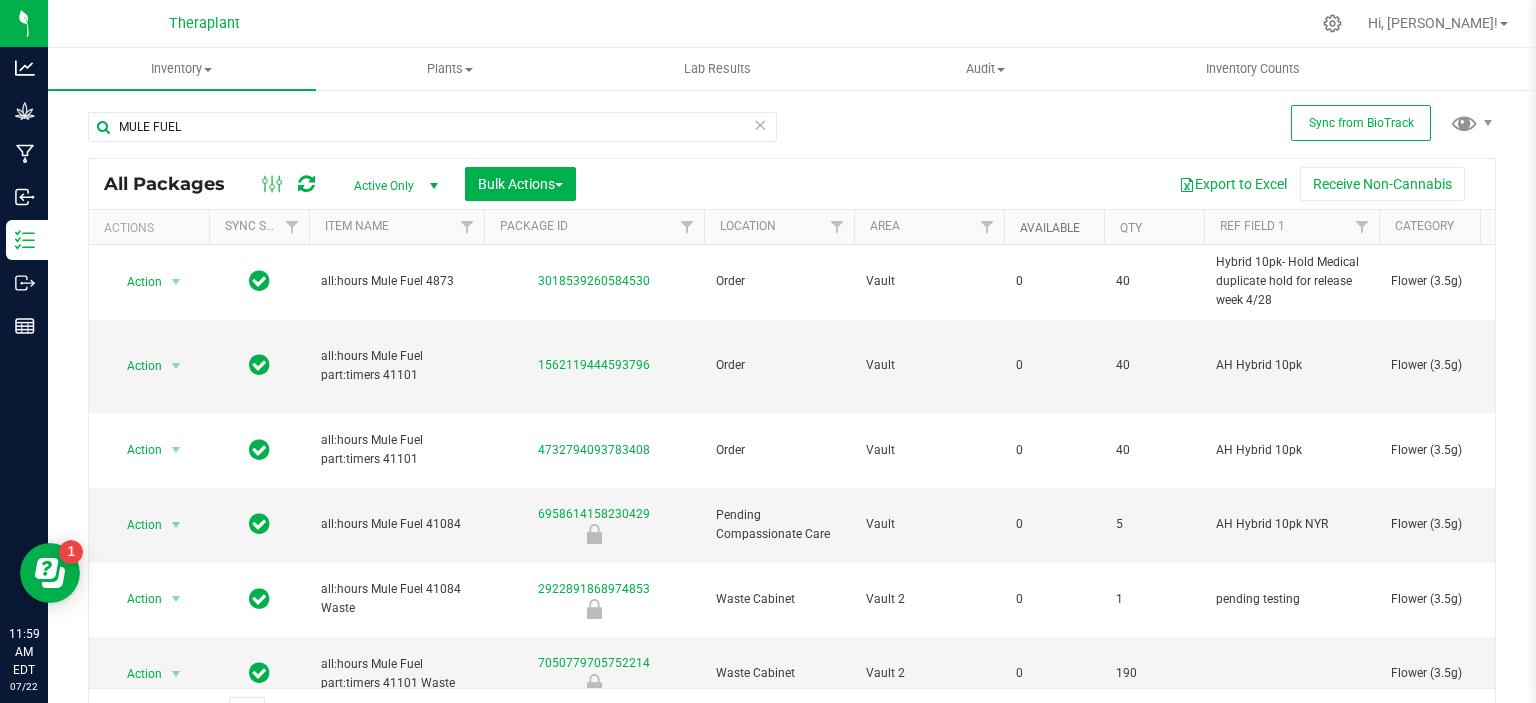 click on "Available" at bounding box center (1050, 228) 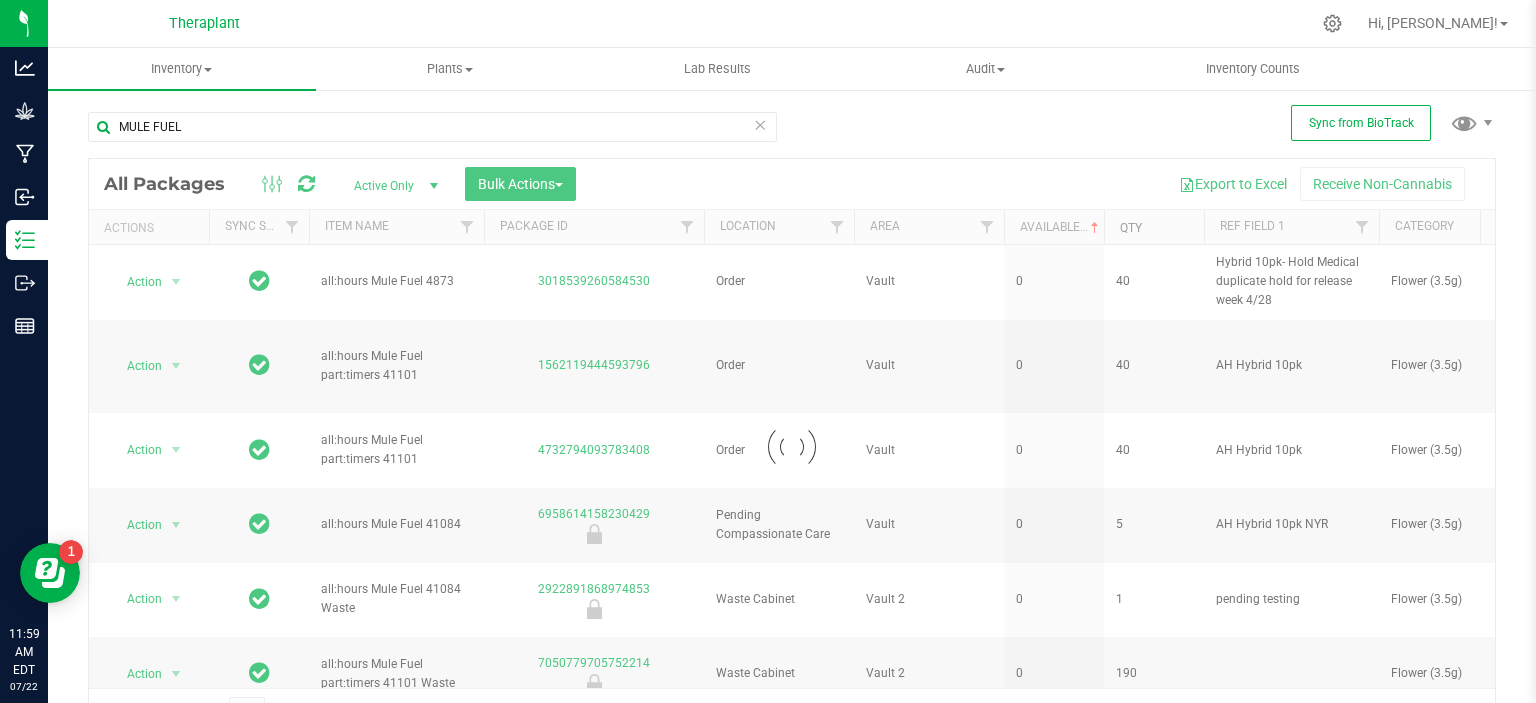click on "Qty" at bounding box center [1131, 228] 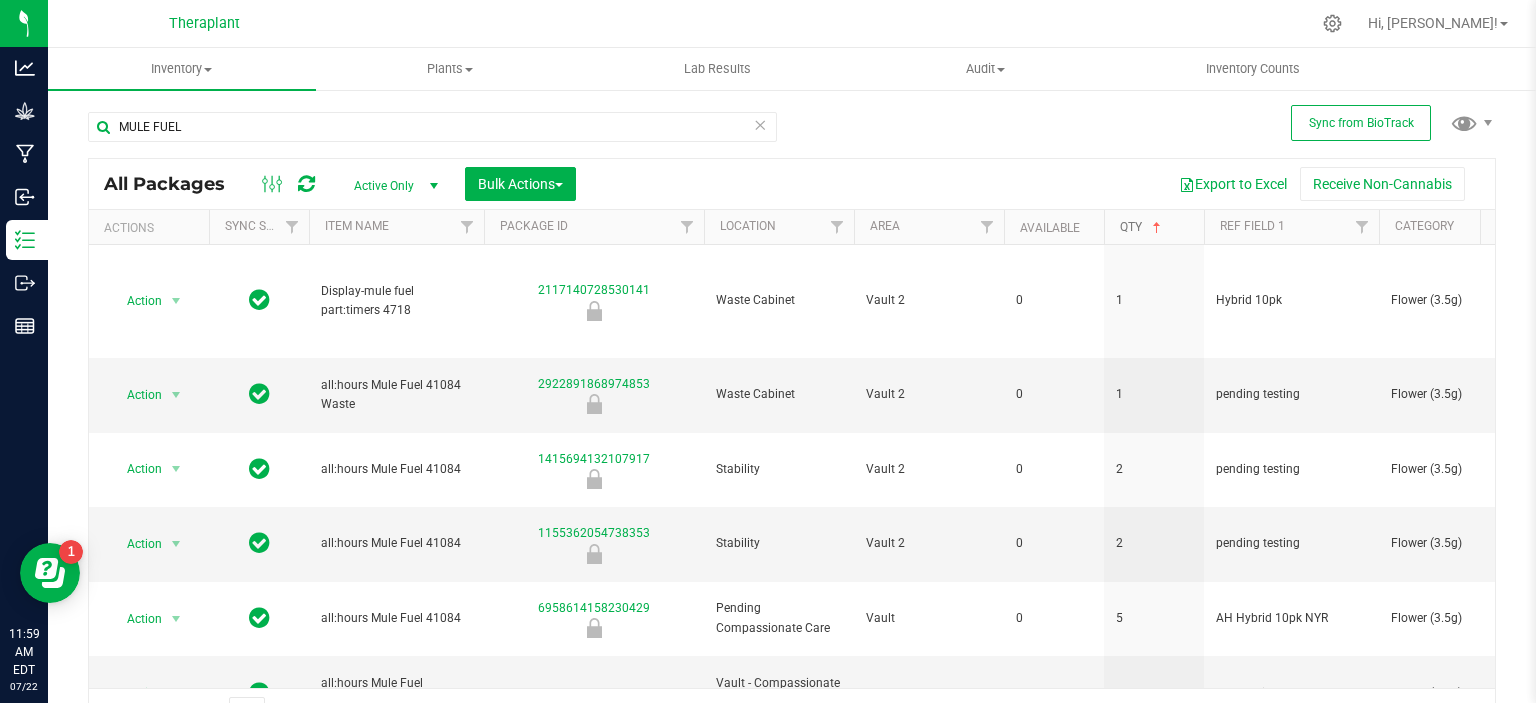 click on "Qty" at bounding box center (1142, 227) 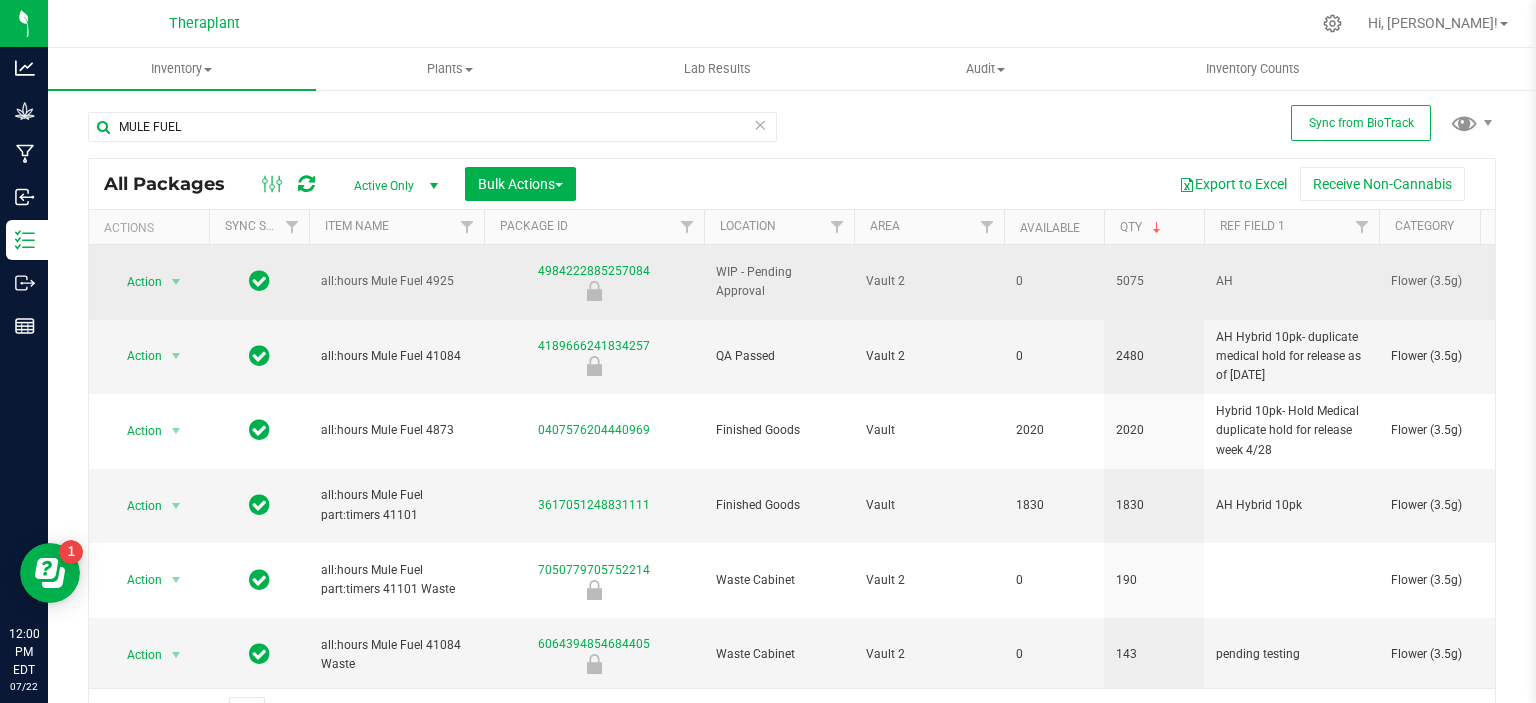 click on "Vault 2" at bounding box center (929, 281) 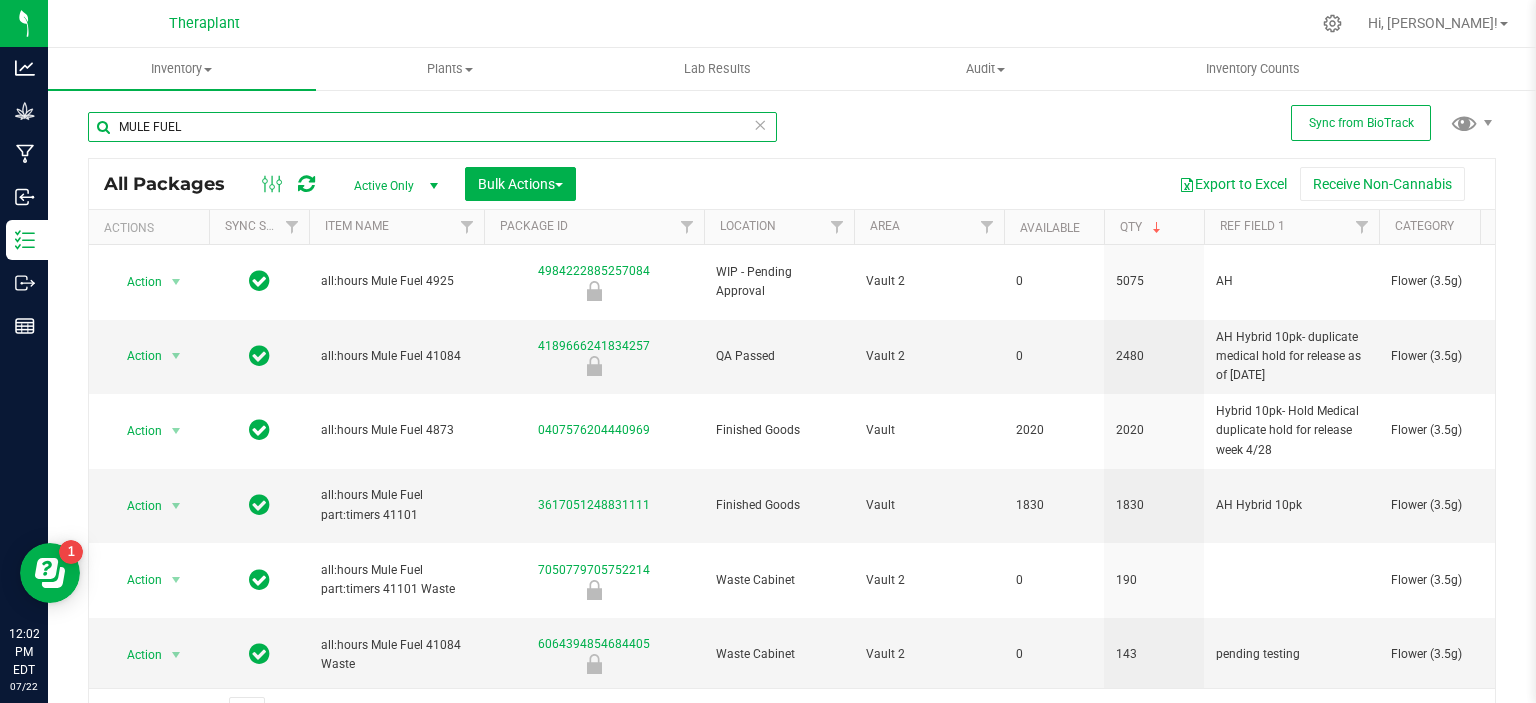 click on "MULE FUEL" at bounding box center (432, 127) 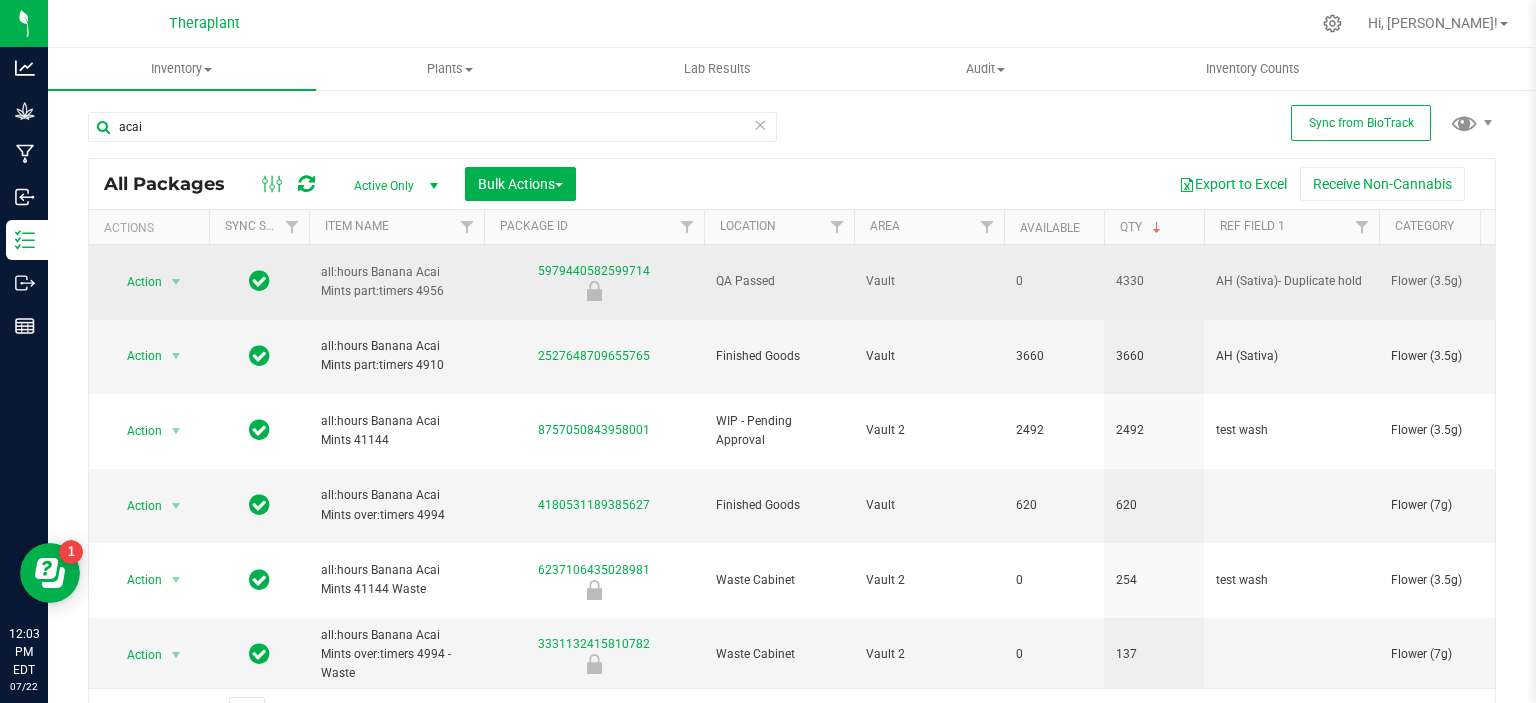 drag, startPoint x: 322, startPoint y: 256, endPoint x: 441, endPoint y: 278, distance: 121.016525 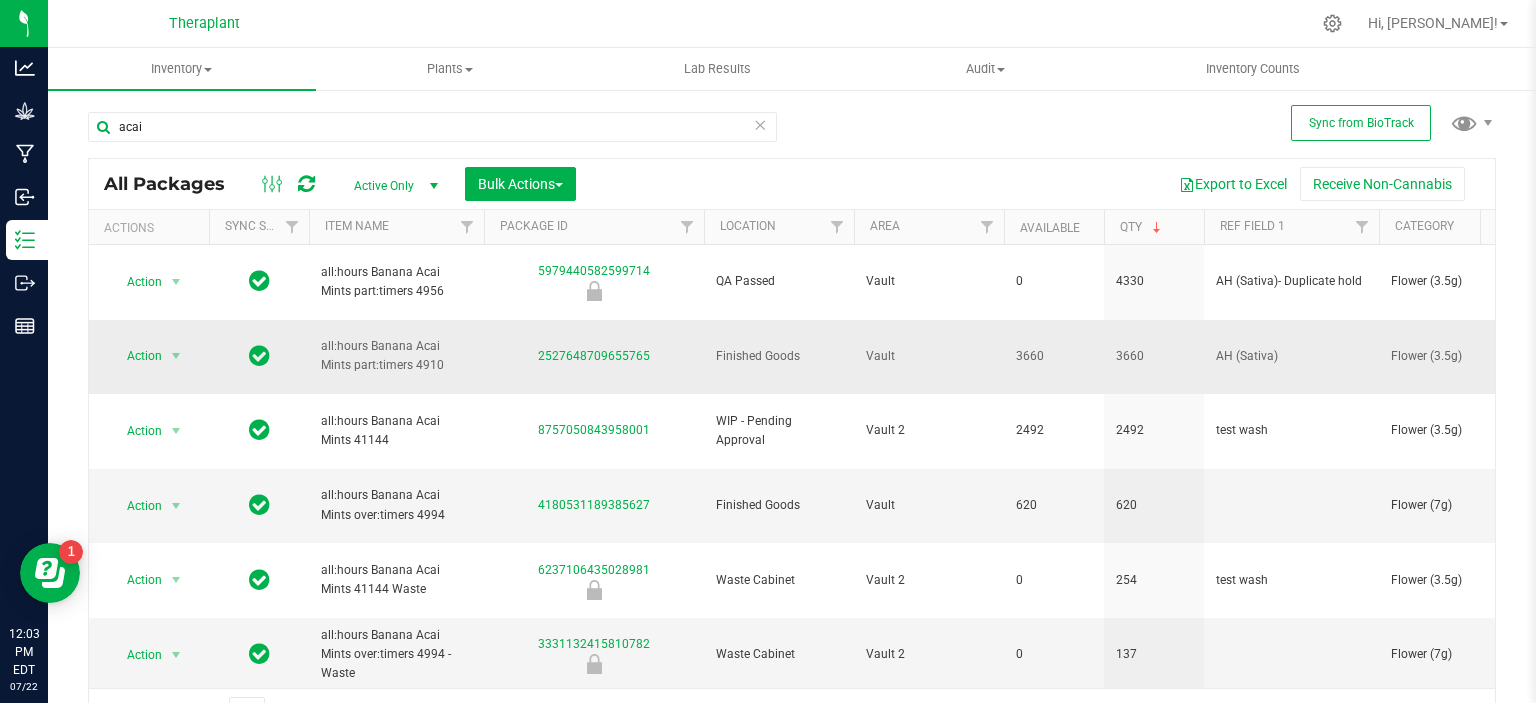 drag, startPoint x: 320, startPoint y: 315, endPoint x: 419, endPoint y: 337, distance: 101.414986 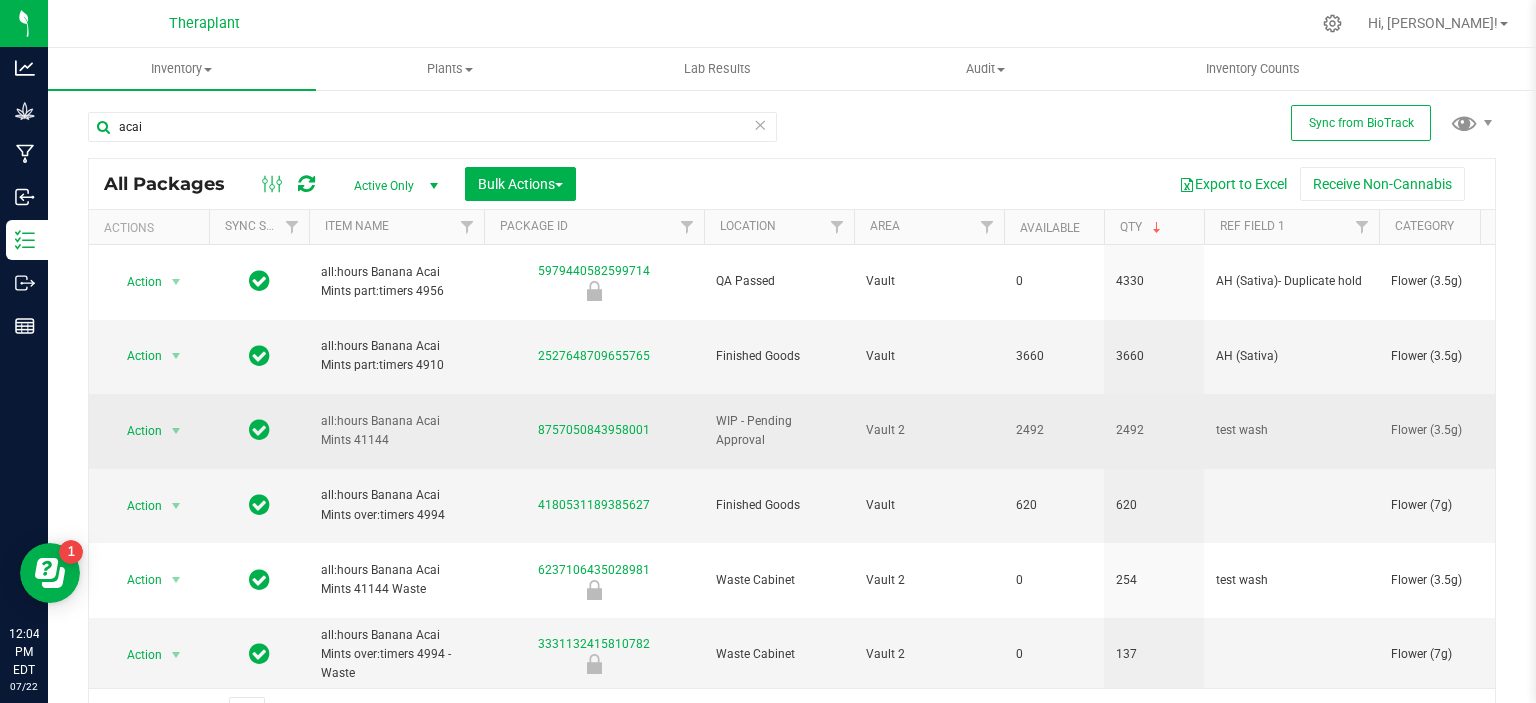 drag, startPoint x: 322, startPoint y: 371, endPoint x: 427, endPoint y: 407, distance: 111 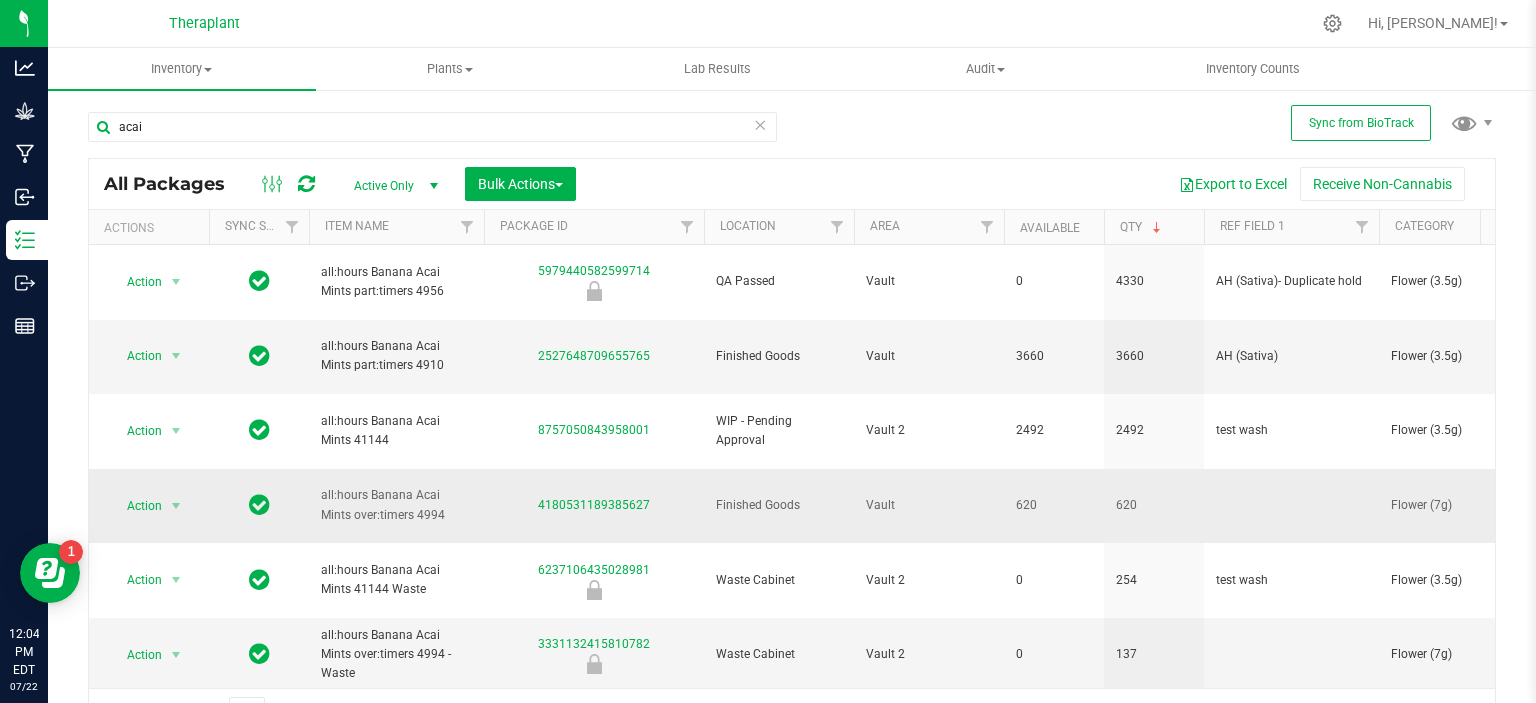 drag, startPoint x: 323, startPoint y: 426, endPoint x: 429, endPoint y: 458, distance: 110.724884 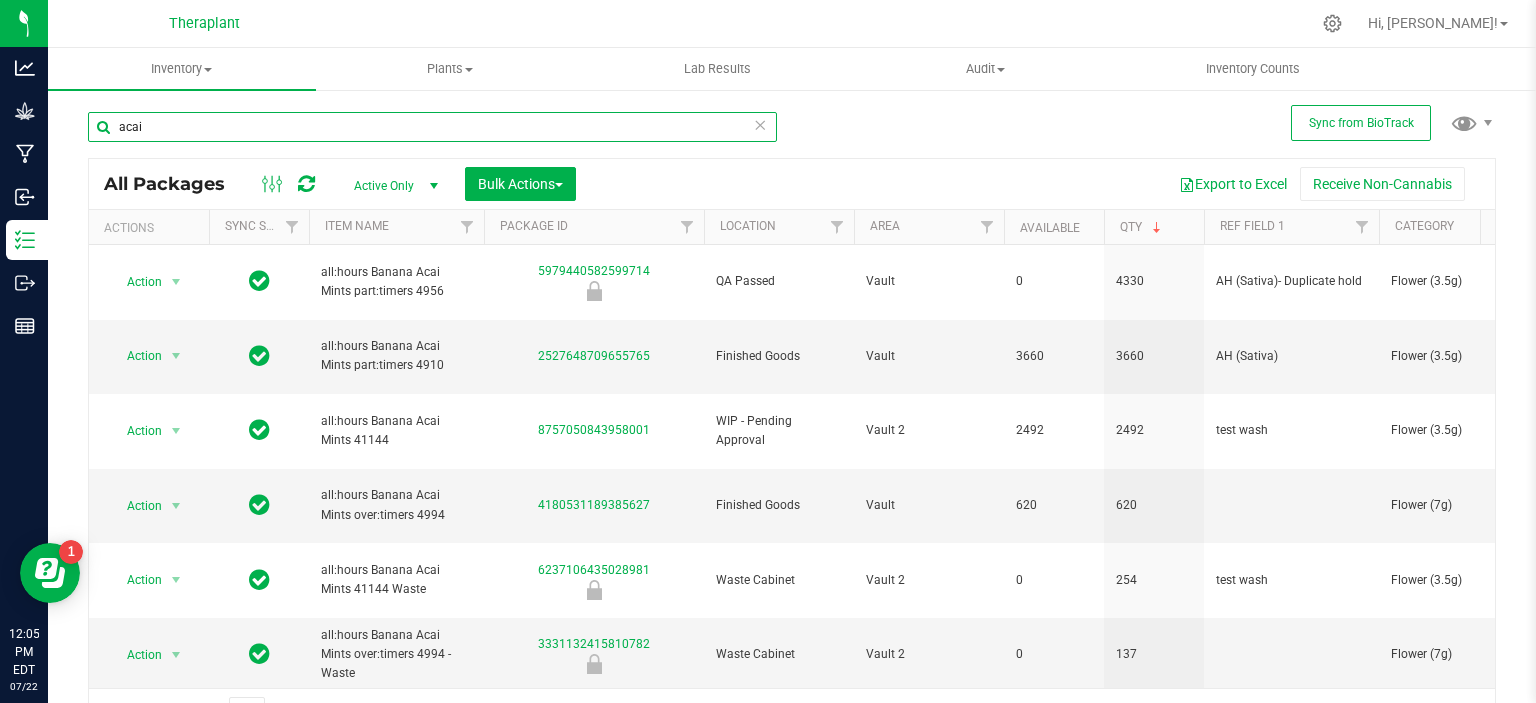 click on "acai" at bounding box center (432, 127) 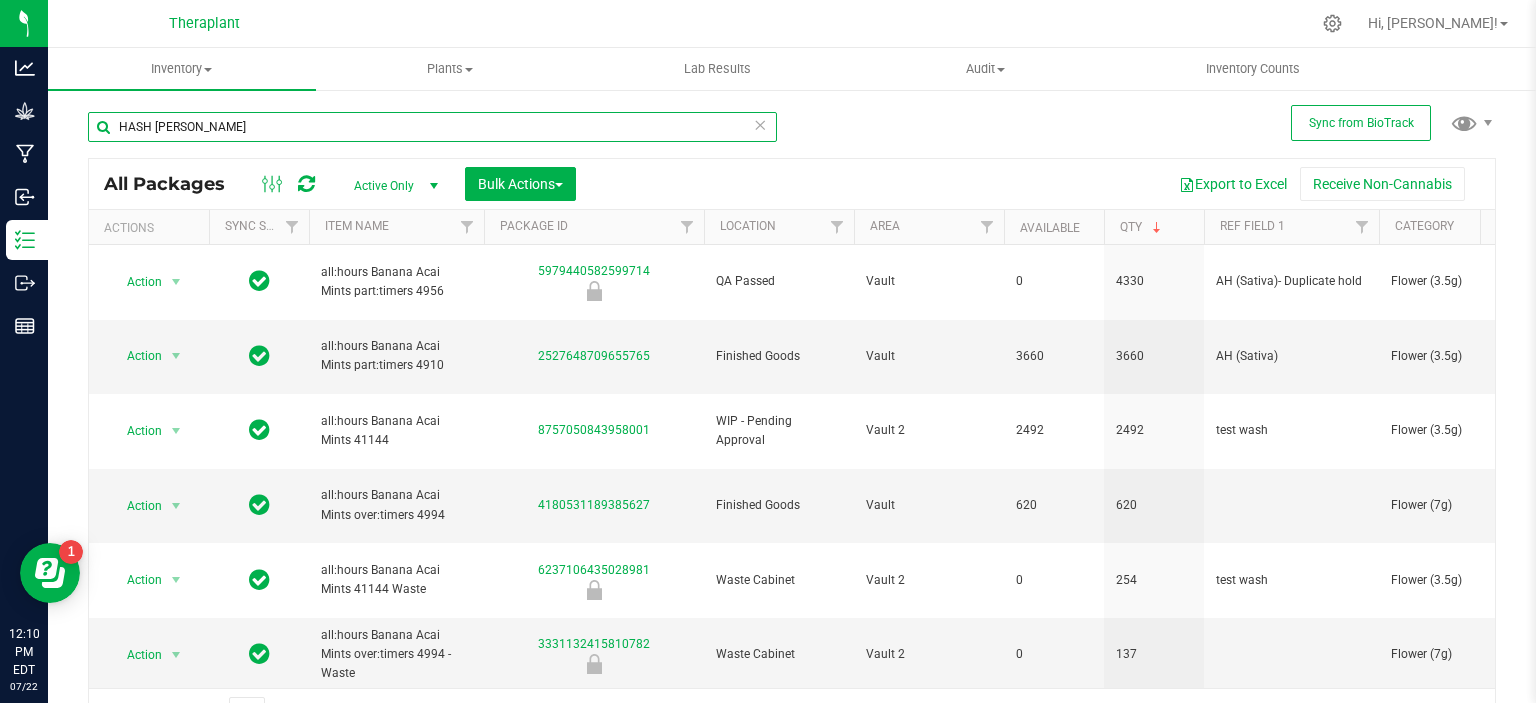 type on "HASH BURGER" 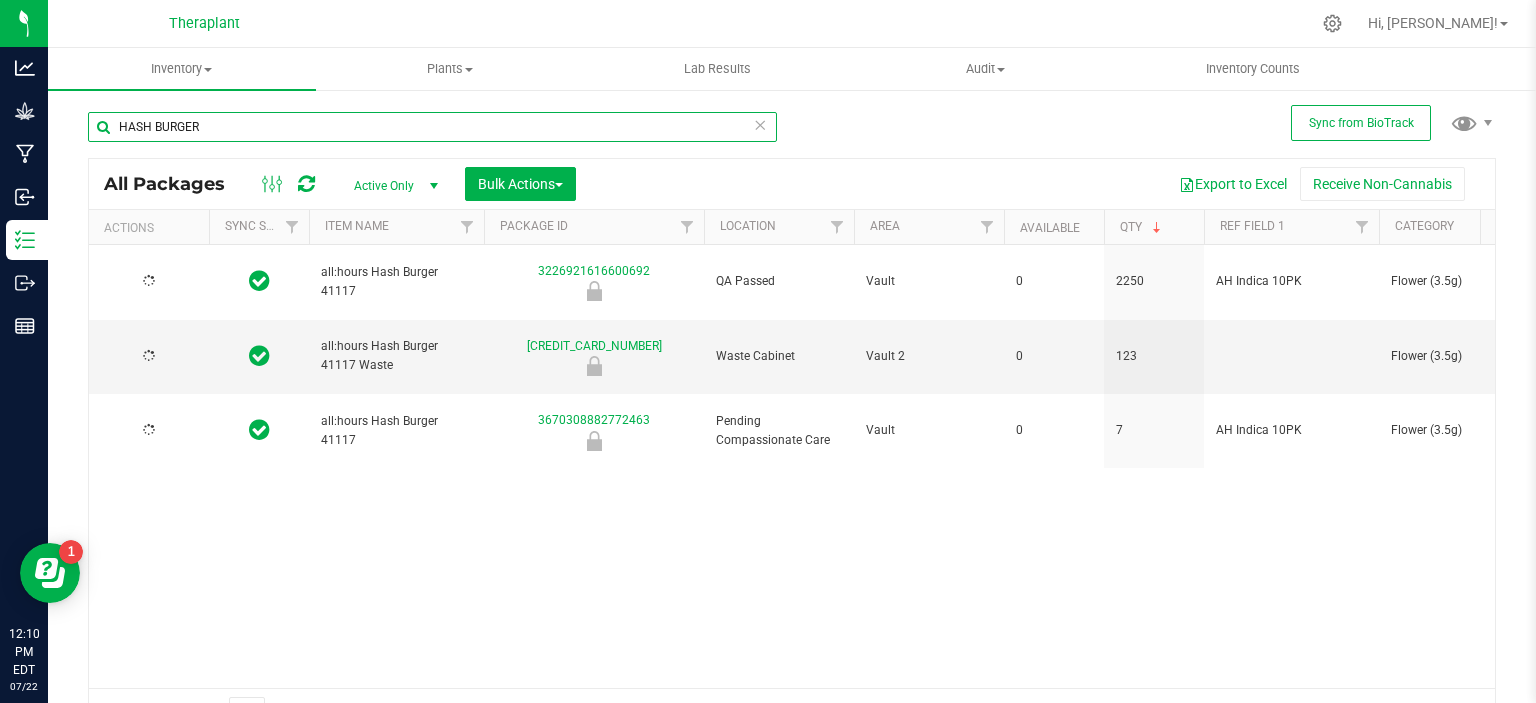 type on "[DATE]" 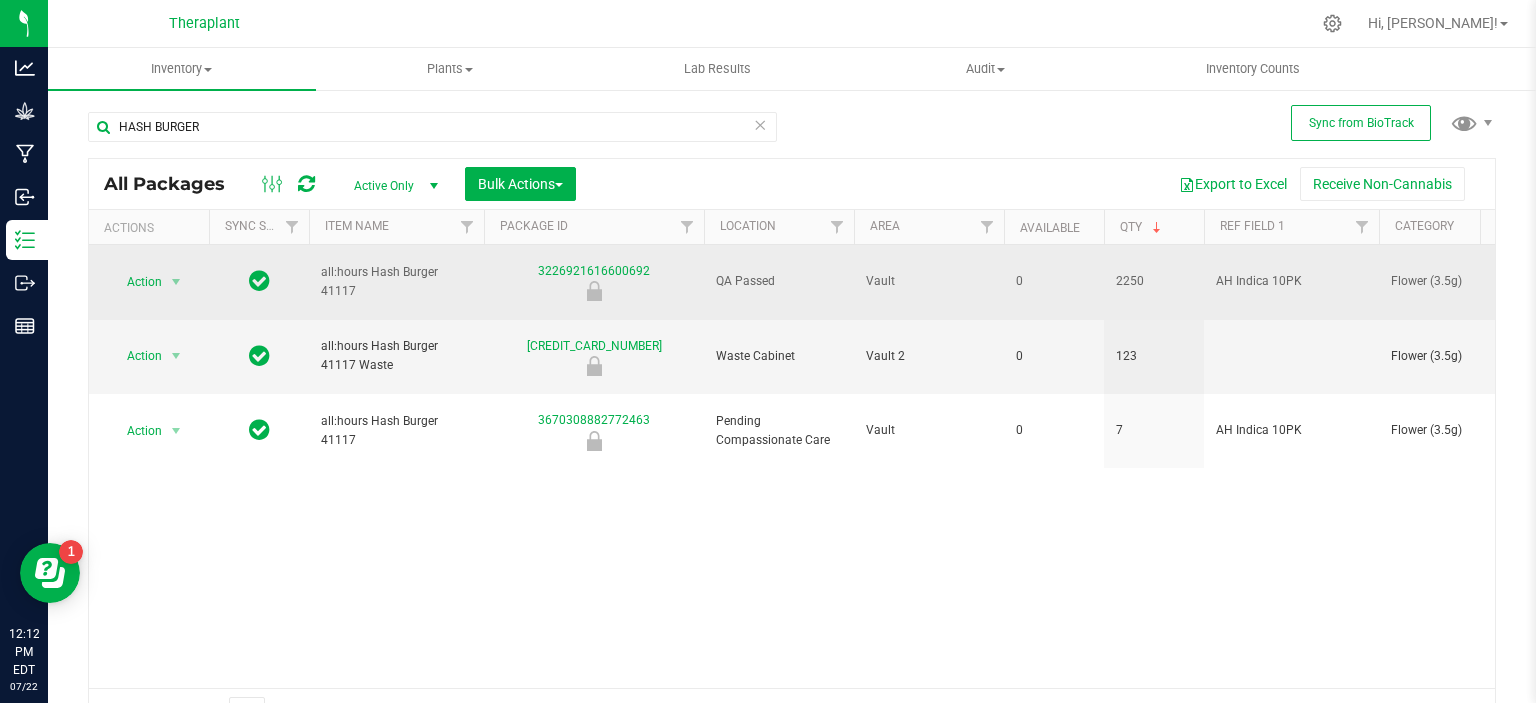 drag, startPoint x: 322, startPoint y: 258, endPoint x: 391, endPoint y: 288, distance: 75.23962 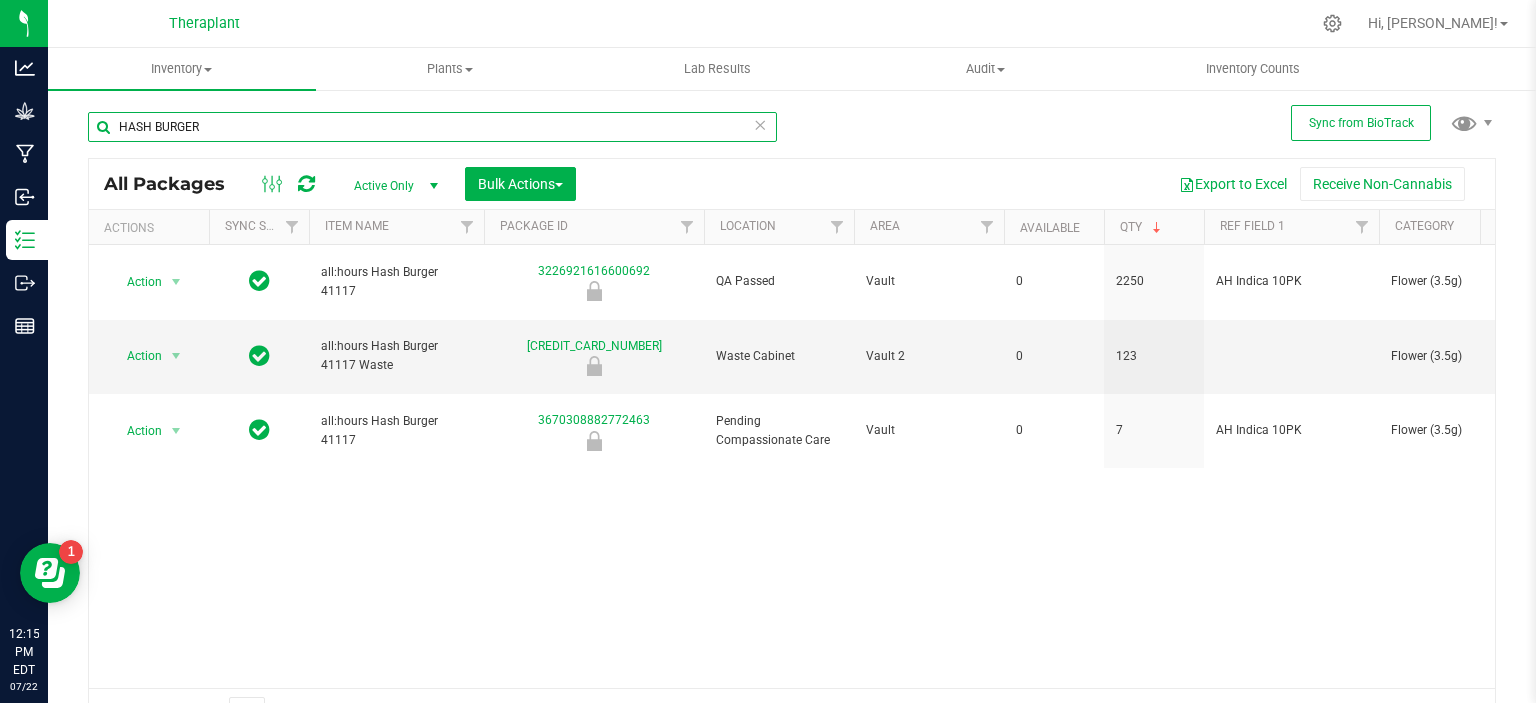 click on "HASH BURGER" at bounding box center (432, 127) 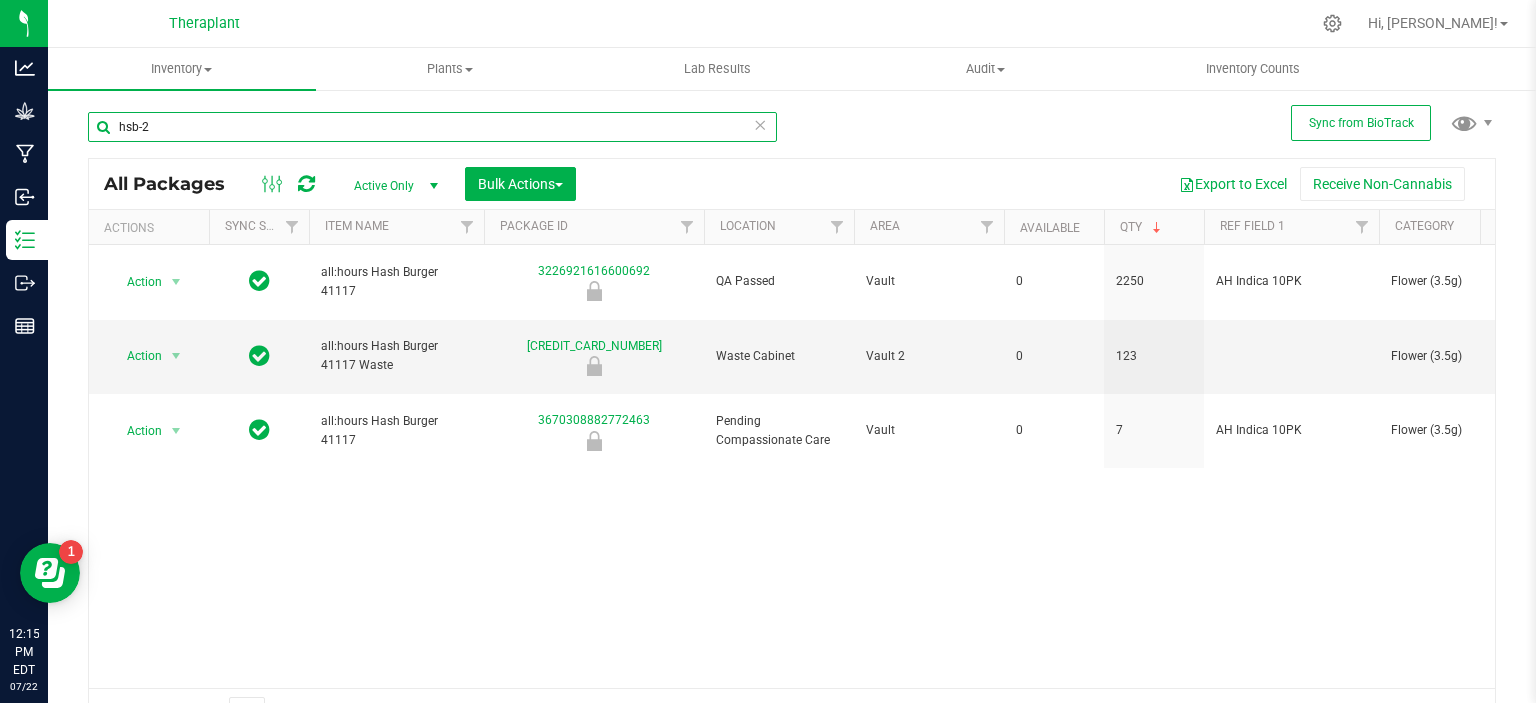 type on "hsb-25" 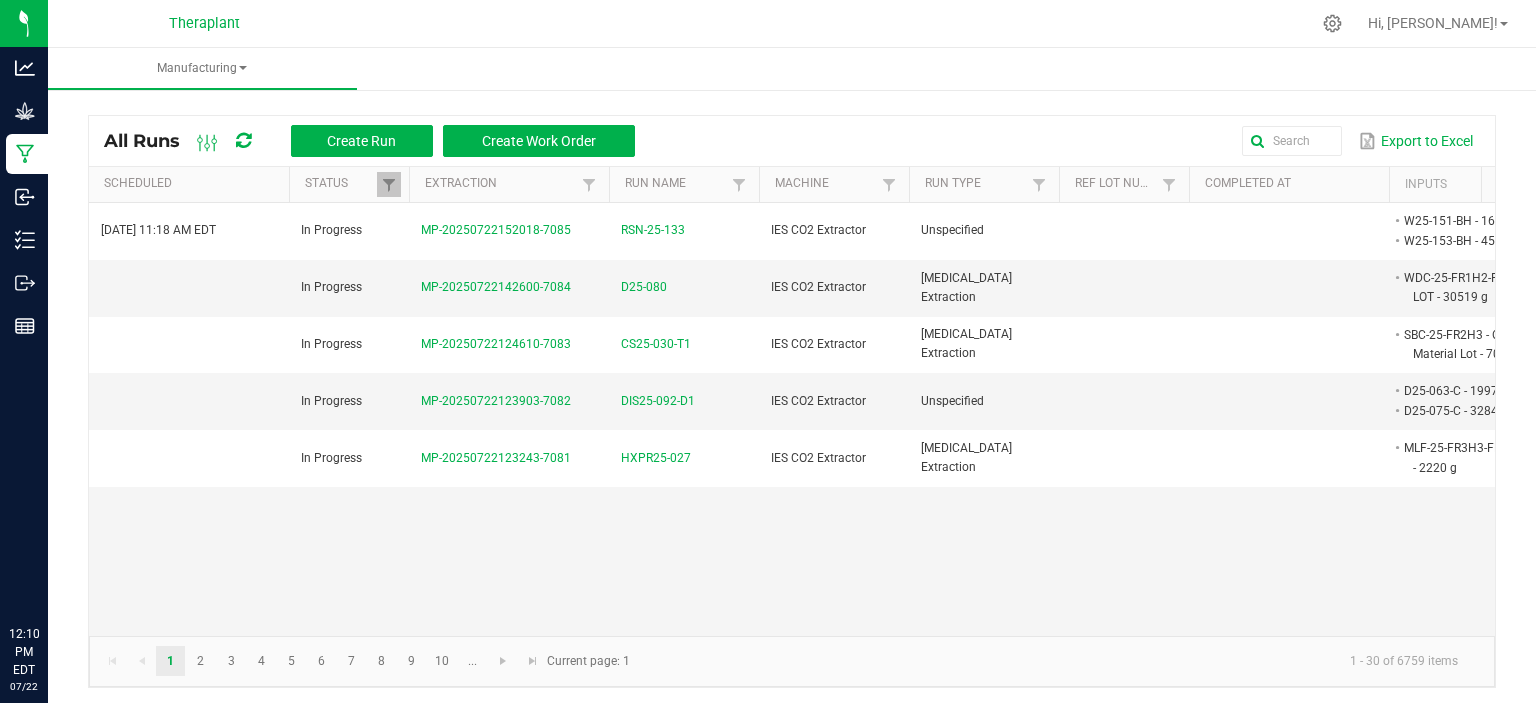 scroll, scrollTop: 0, scrollLeft: 0, axis: both 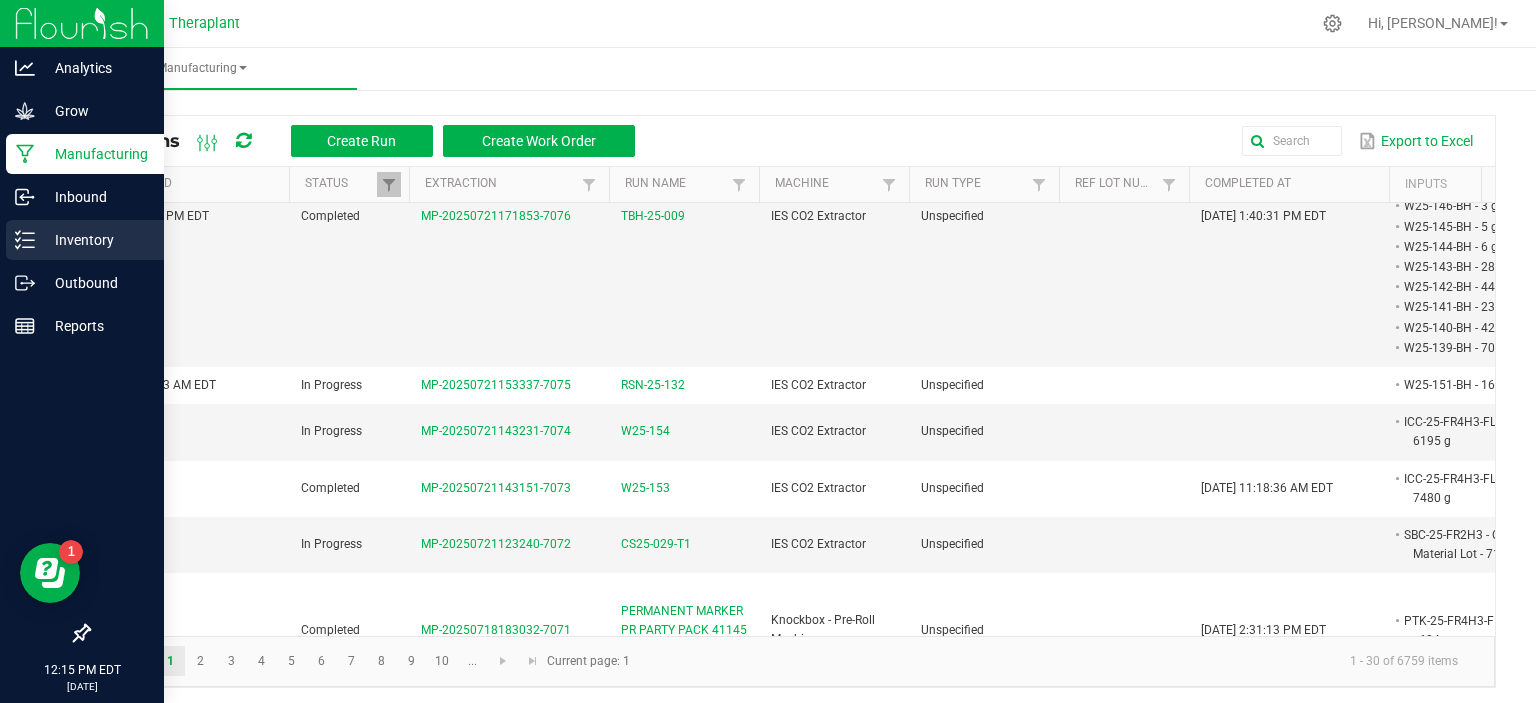 click on "Inventory" at bounding box center [95, 240] 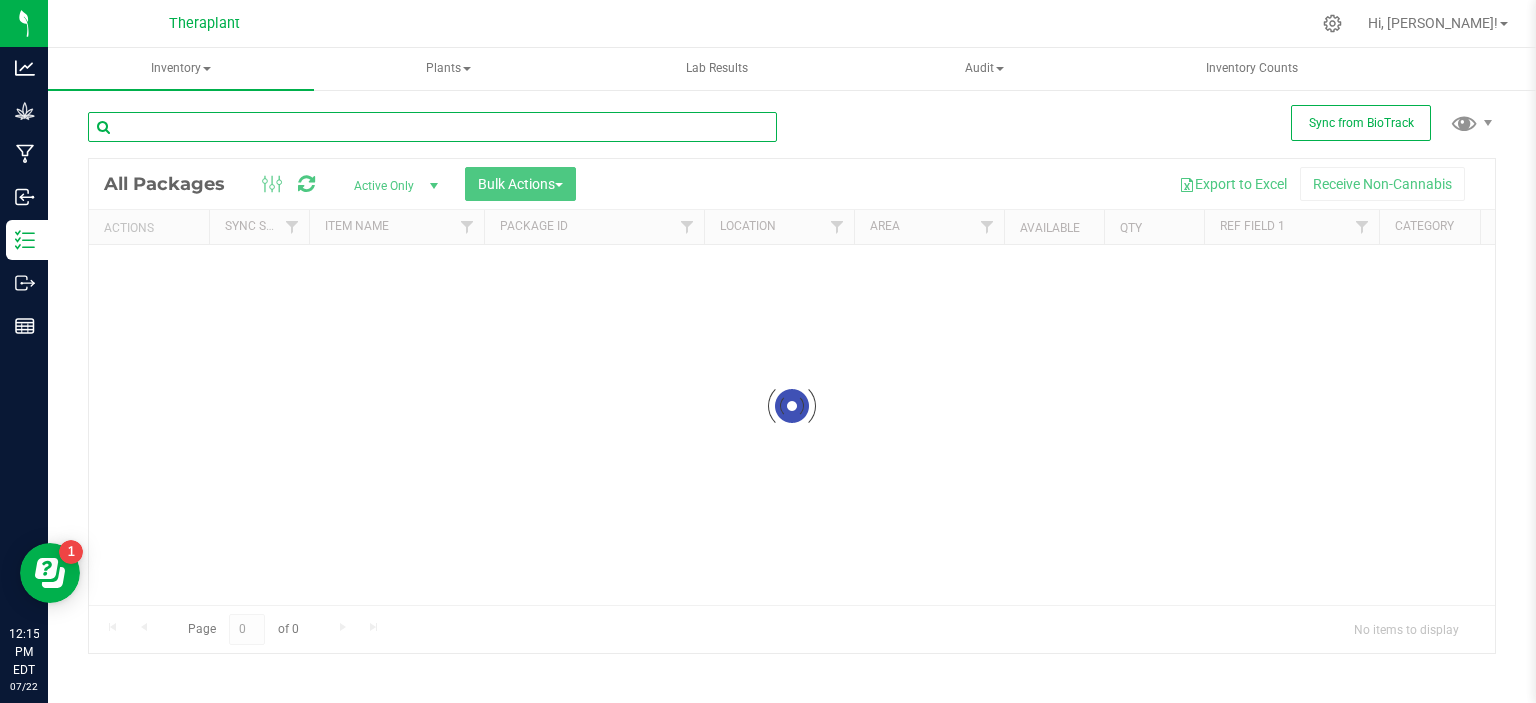click at bounding box center (432, 127) 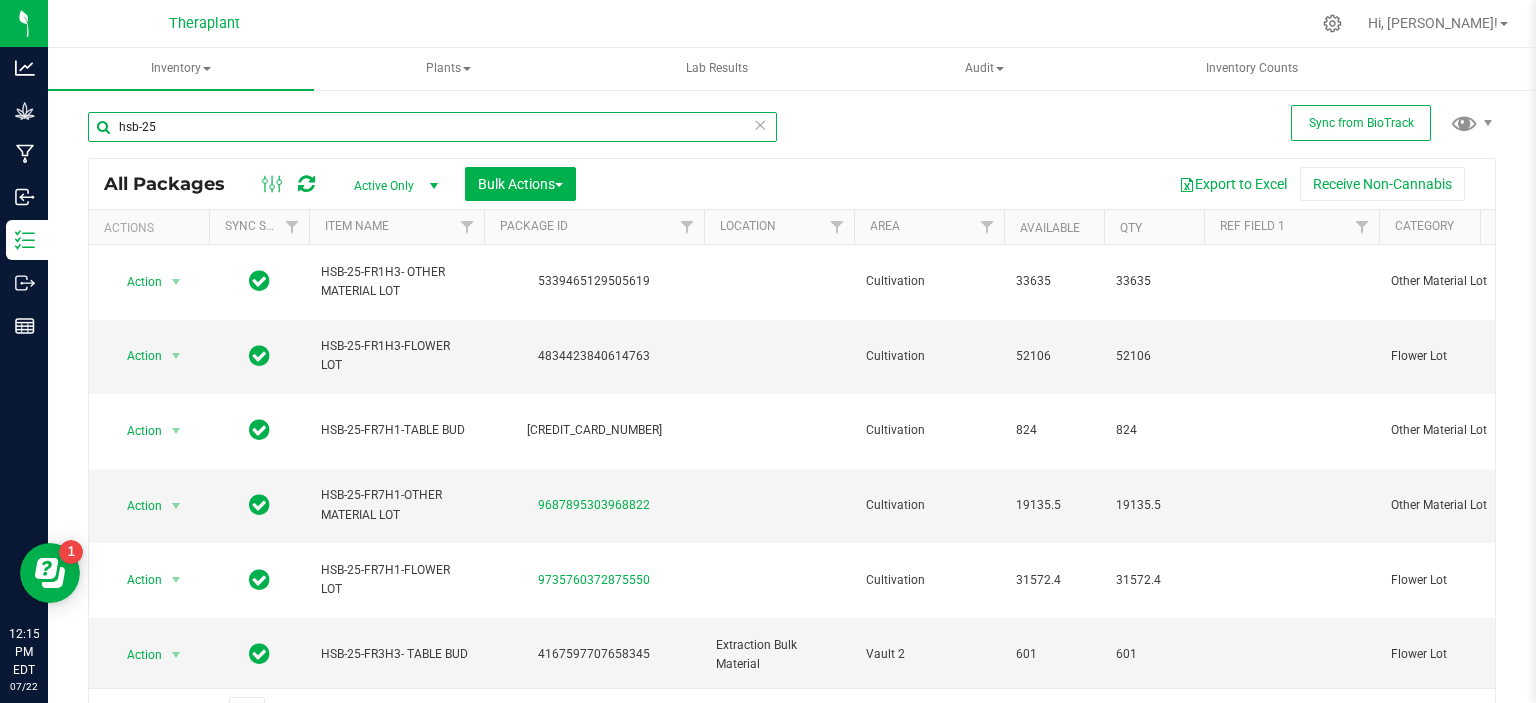 scroll, scrollTop: 0, scrollLeft: 638, axis: horizontal 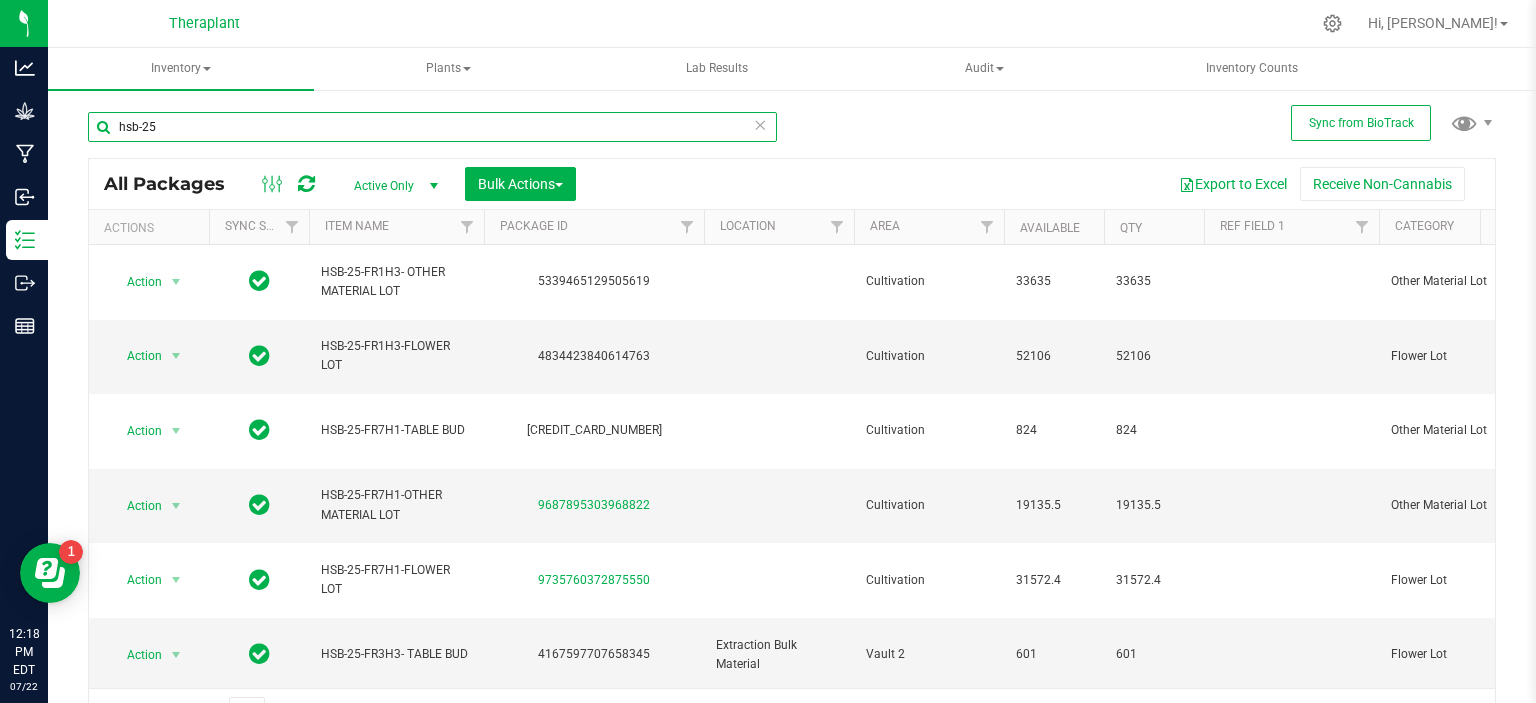 click on "hsb-25" at bounding box center [432, 127] 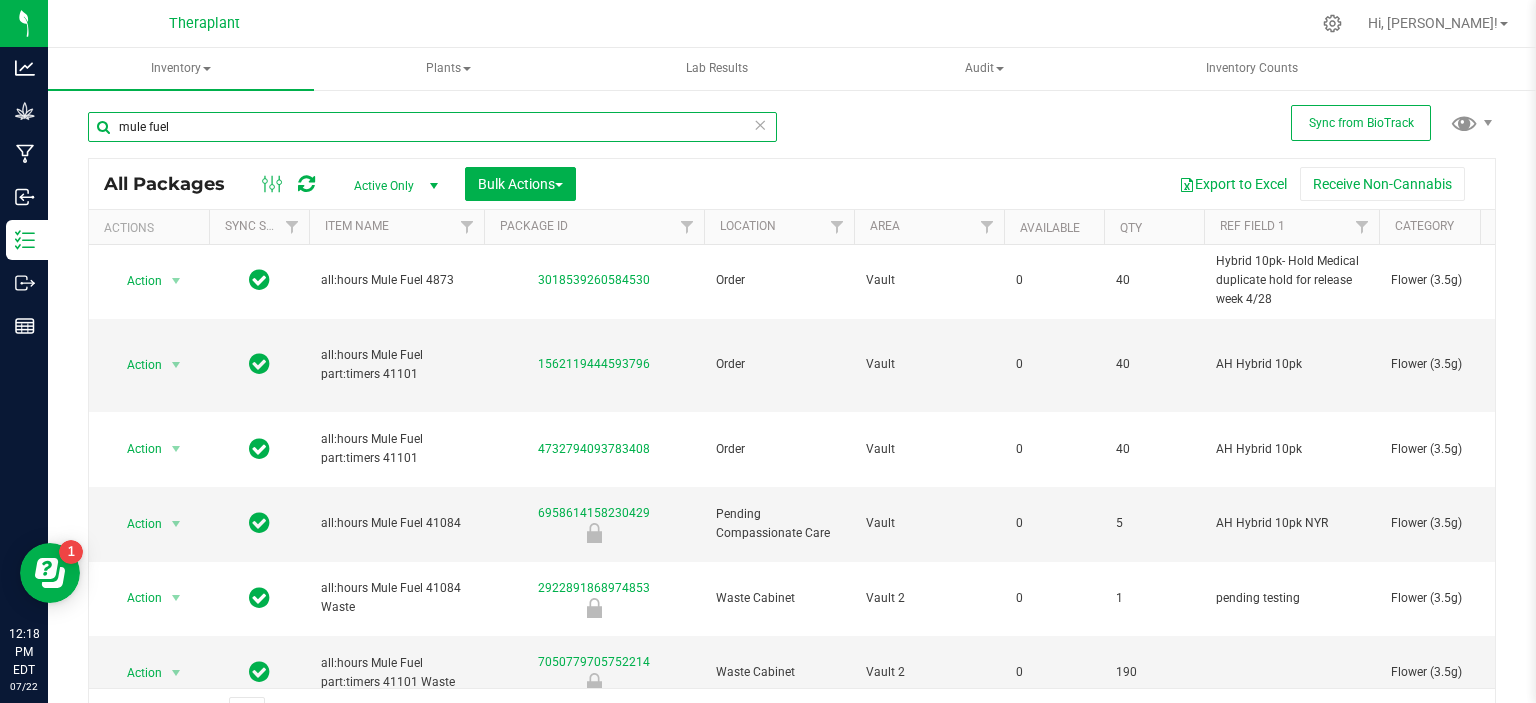 scroll, scrollTop: 0, scrollLeft: 0, axis: both 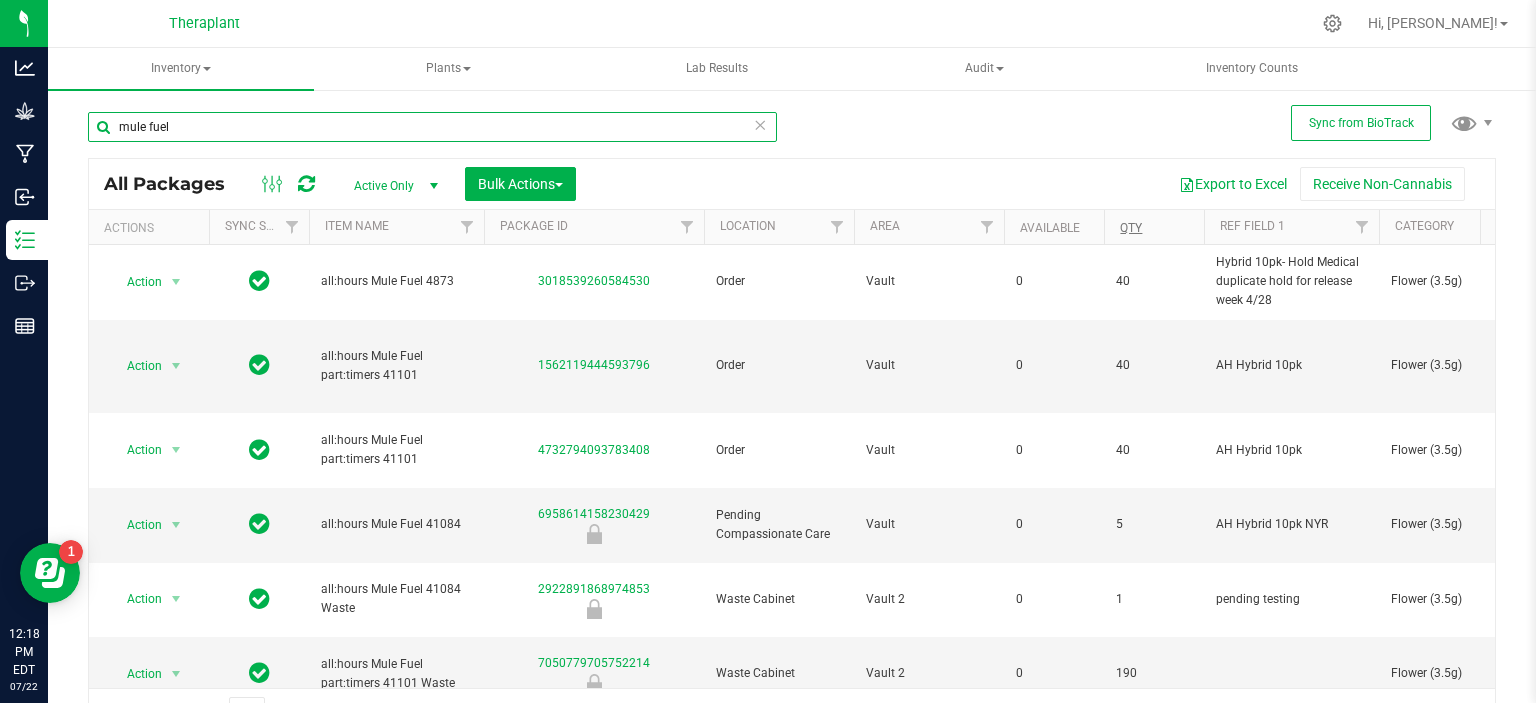 type on "mule fuel" 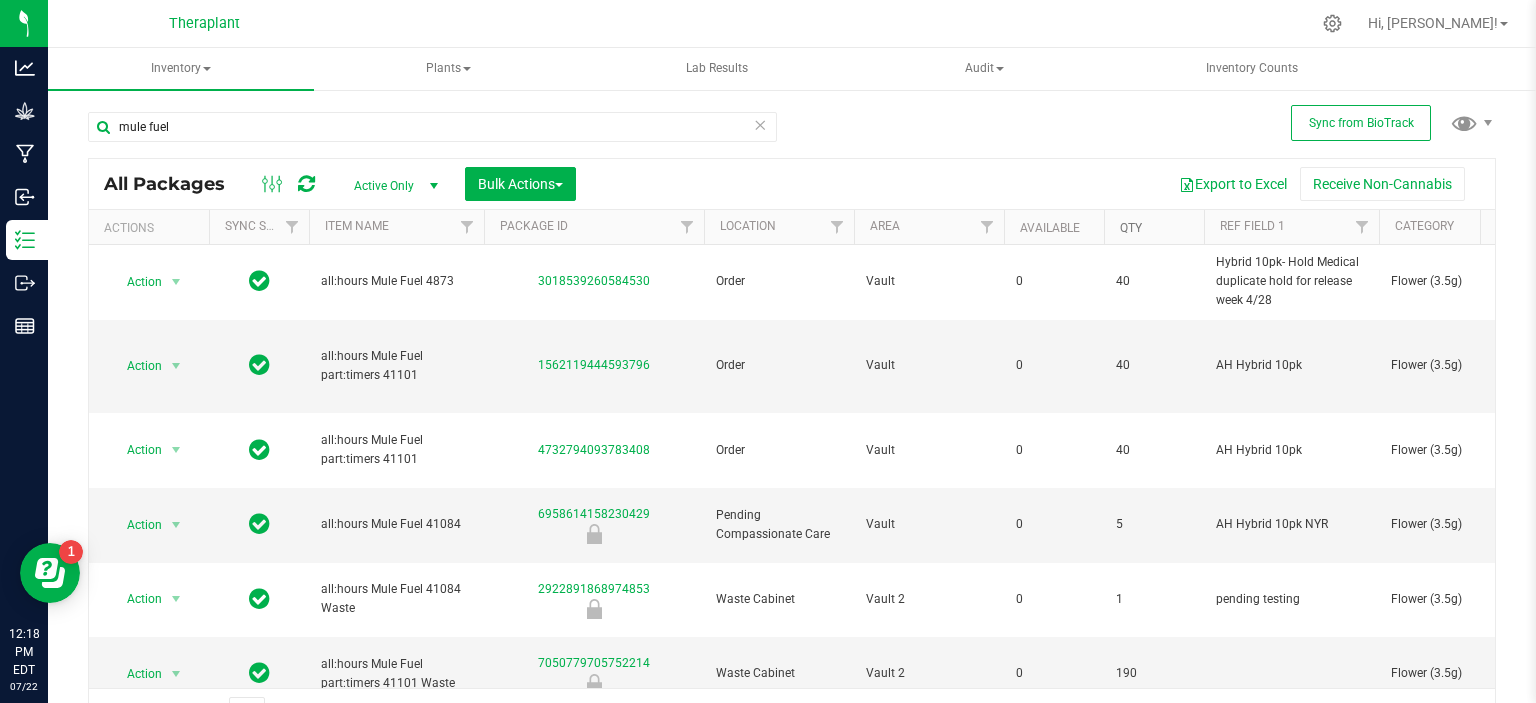 click on "Qty" at bounding box center (1131, 228) 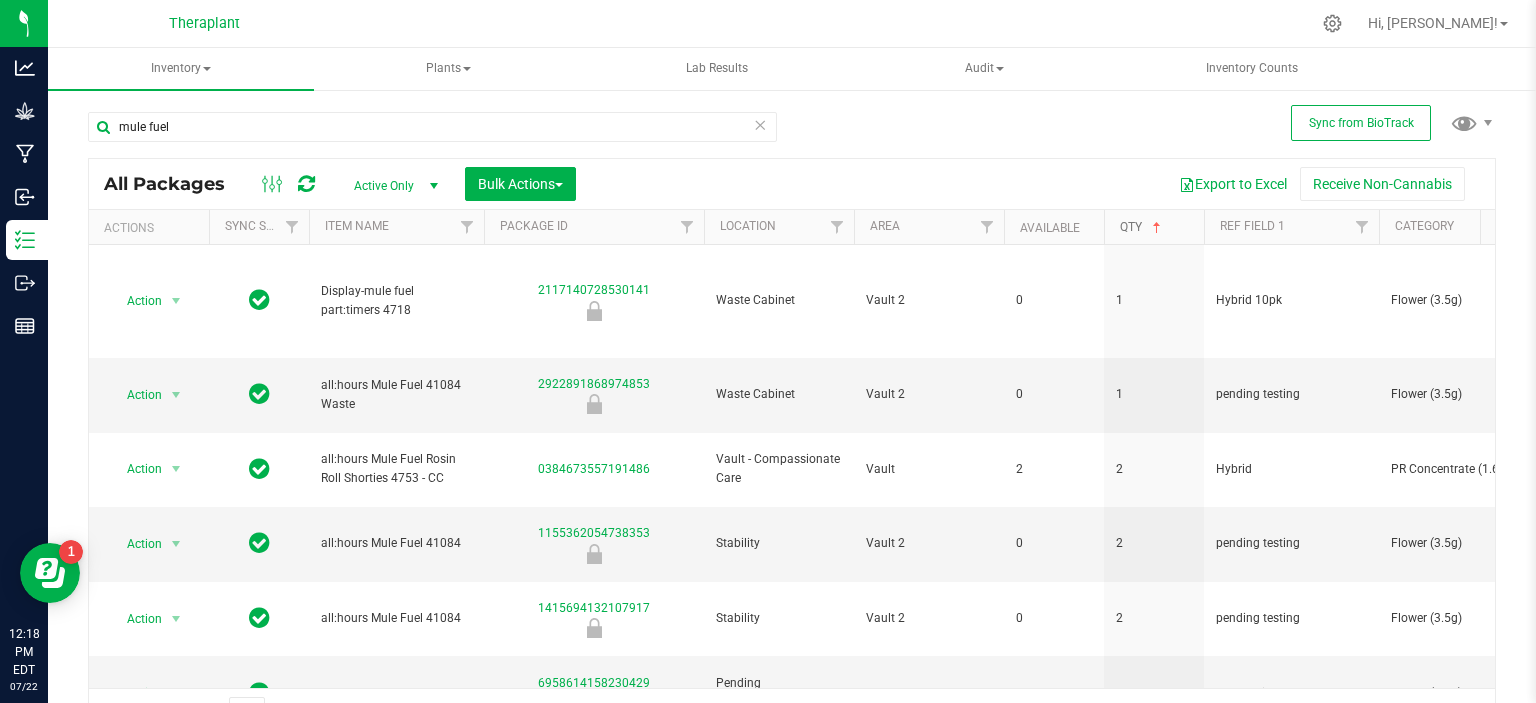 click on "Qty" at bounding box center (1142, 227) 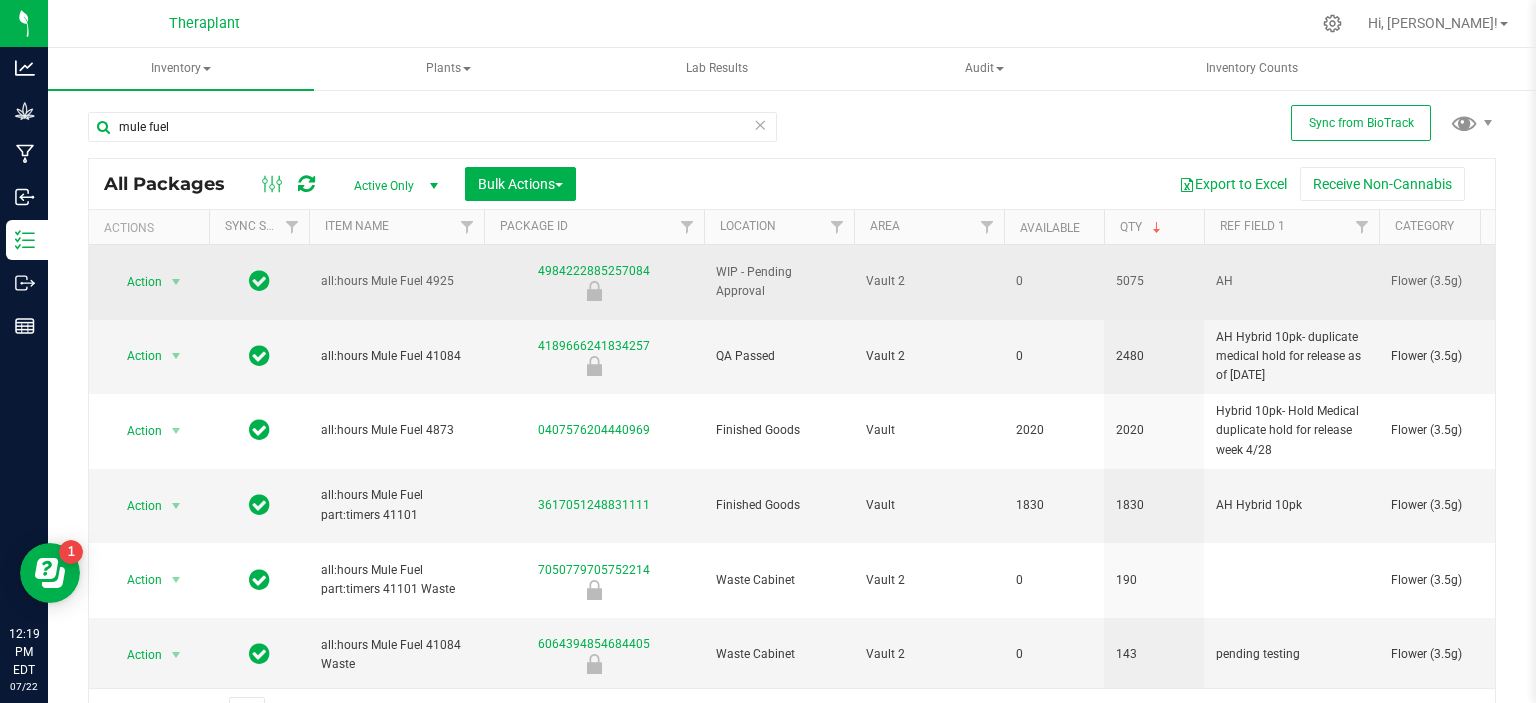 click on "WIP - Pending Approval" at bounding box center (779, 282) 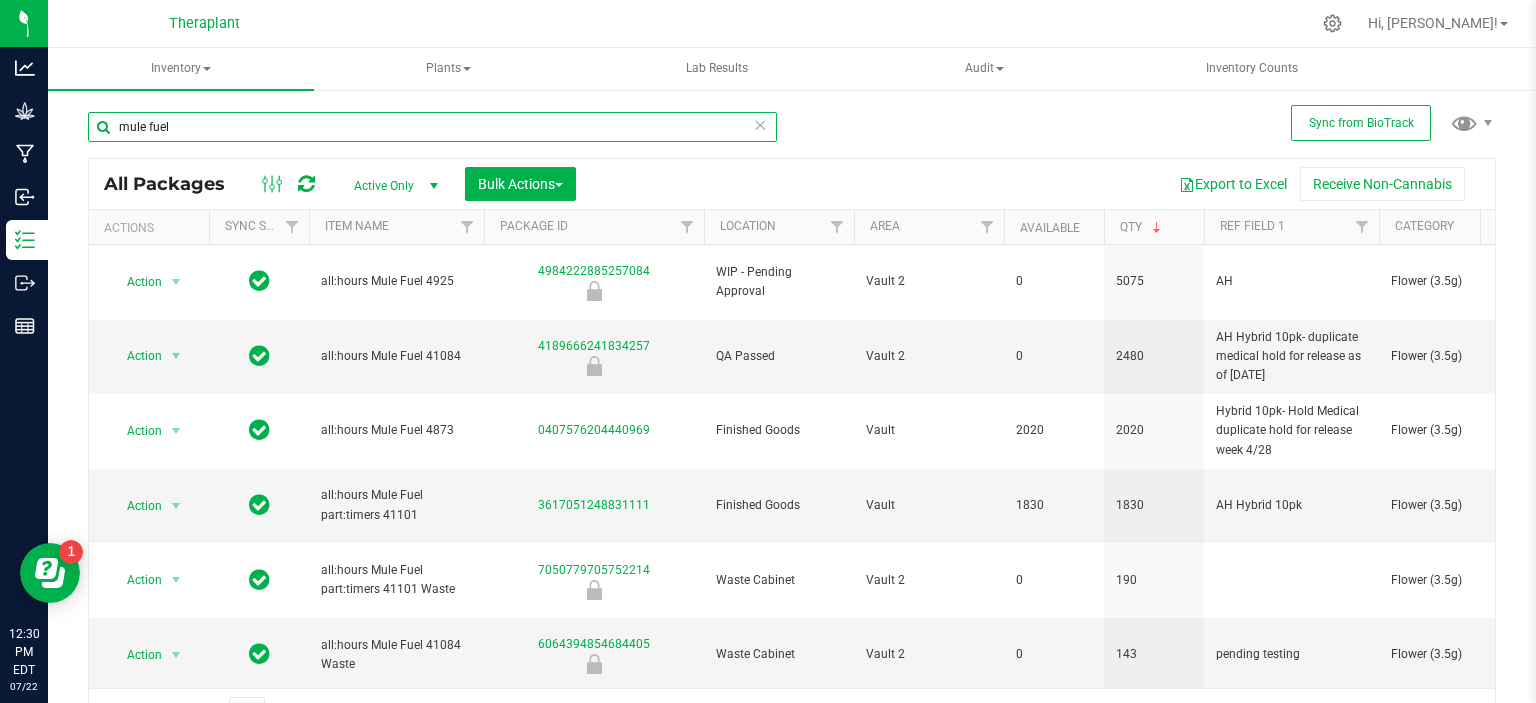 click on "mule fuel" at bounding box center [432, 127] 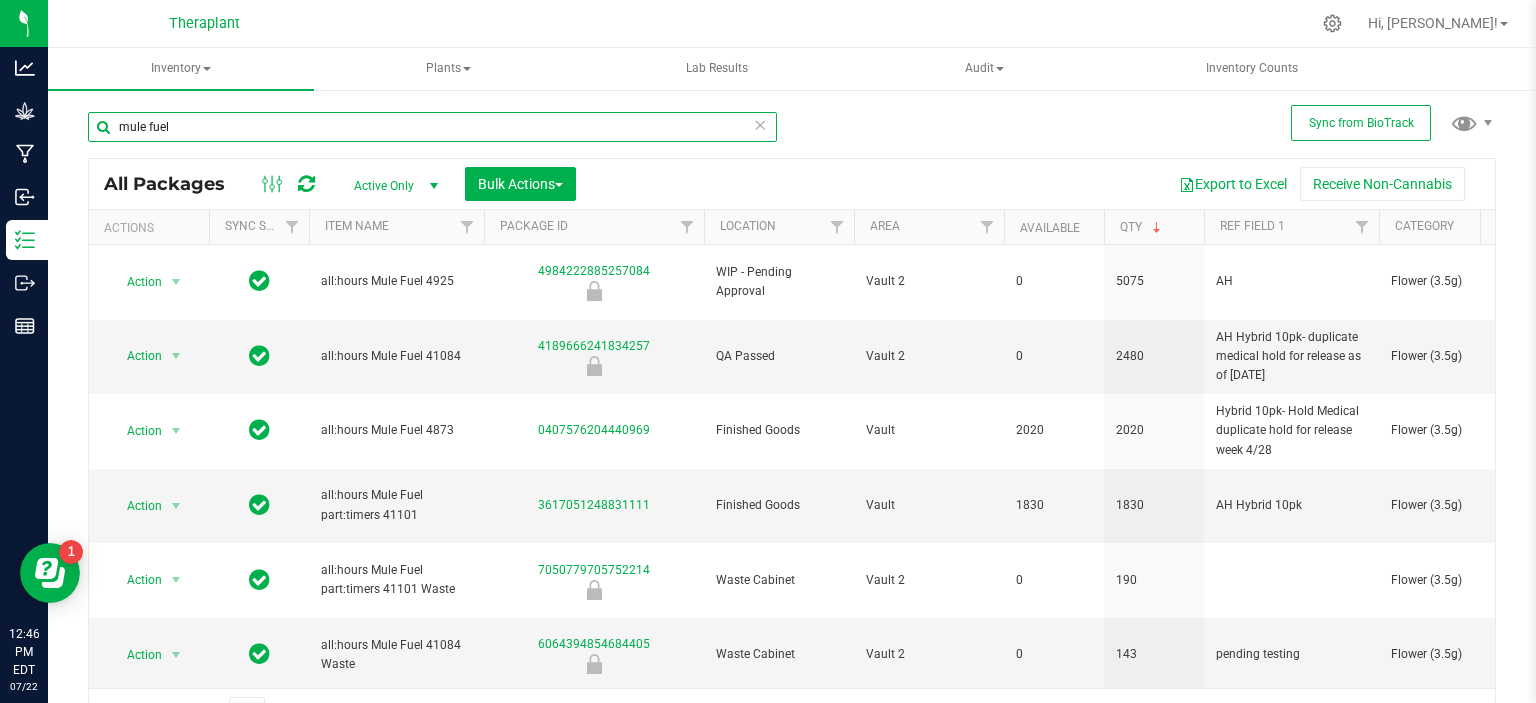 scroll, scrollTop: 0, scrollLeft: 615, axis: horizontal 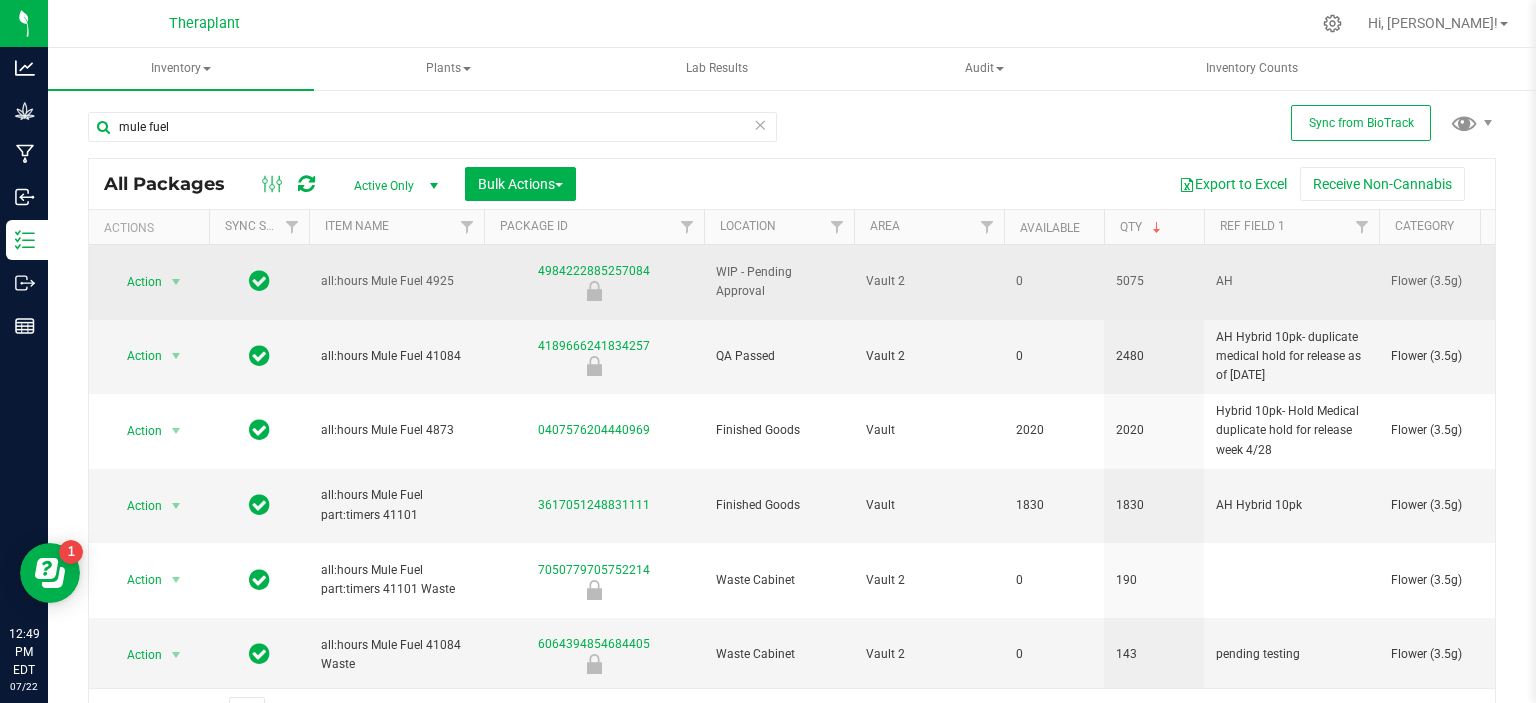 drag, startPoint x: 452, startPoint y: 269, endPoint x: 424, endPoint y: 268, distance: 28.01785 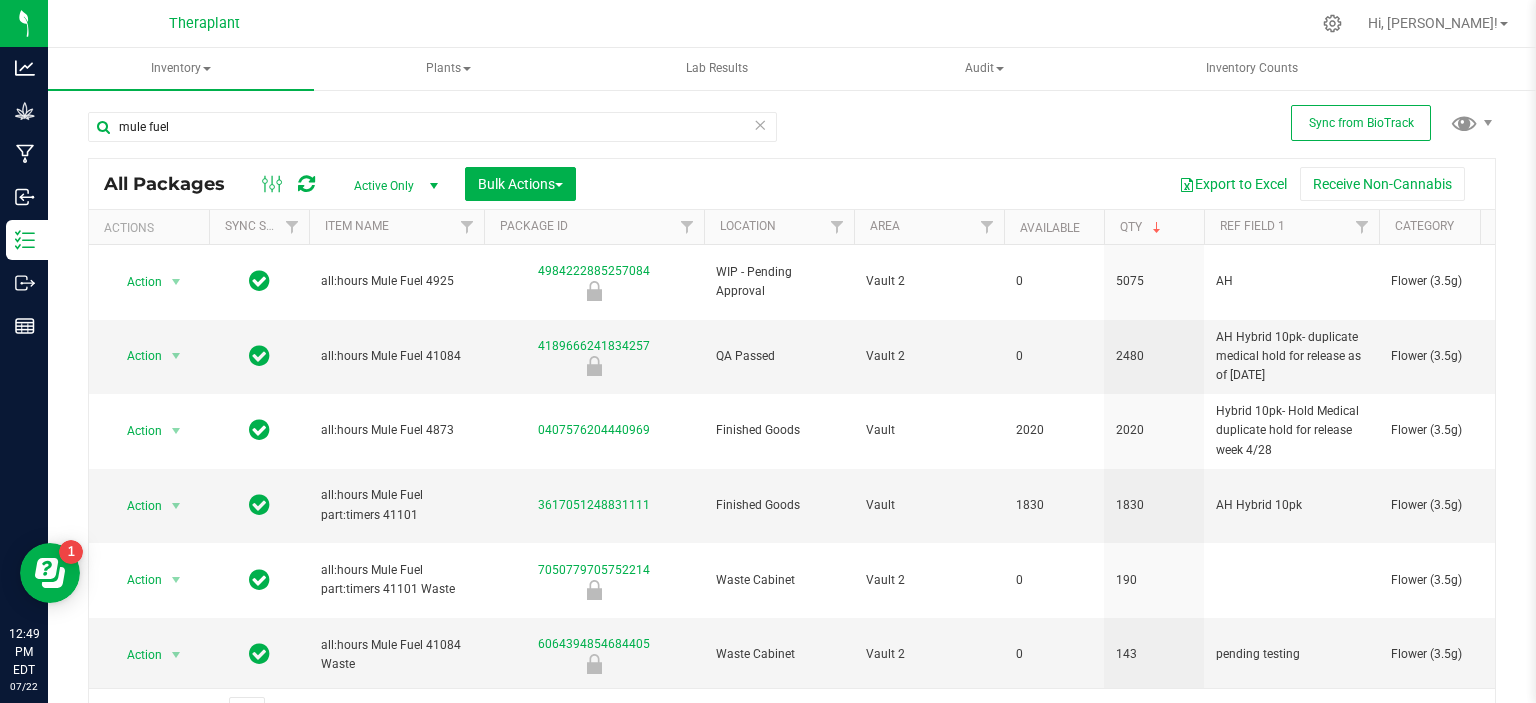 scroll, scrollTop: 0, scrollLeft: 888, axis: horizontal 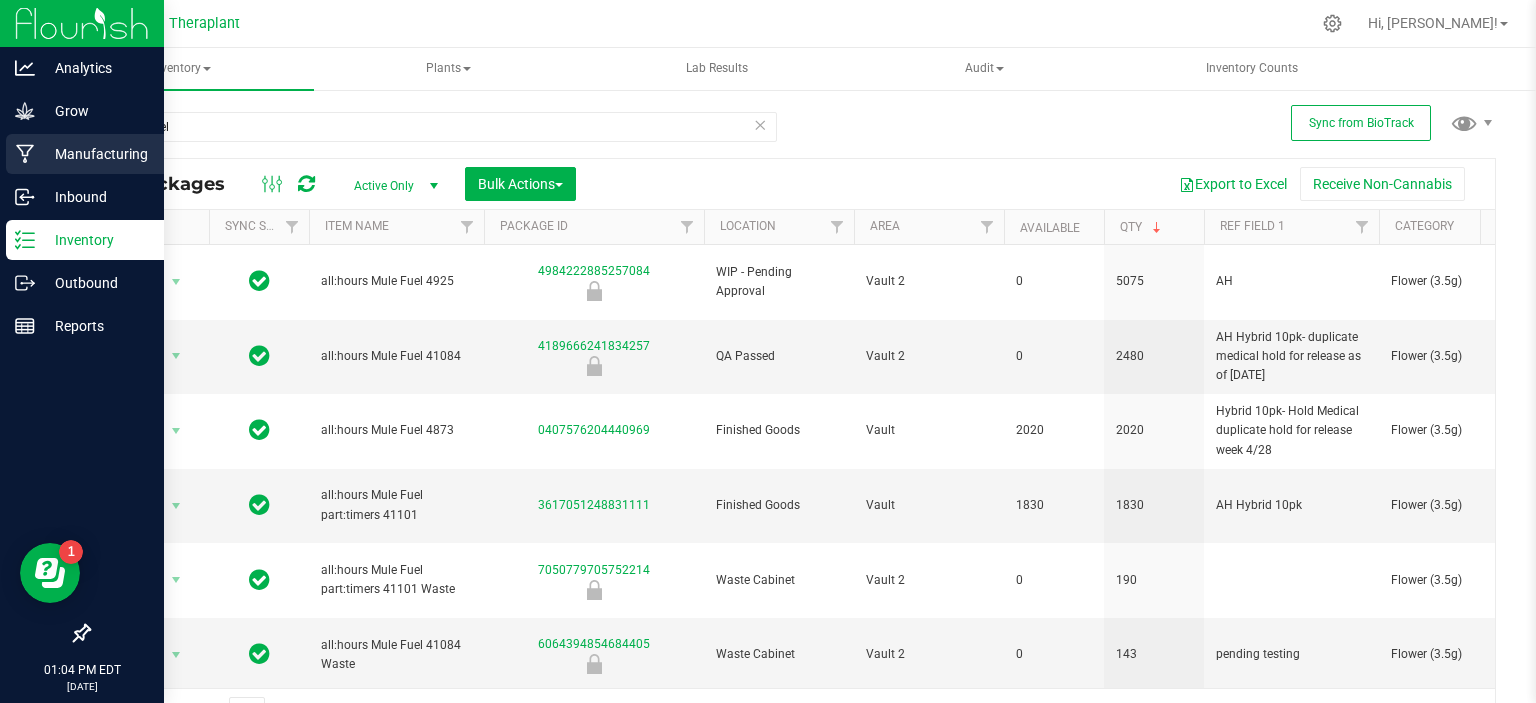 click 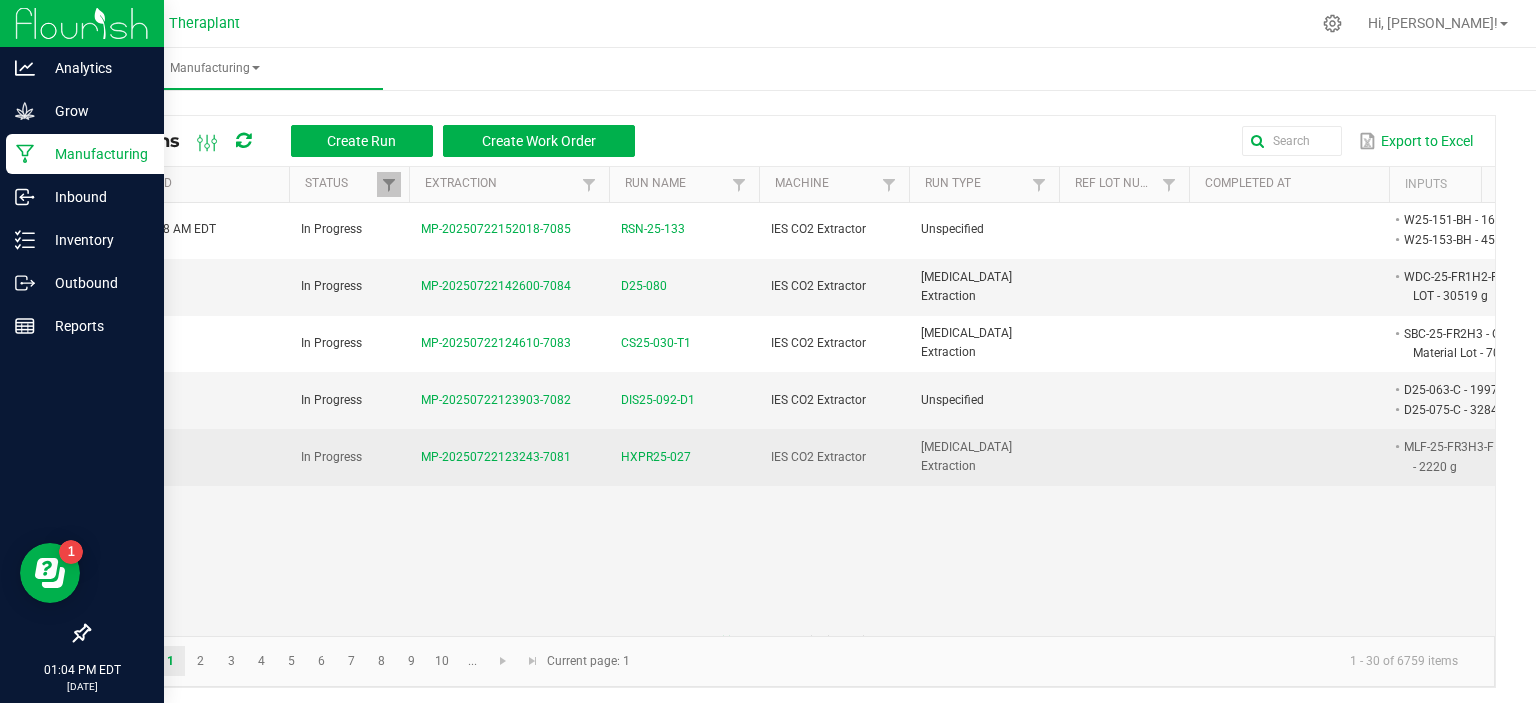 scroll, scrollTop: 0, scrollLeft: 0, axis: both 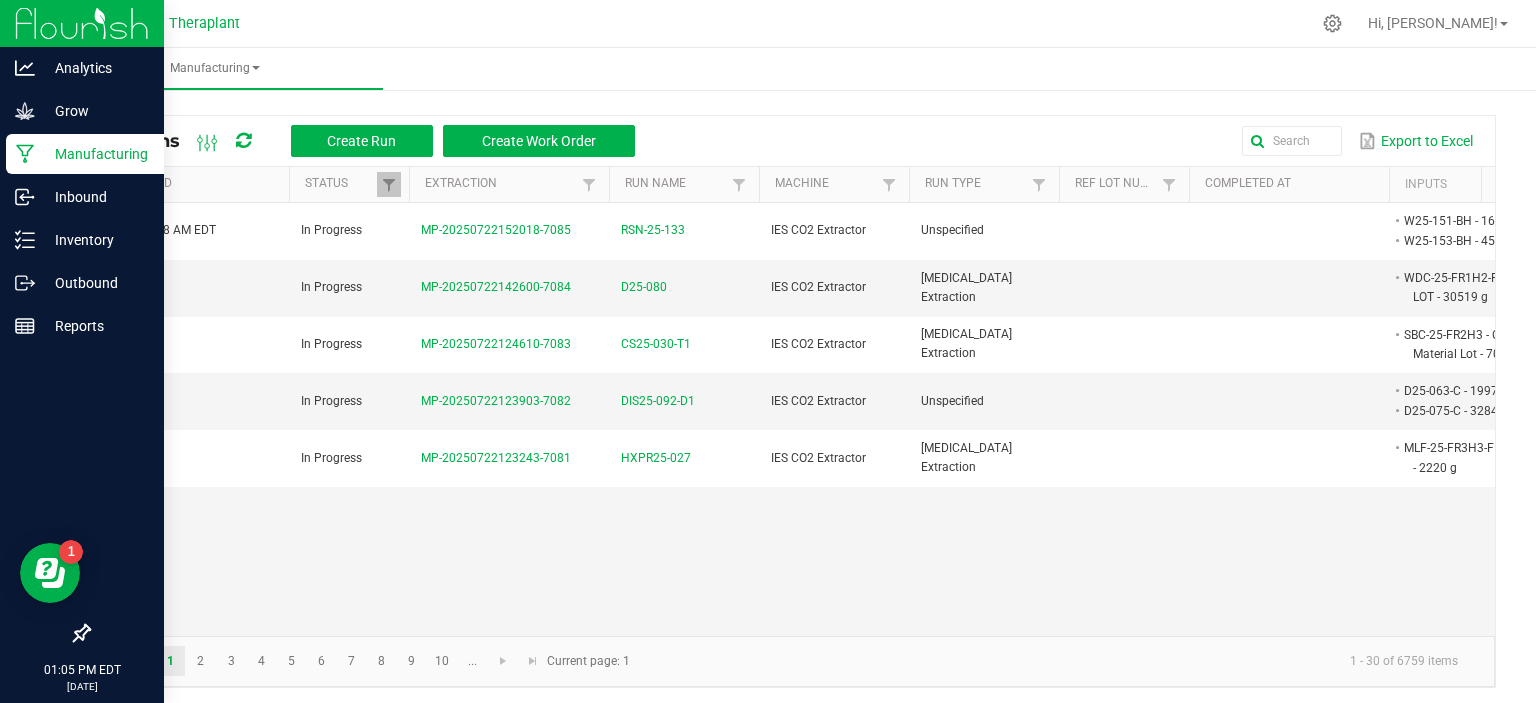 click on "Export to Excel" at bounding box center [1065, 141] 